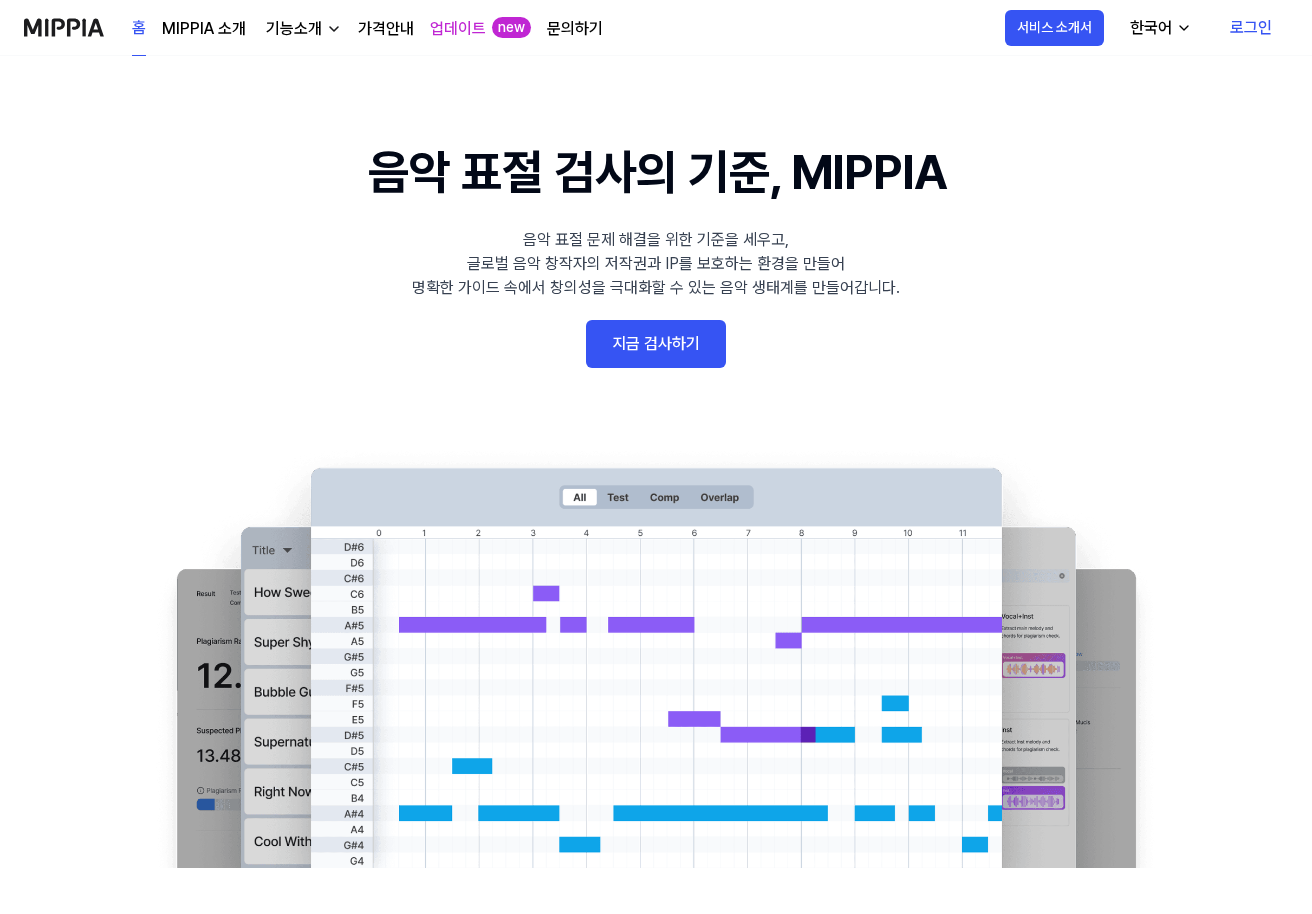 scroll, scrollTop: 0, scrollLeft: 0, axis: both 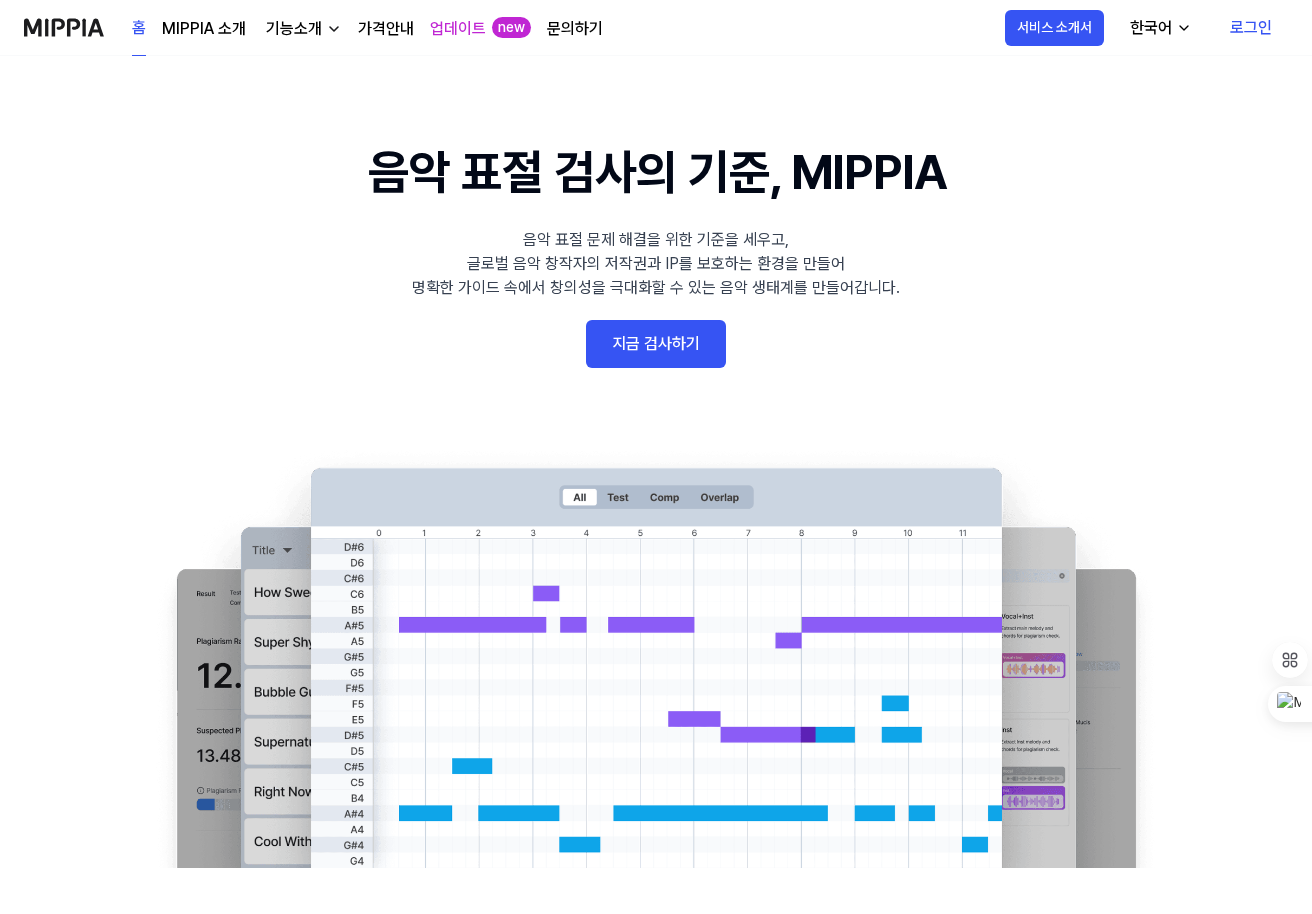 click on "지금 검사하기" at bounding box center (656, 344) 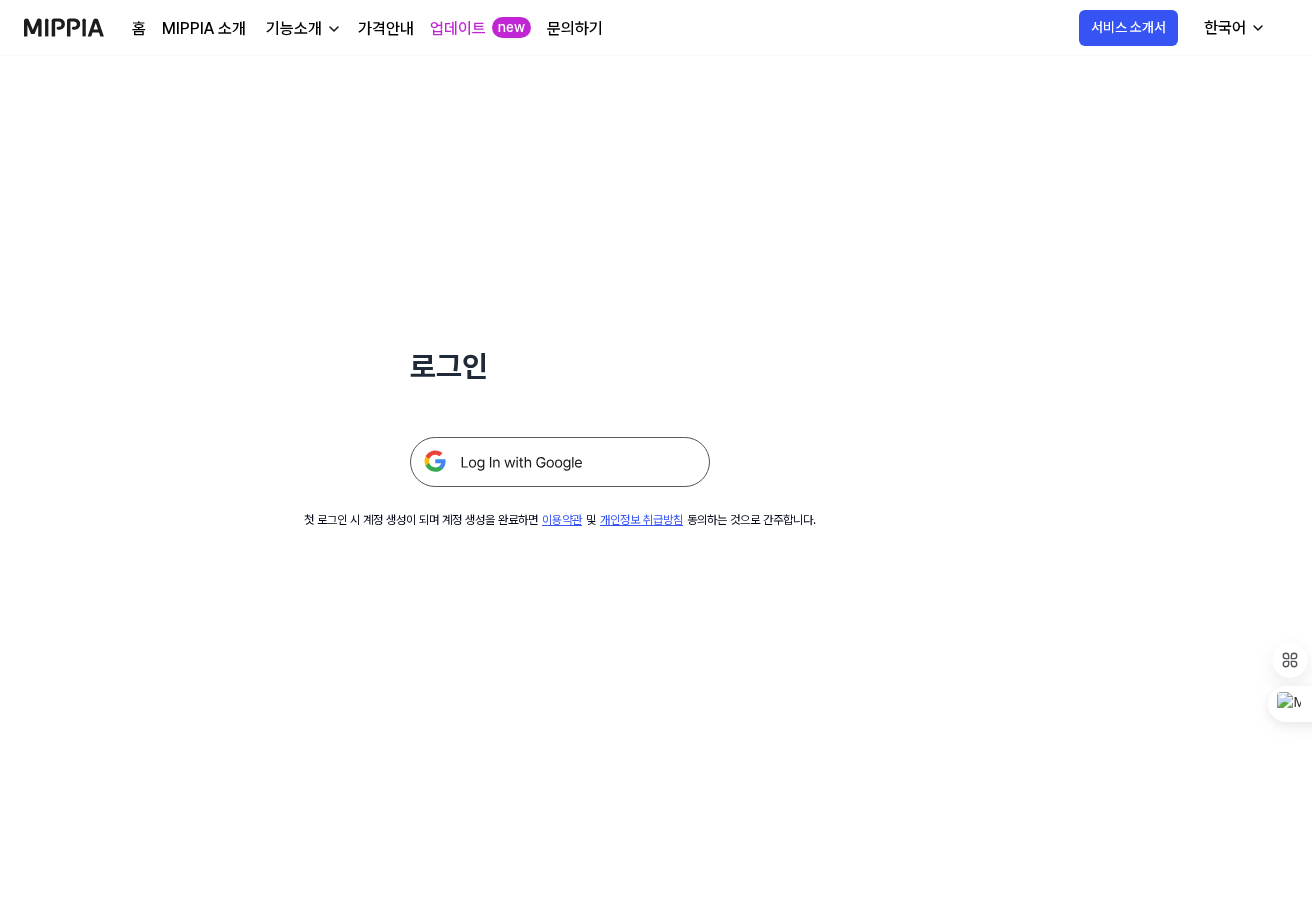 click at bounding box center [560, 462] 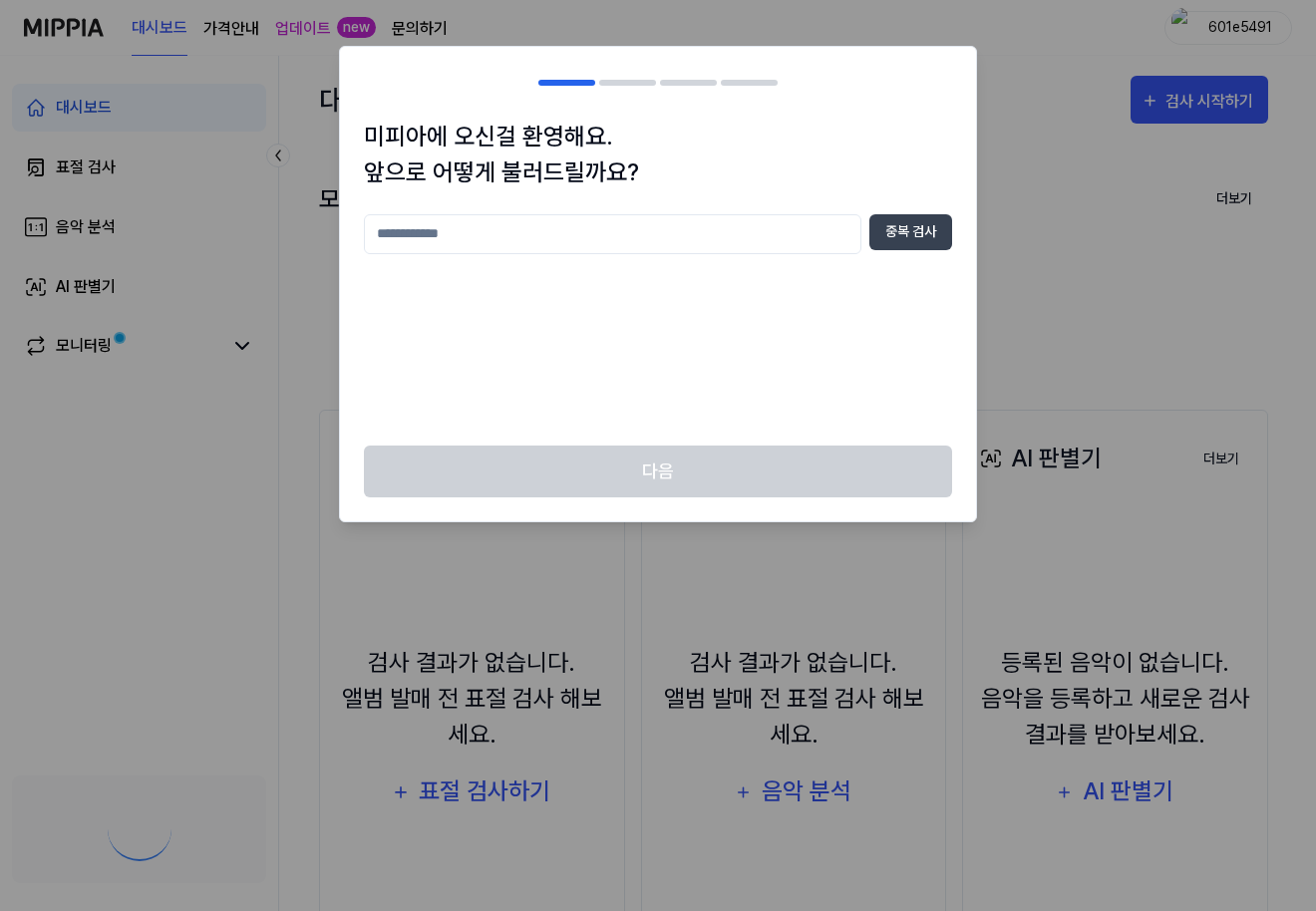 scroll, scrollTop: 0, scrollLeft: 0, axis: both 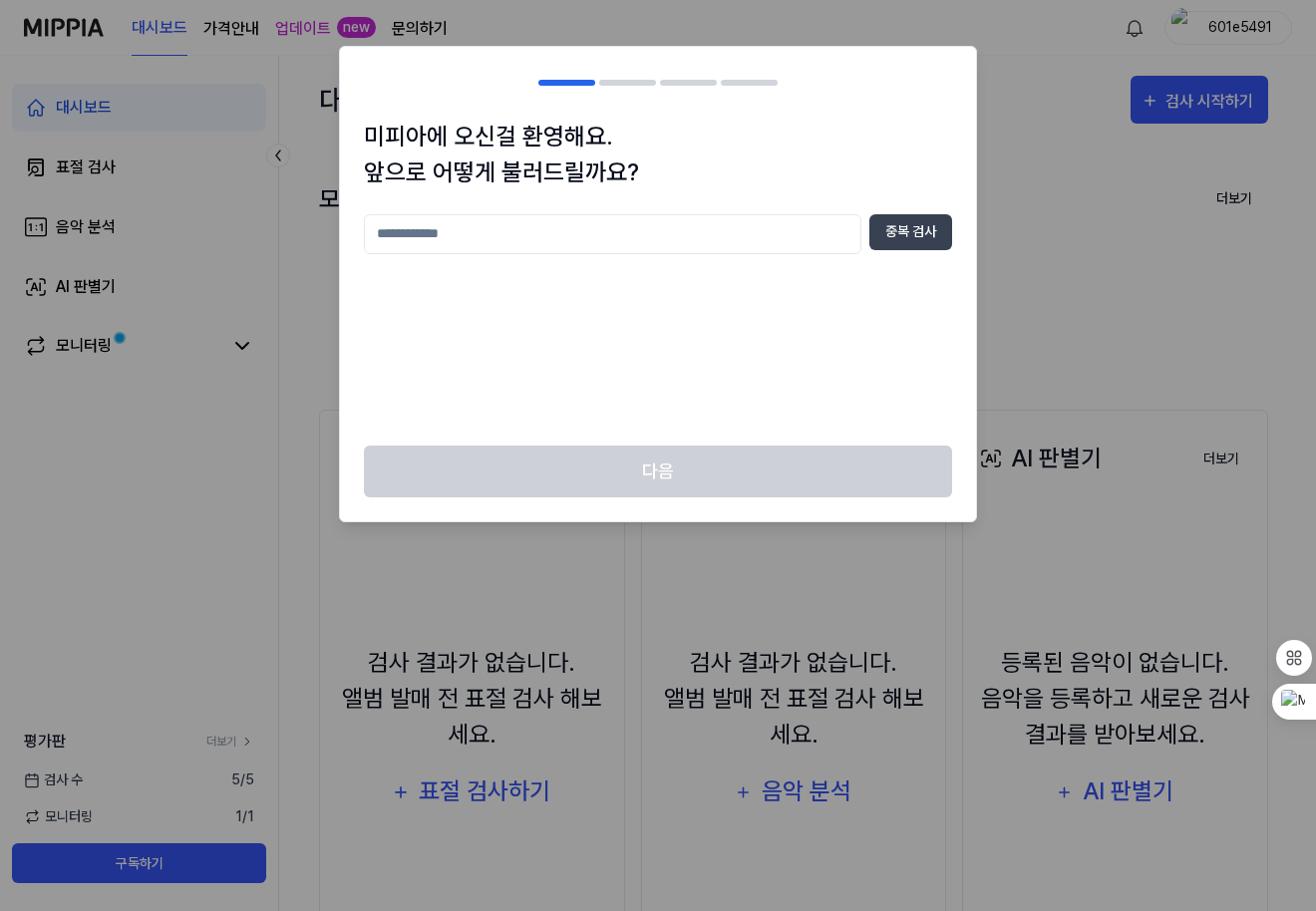 click at bounding box center [612, 234] 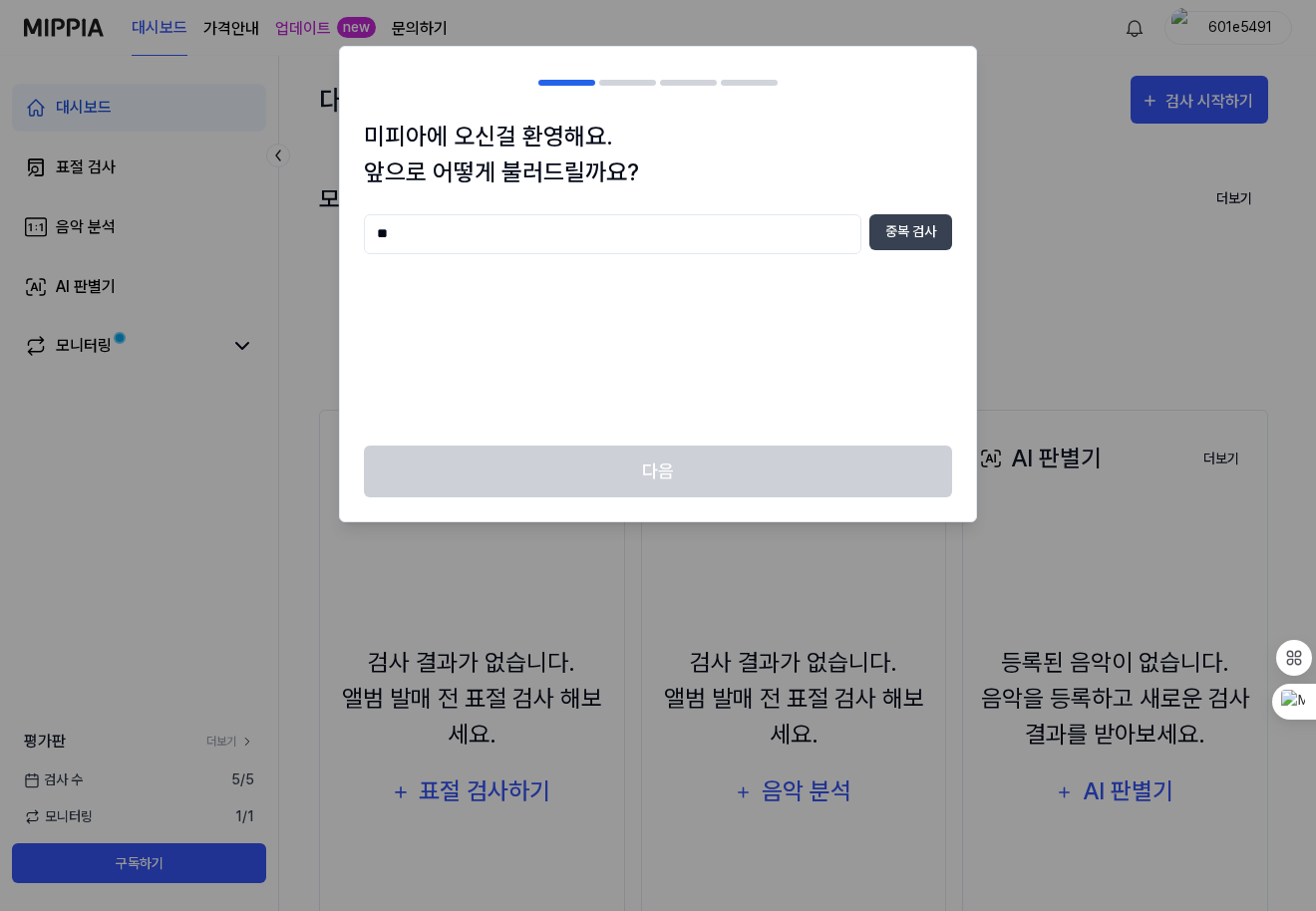 type on "*" 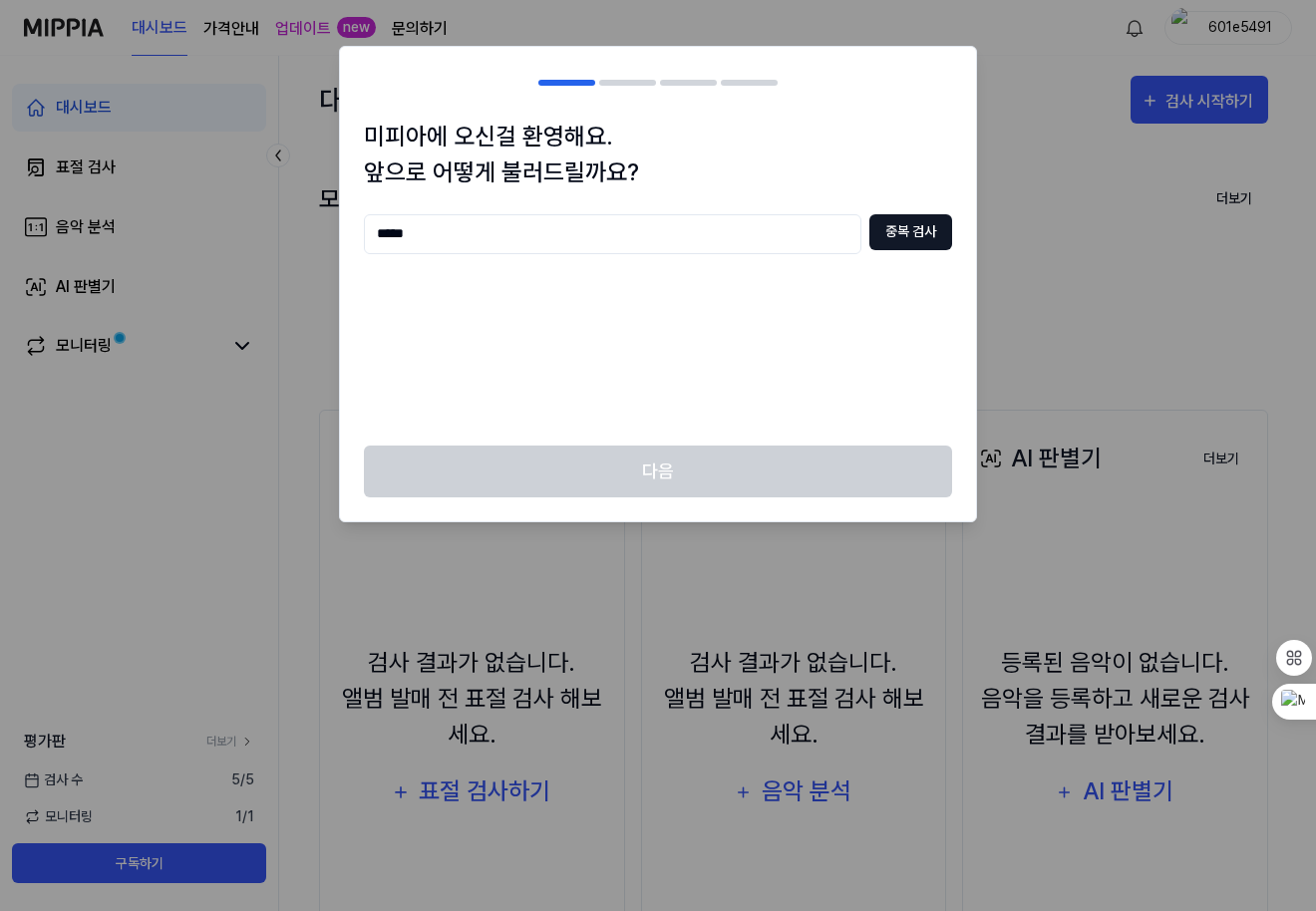 type on "*****" 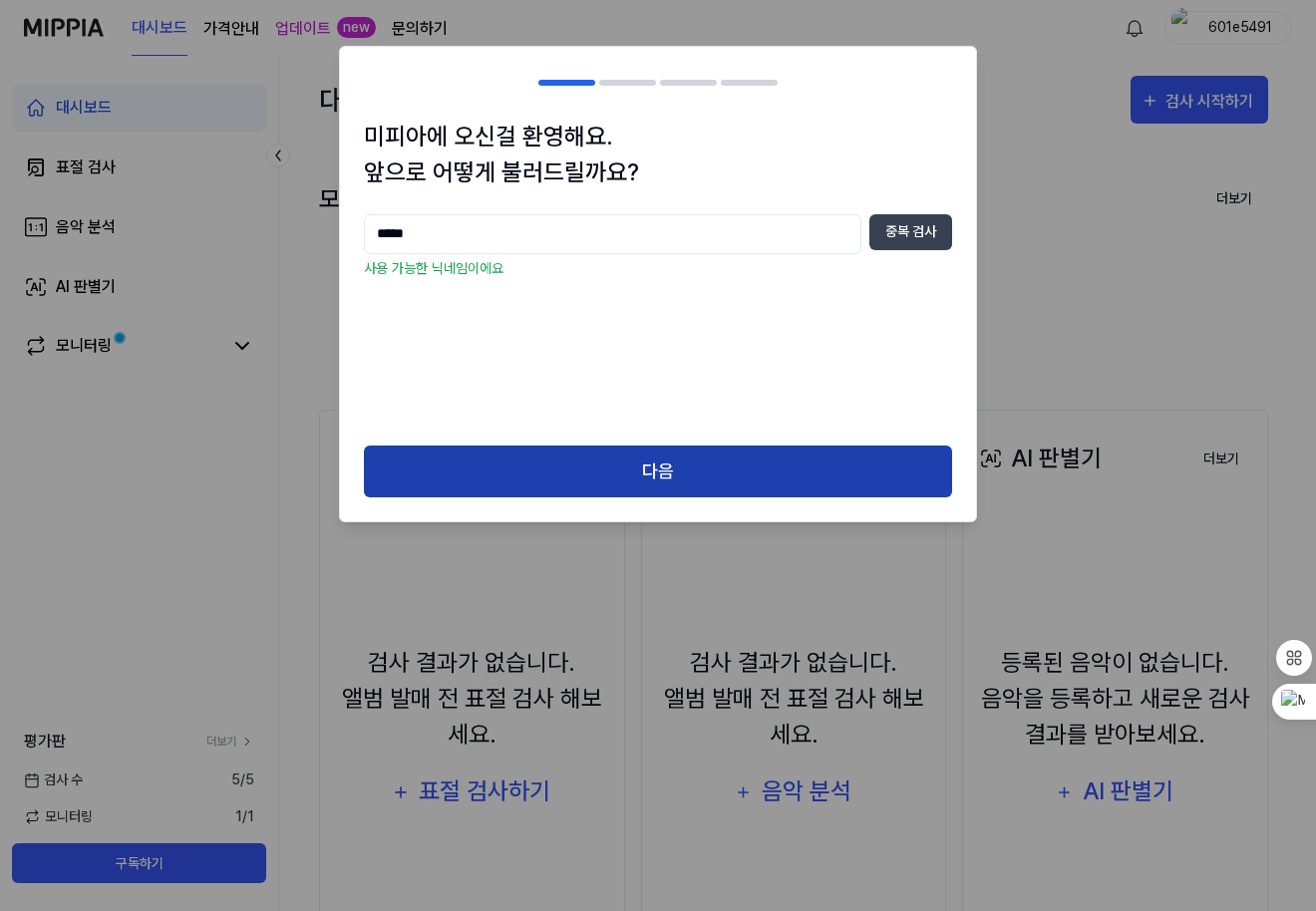 click on "다음" at bounding box center [658, 471] 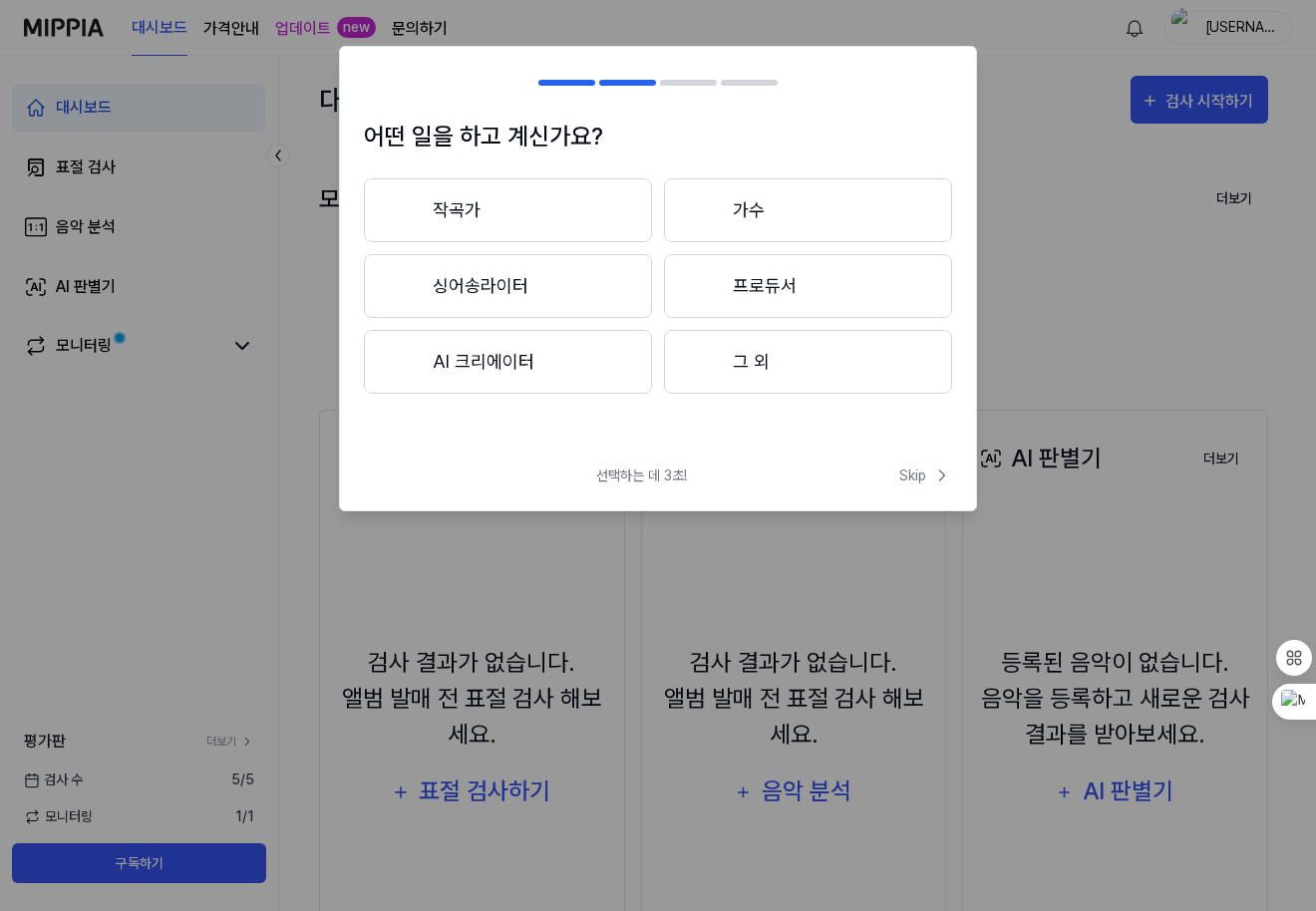 click on "그 외" at bounding box center (808, 362) 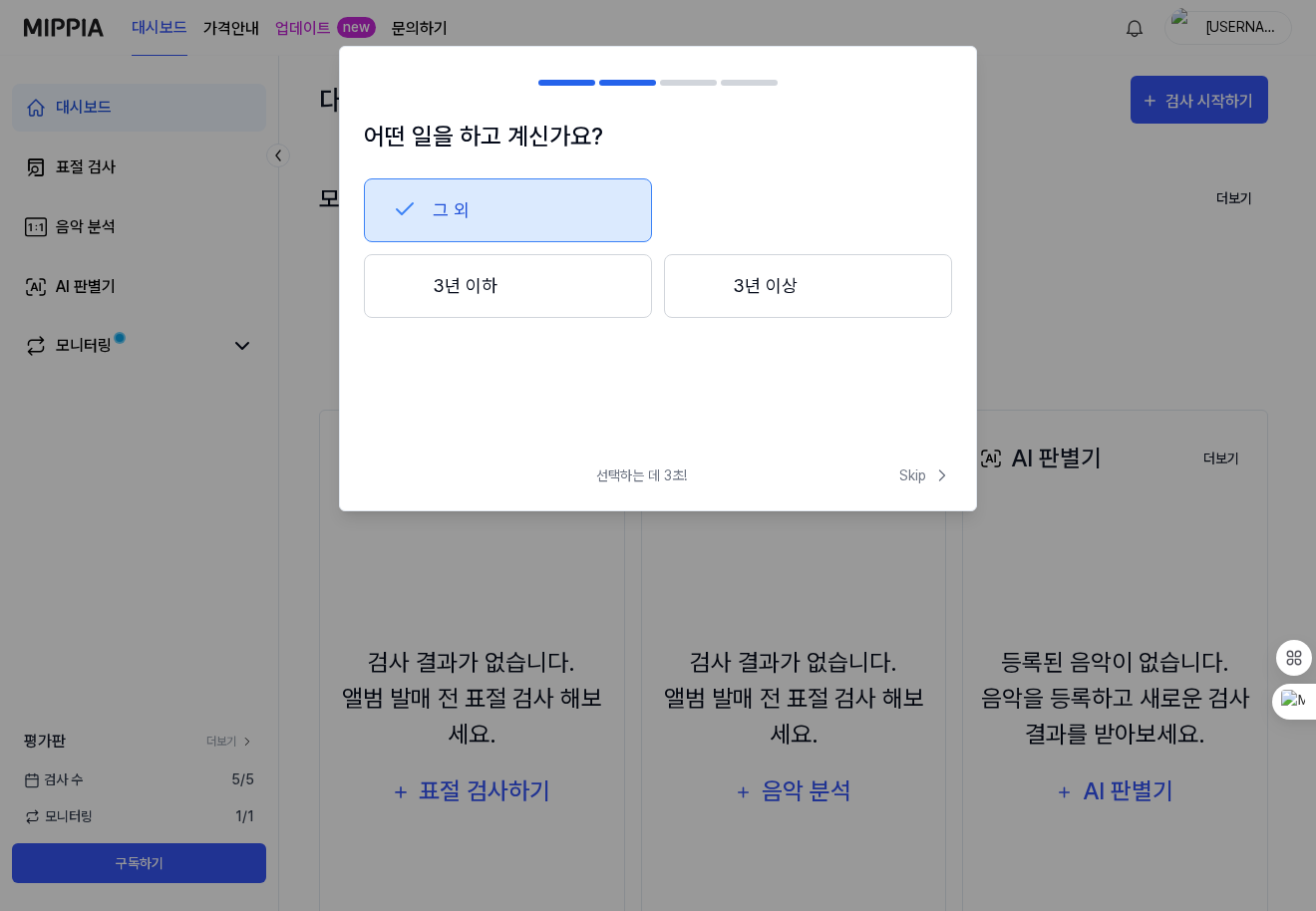 click on "3년 이하" at bounding box center [507, 286] 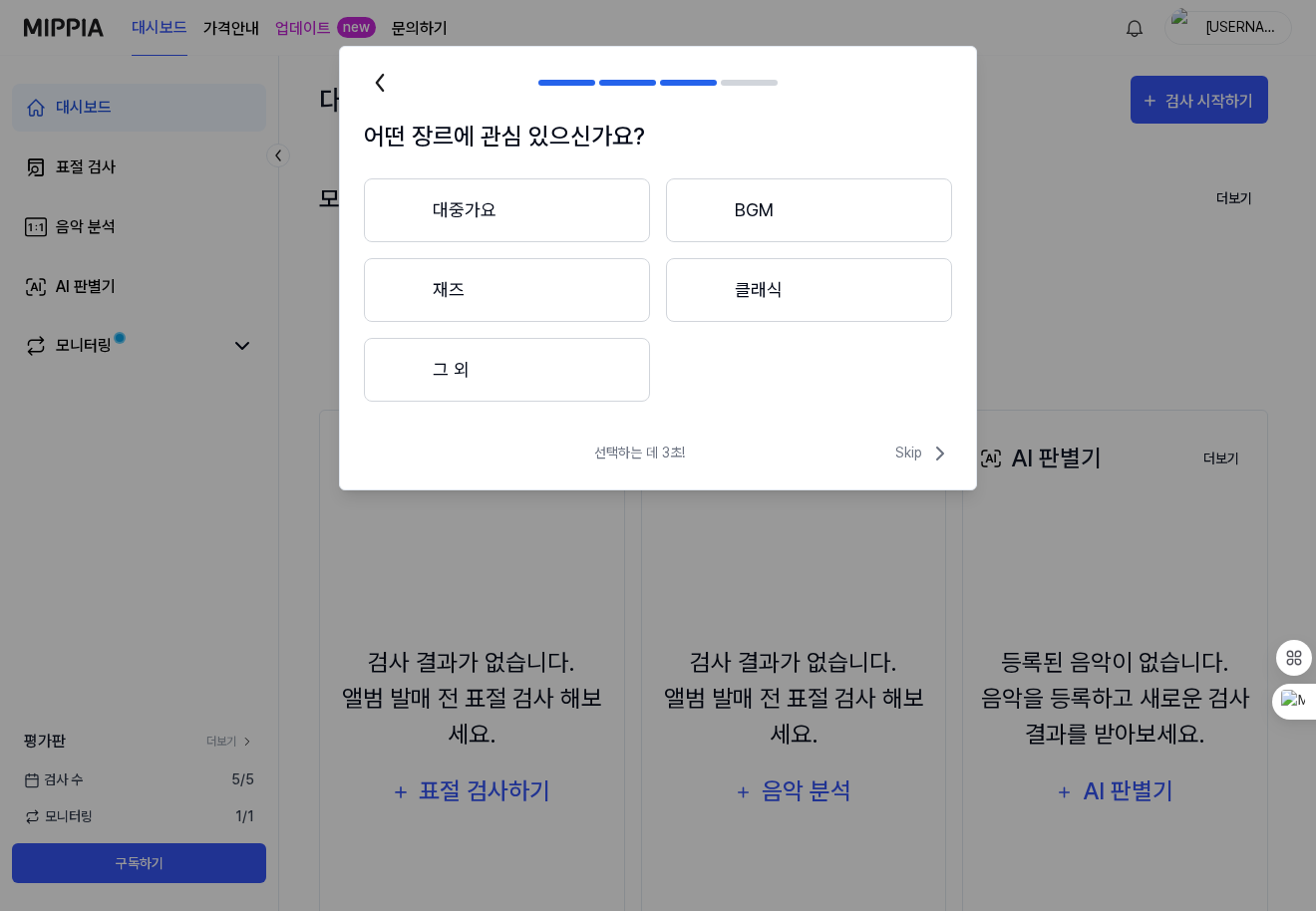 click on "그 외" at bounding box center [506, 370] 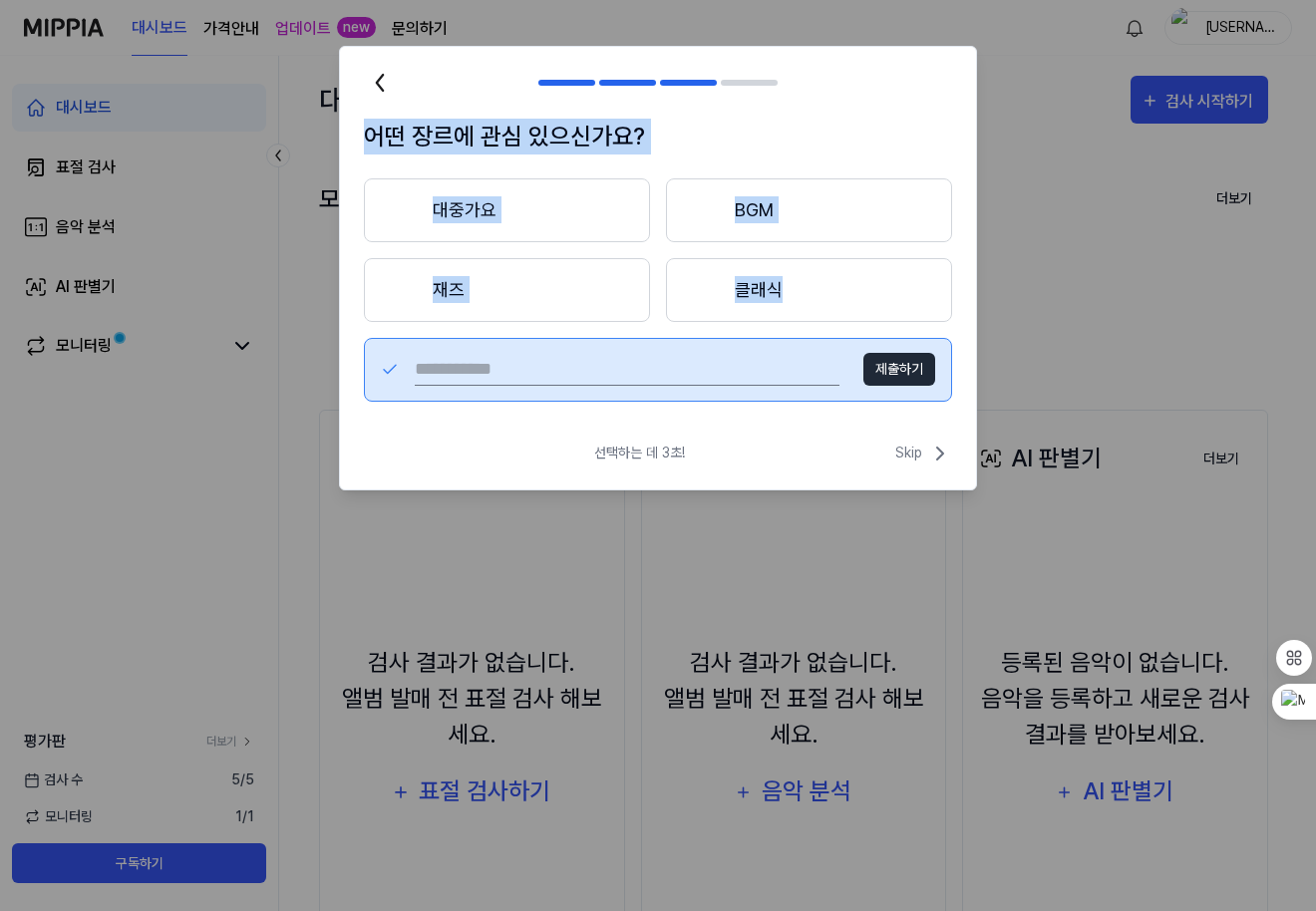 drag, startPoint x: 779, startPoint y: 71, endPoint x: 833, endPoint y: 350, distance: 284.17776 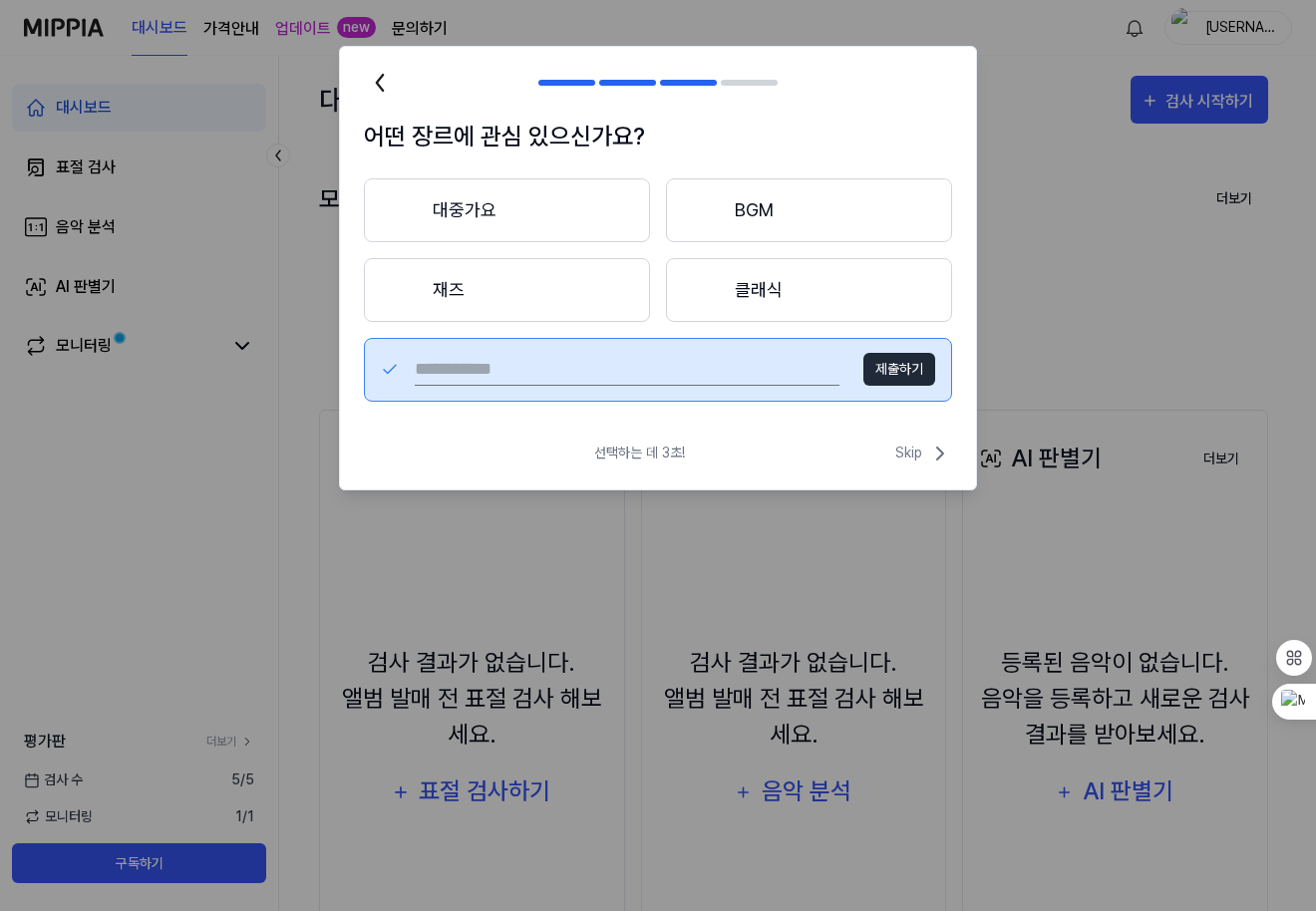 click on "선택하는 데 3초! Skip" at bounding box center (658, 465) 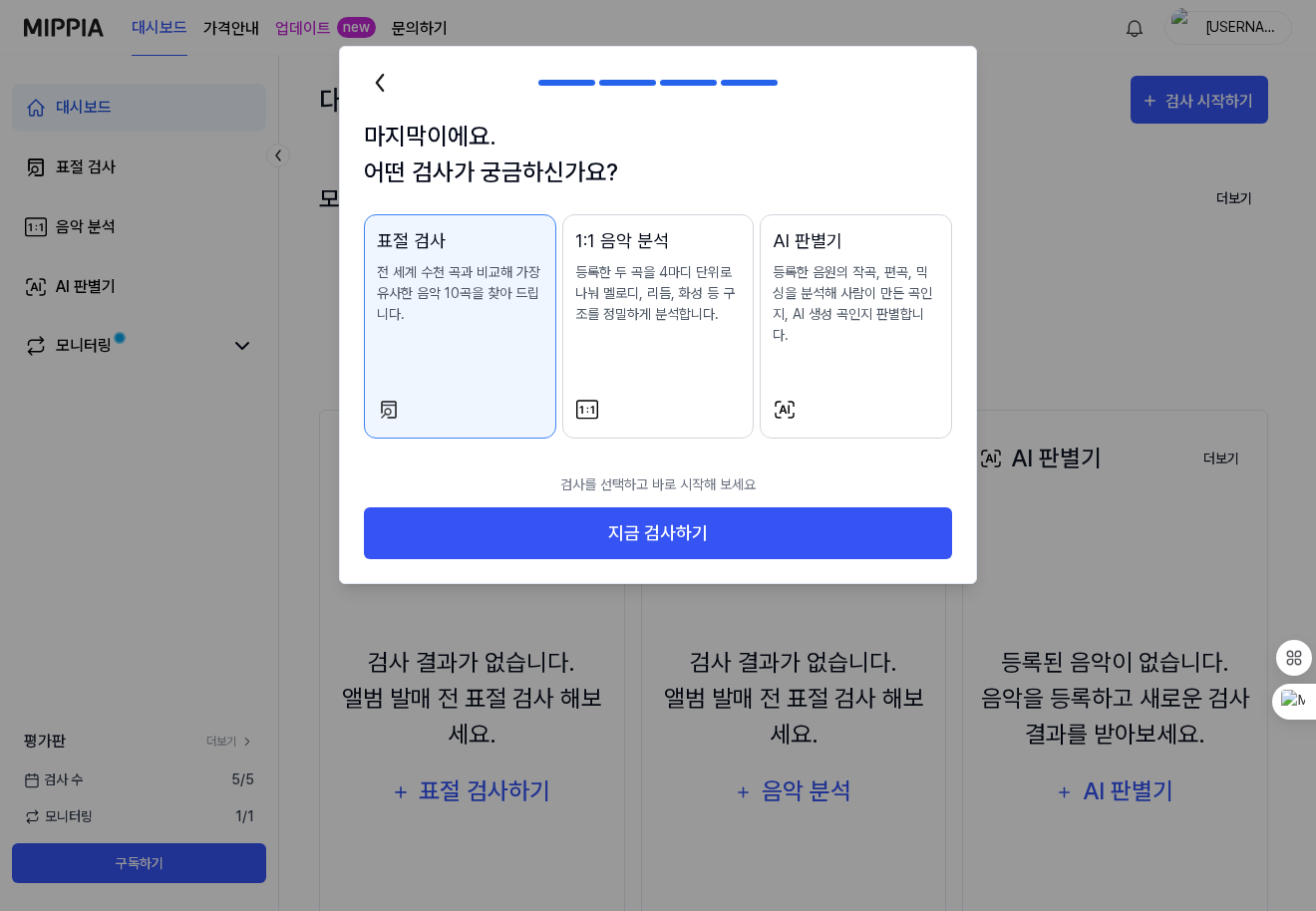 click on "등록한 음원의 작곡, 편곡, 믹싱을 분석해 사람이 만든 곡인지, AI 생성 곡인지 판별합니다." at bounding box center (855, 304) 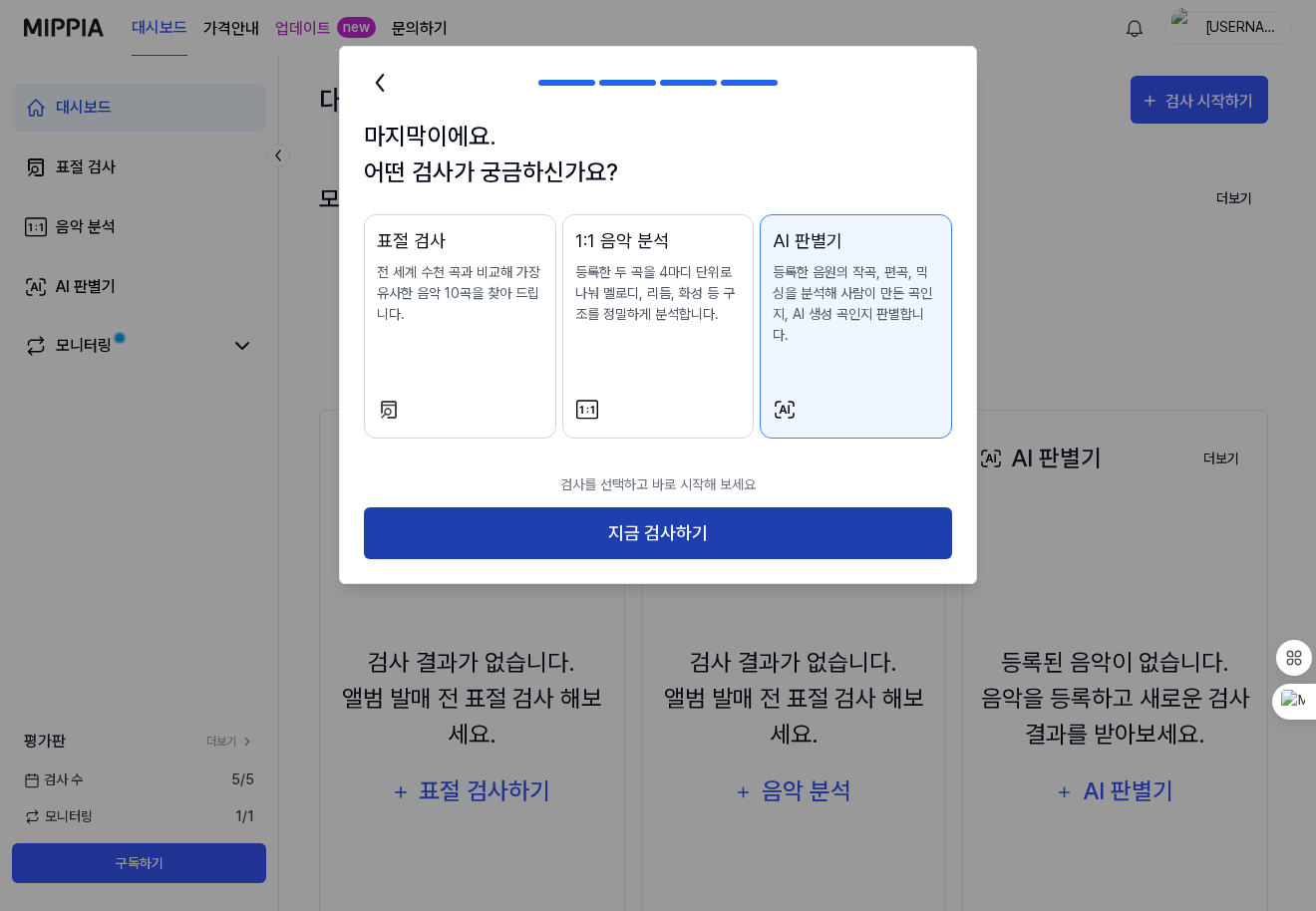 click on "지금 검사하기" at bounding box center [658, 533] 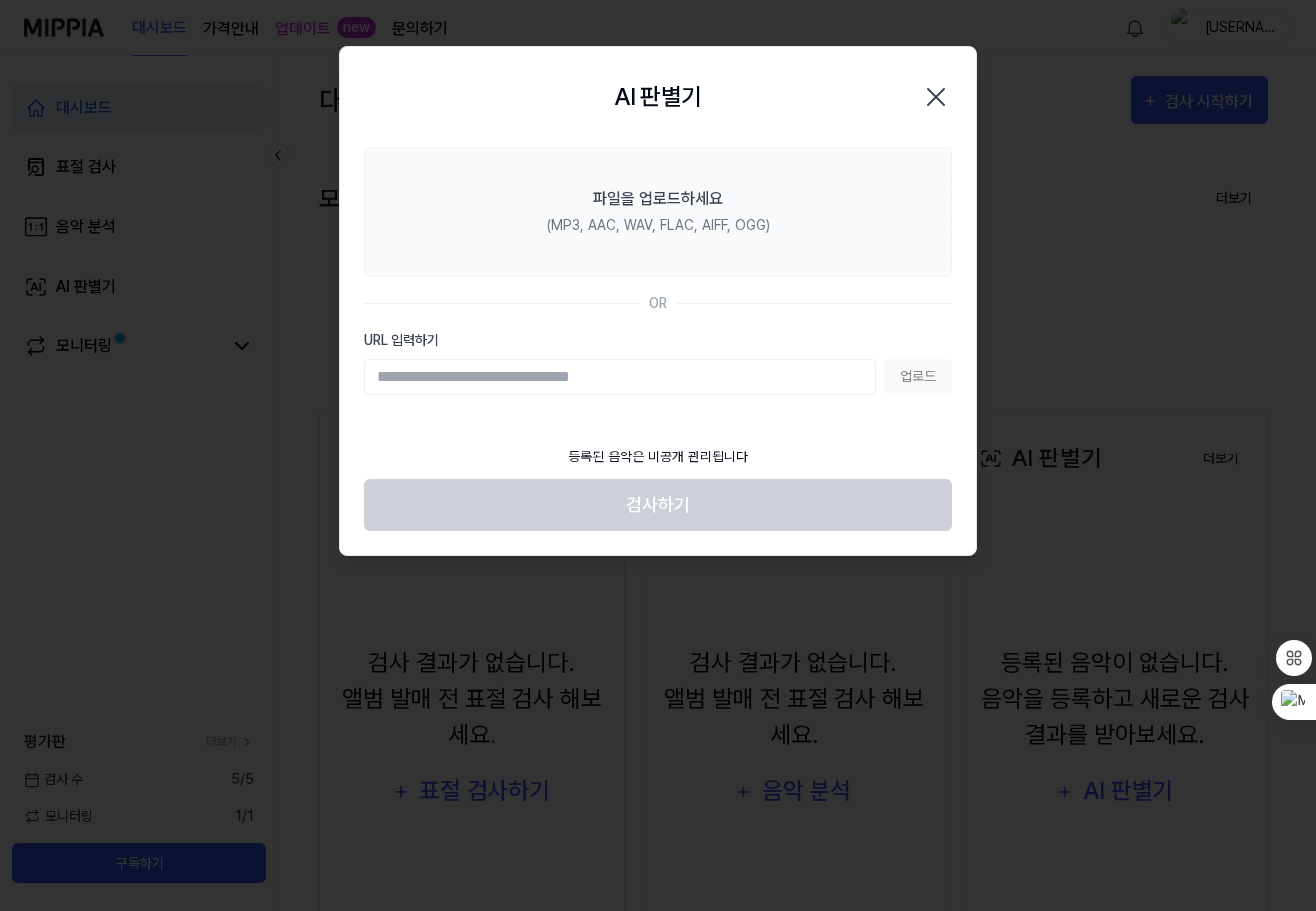 click on "AI 판별기 Close 파일을 업로드하세요 (MP3, AAC, WAV, FLAC, AIFF, OGG) OR URL 입력하기 업로드 등록된 음악은 비공개 관리됩니다 검사하기" at bounding box center [658, 301] 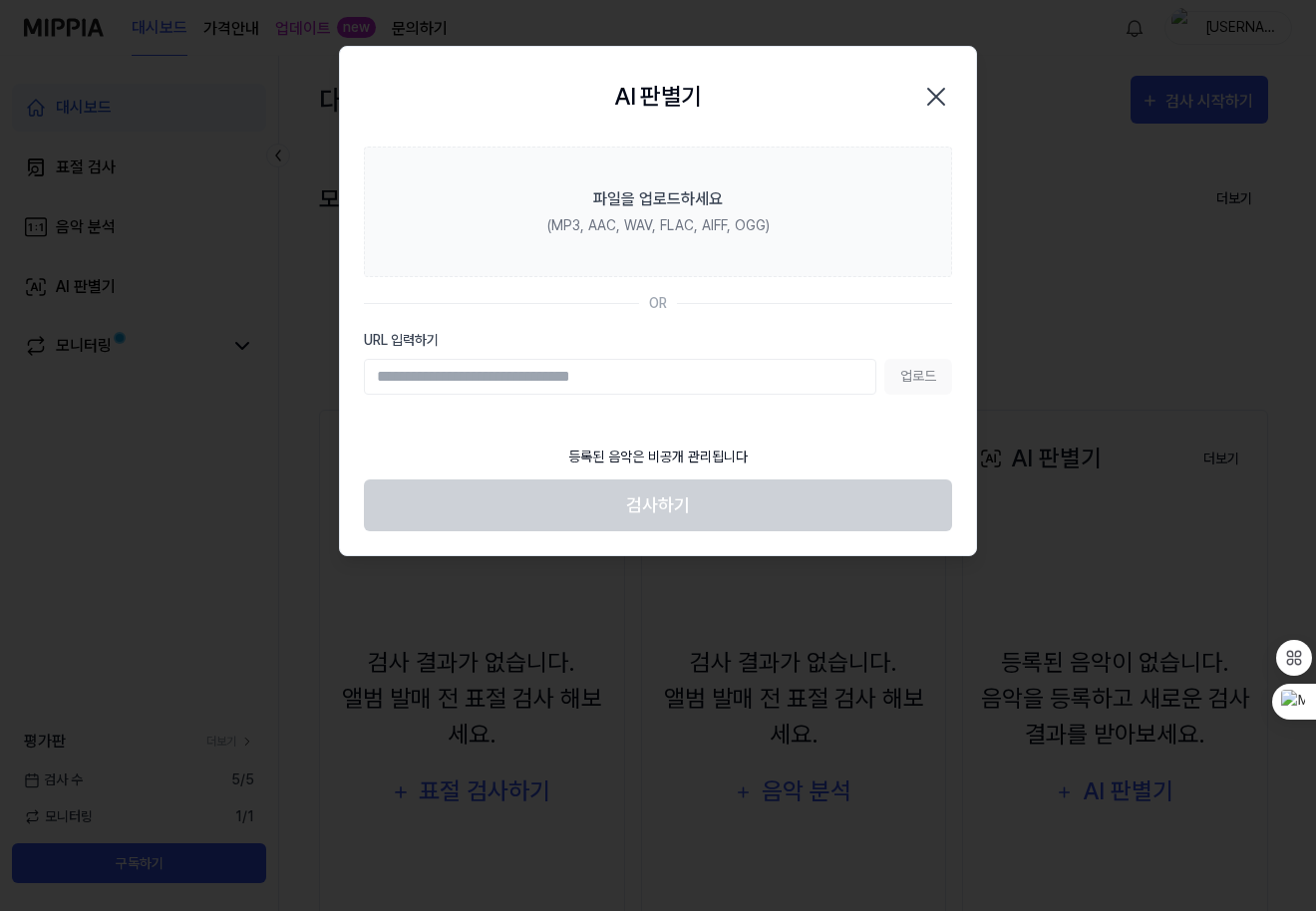 click on "URL 입력하기" at bounding box center [620, 377] 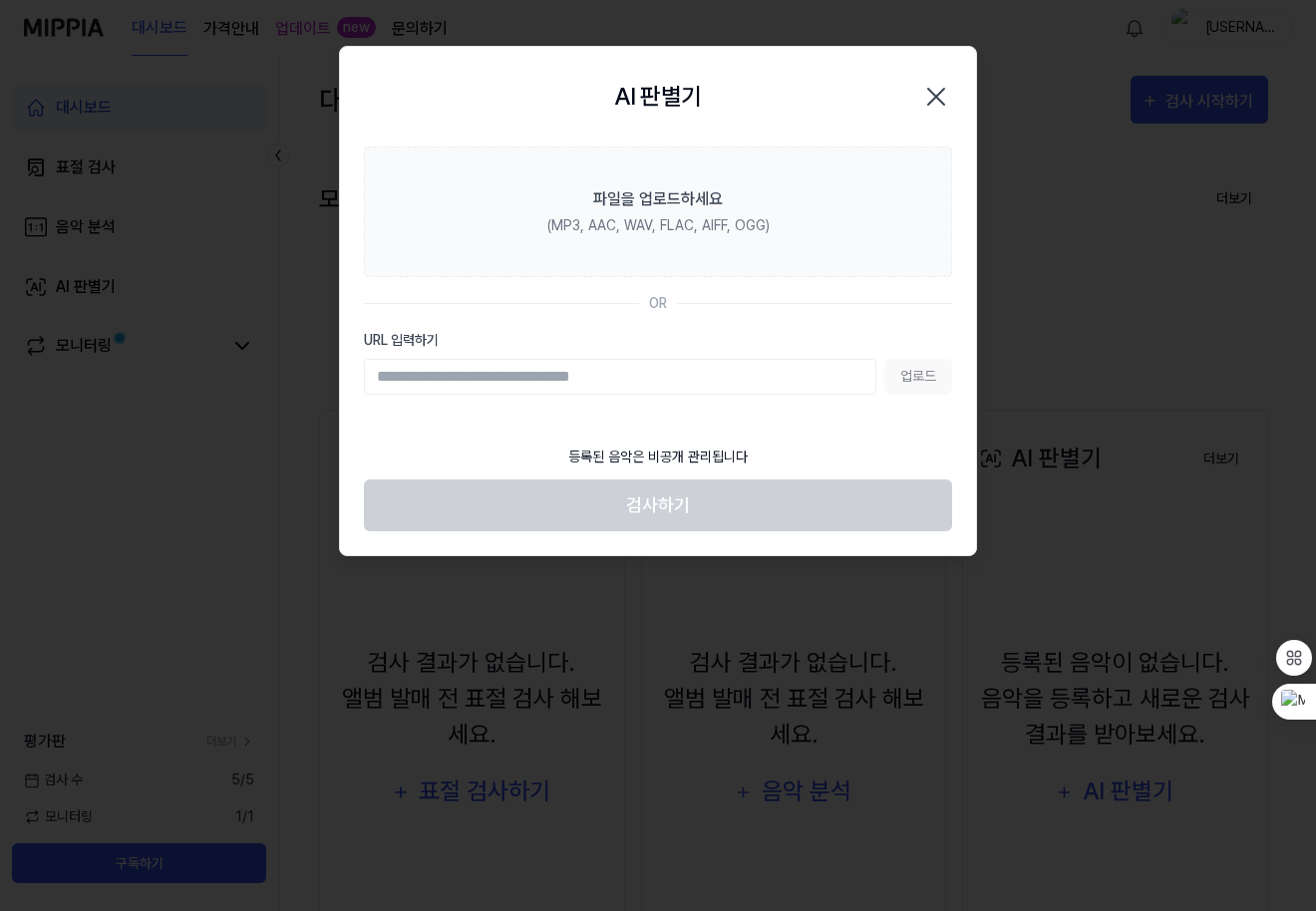 click on "URL 입력하기" at bounding box center [620, 377] 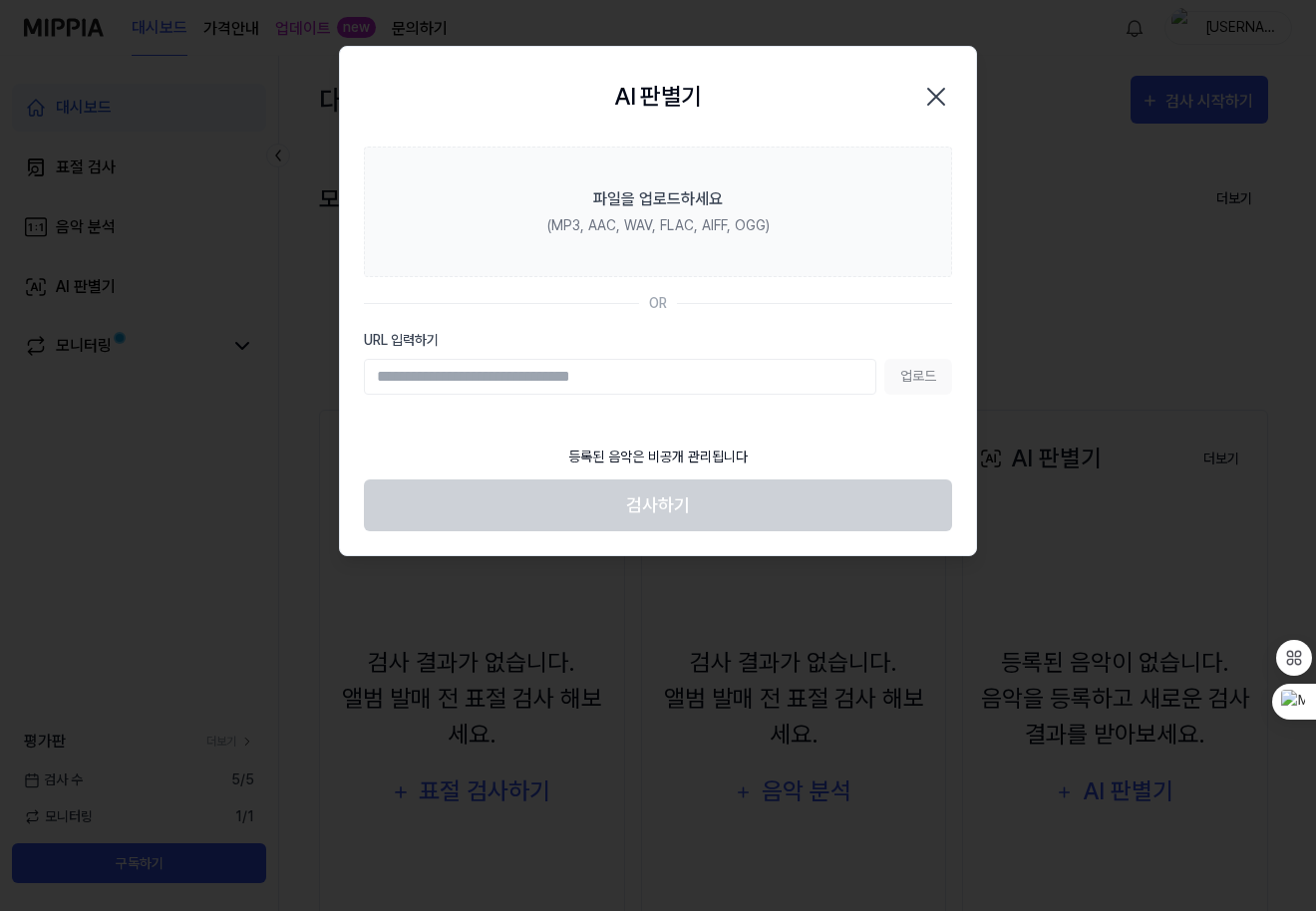 click on "업로드" at bounding box center [658, 377] 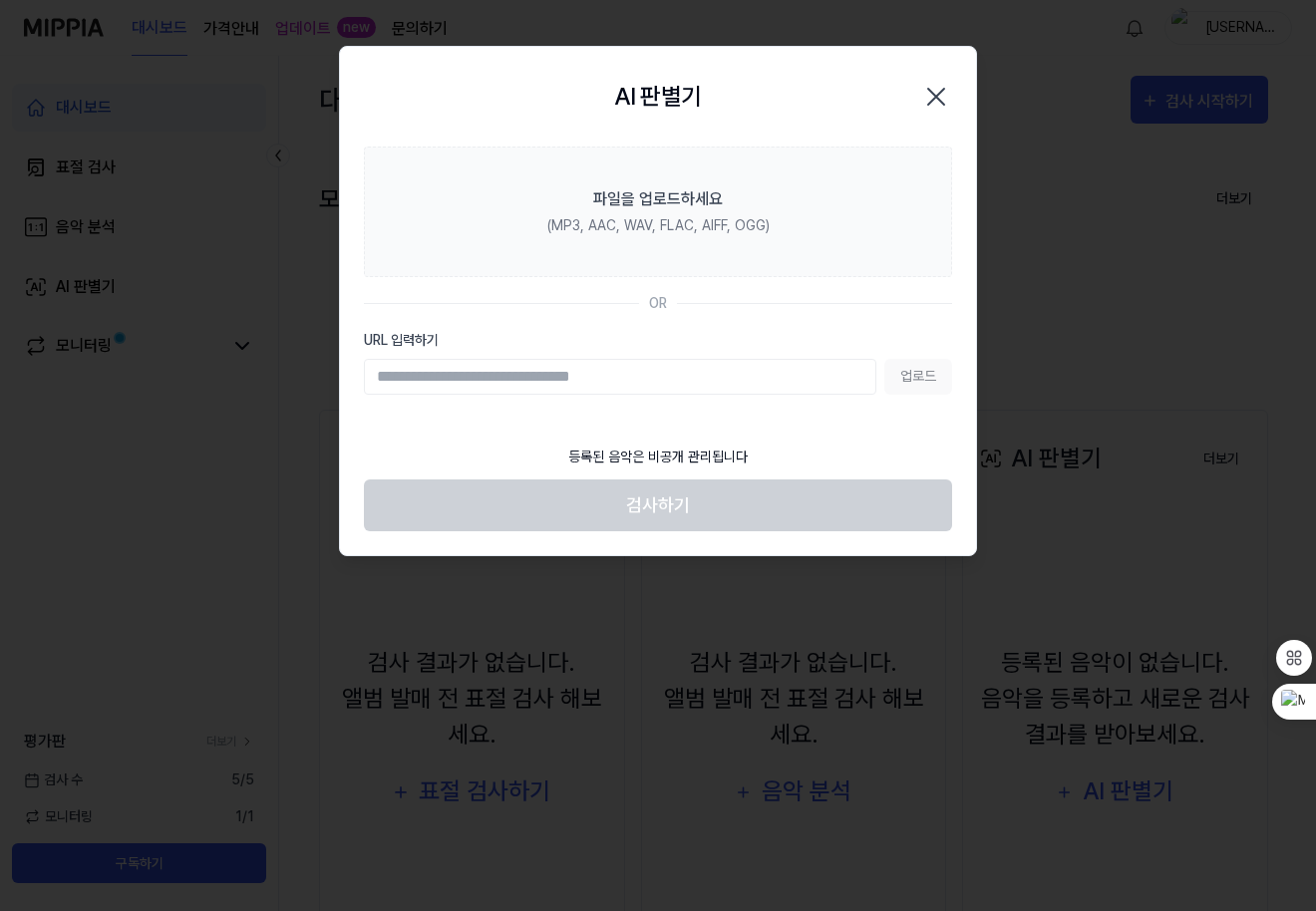 click on "URL 입력하기" at bounding box center (620, 377) 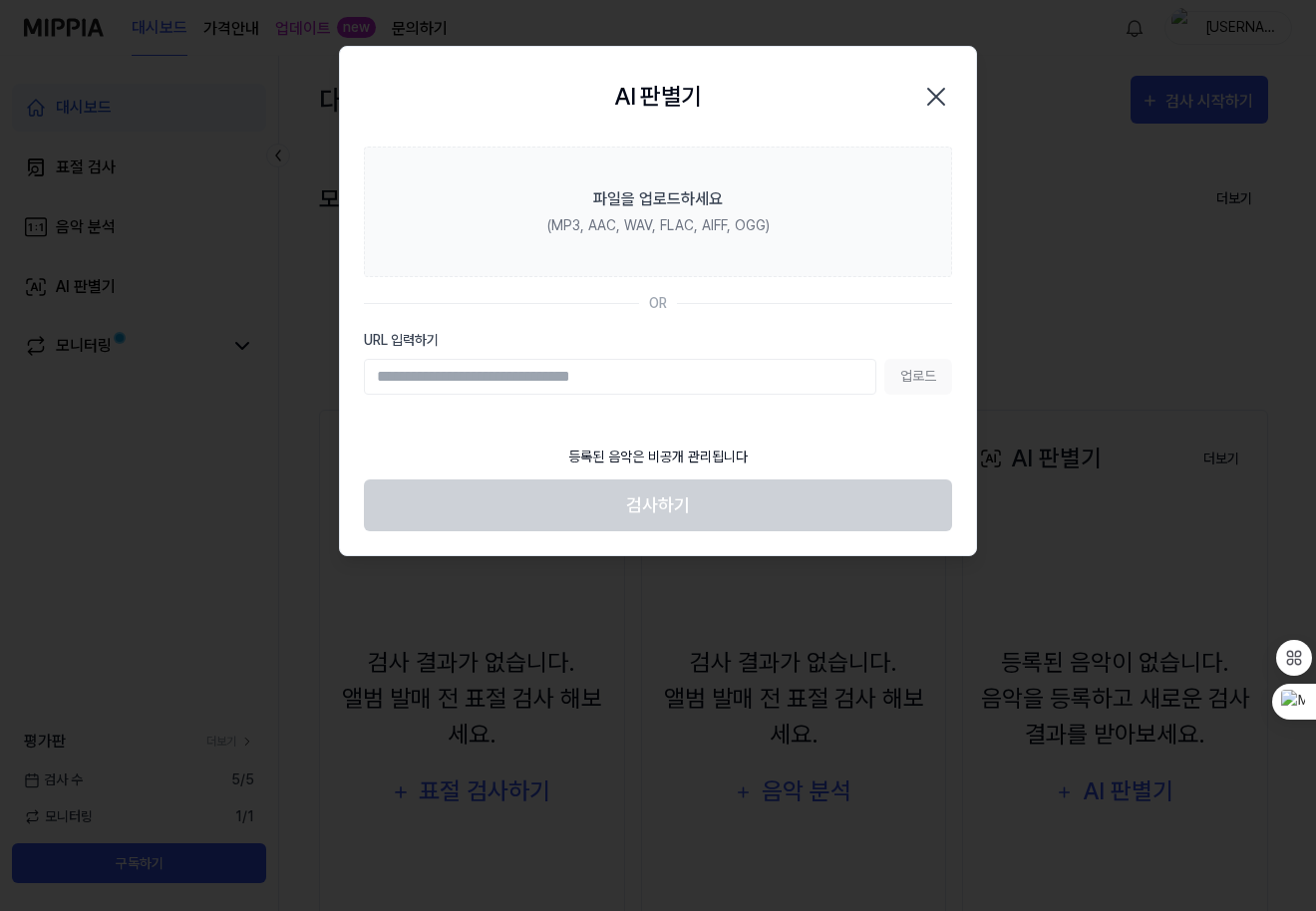 click on "AI 판별기 Close" at bounding box center (658, 97) 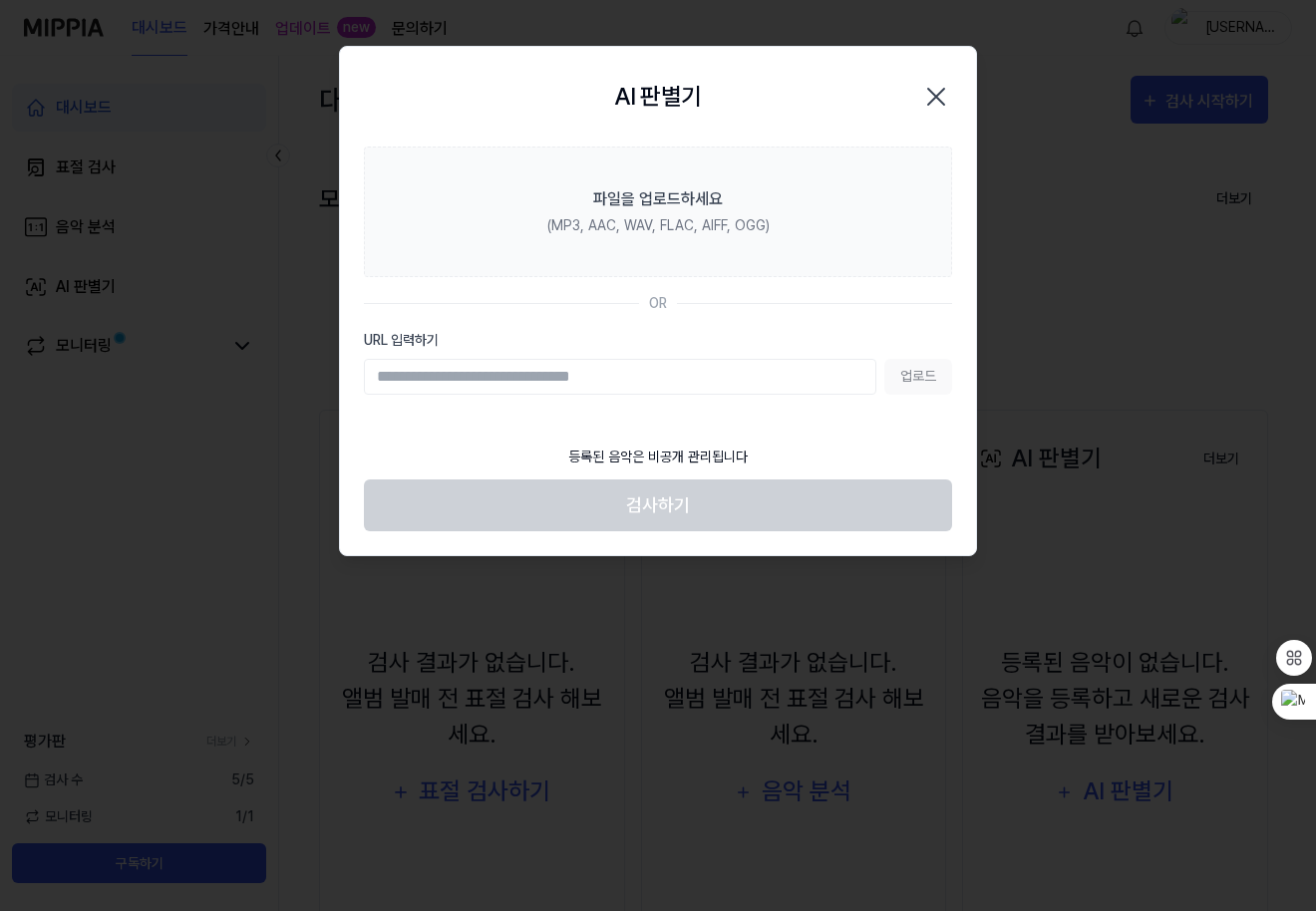 click 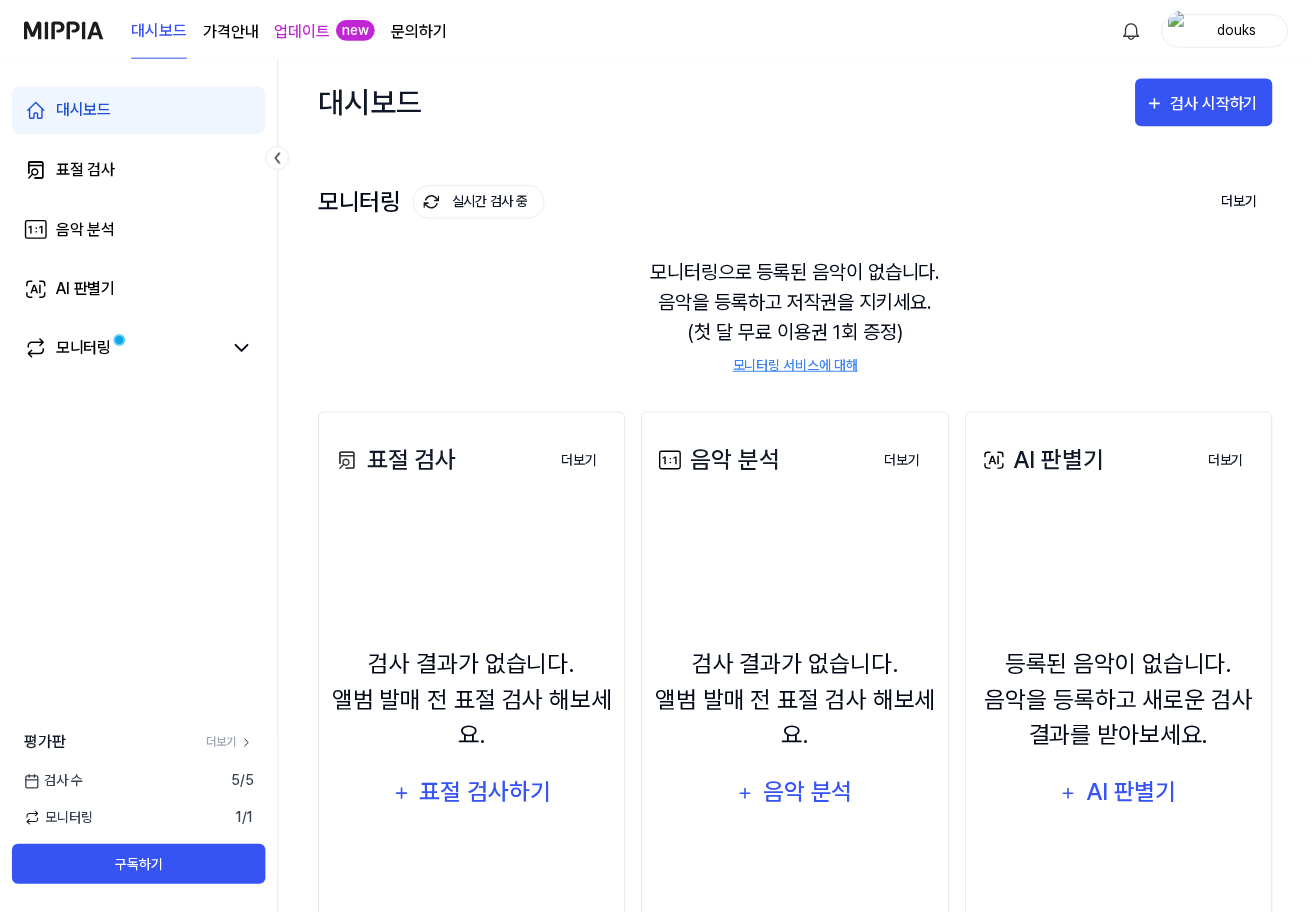 scroll, scrollTop: 0, scrollLeft: 0, axis: both 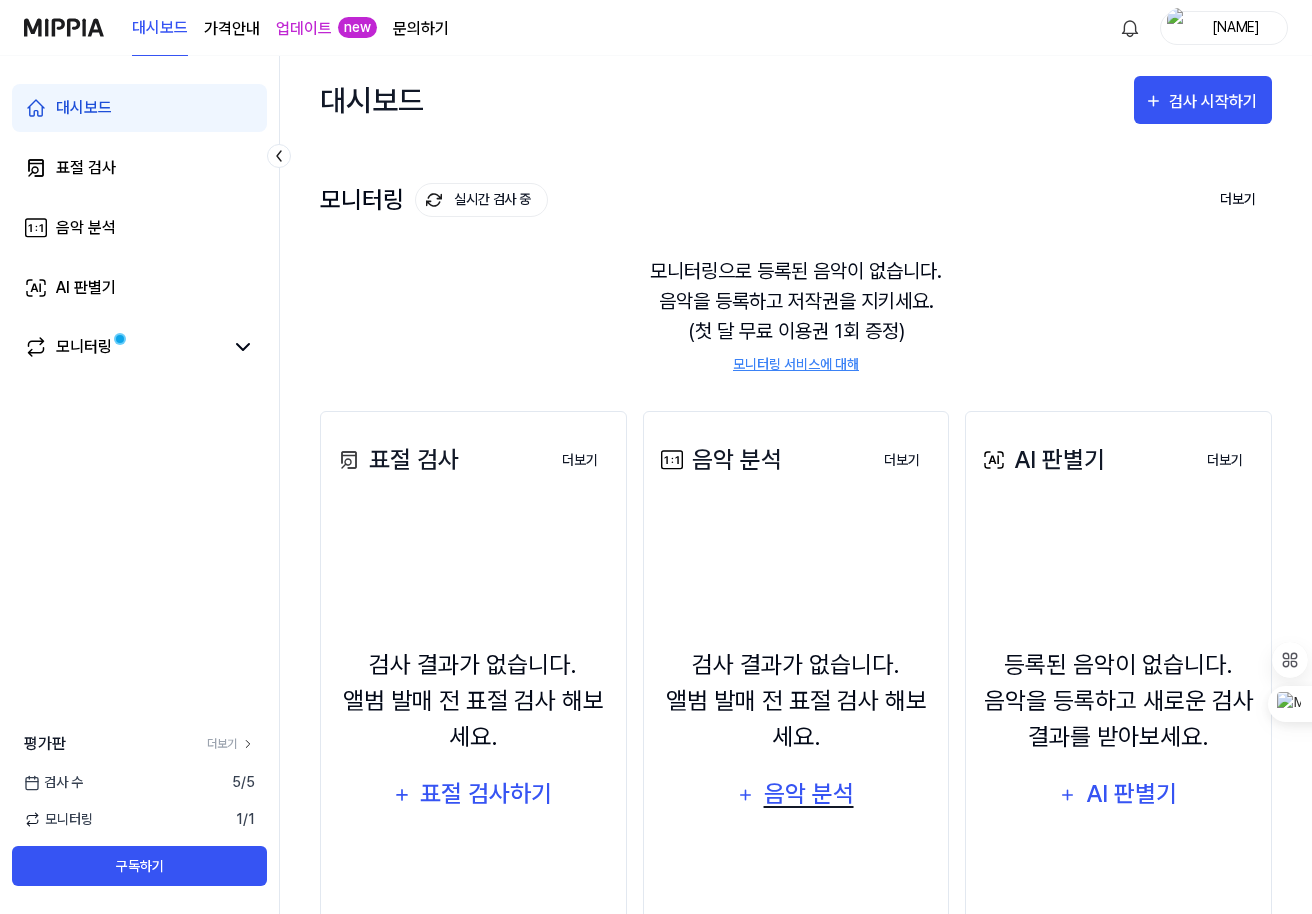 click on "음악 분석" at bounding box center [808, 794] 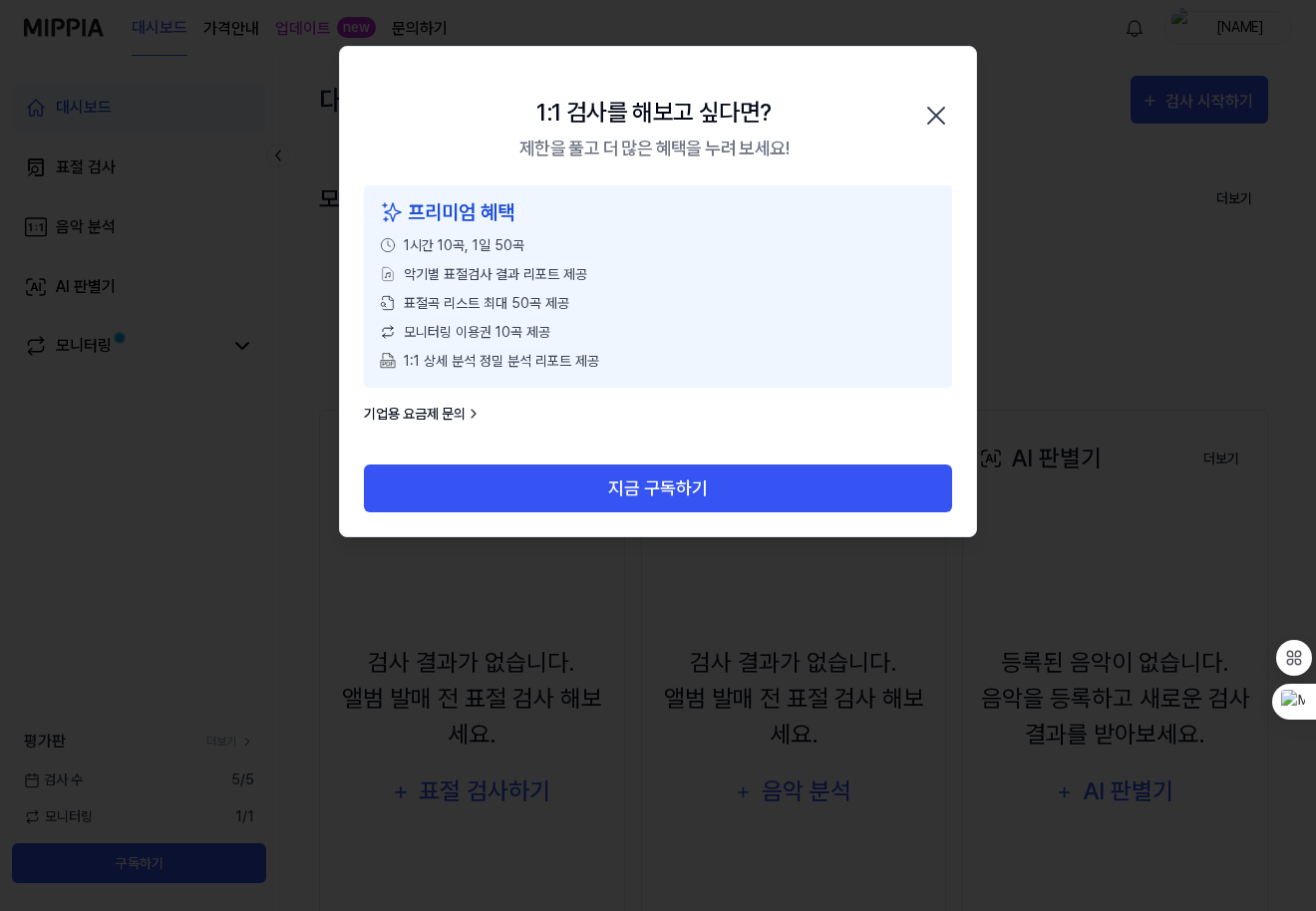 click 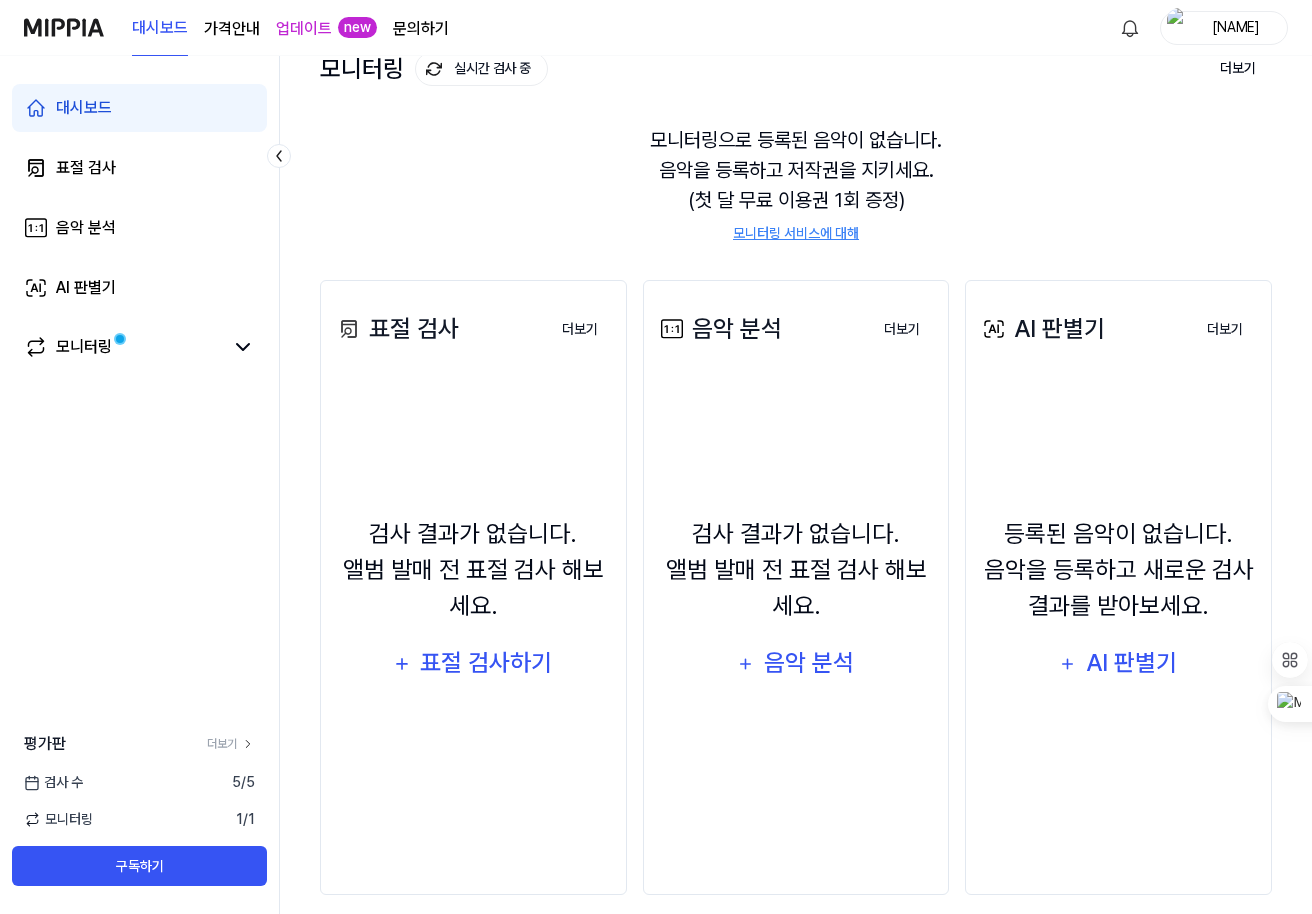 scroll, scrollTop: 152, scrollLeft: 0, axis: vertical 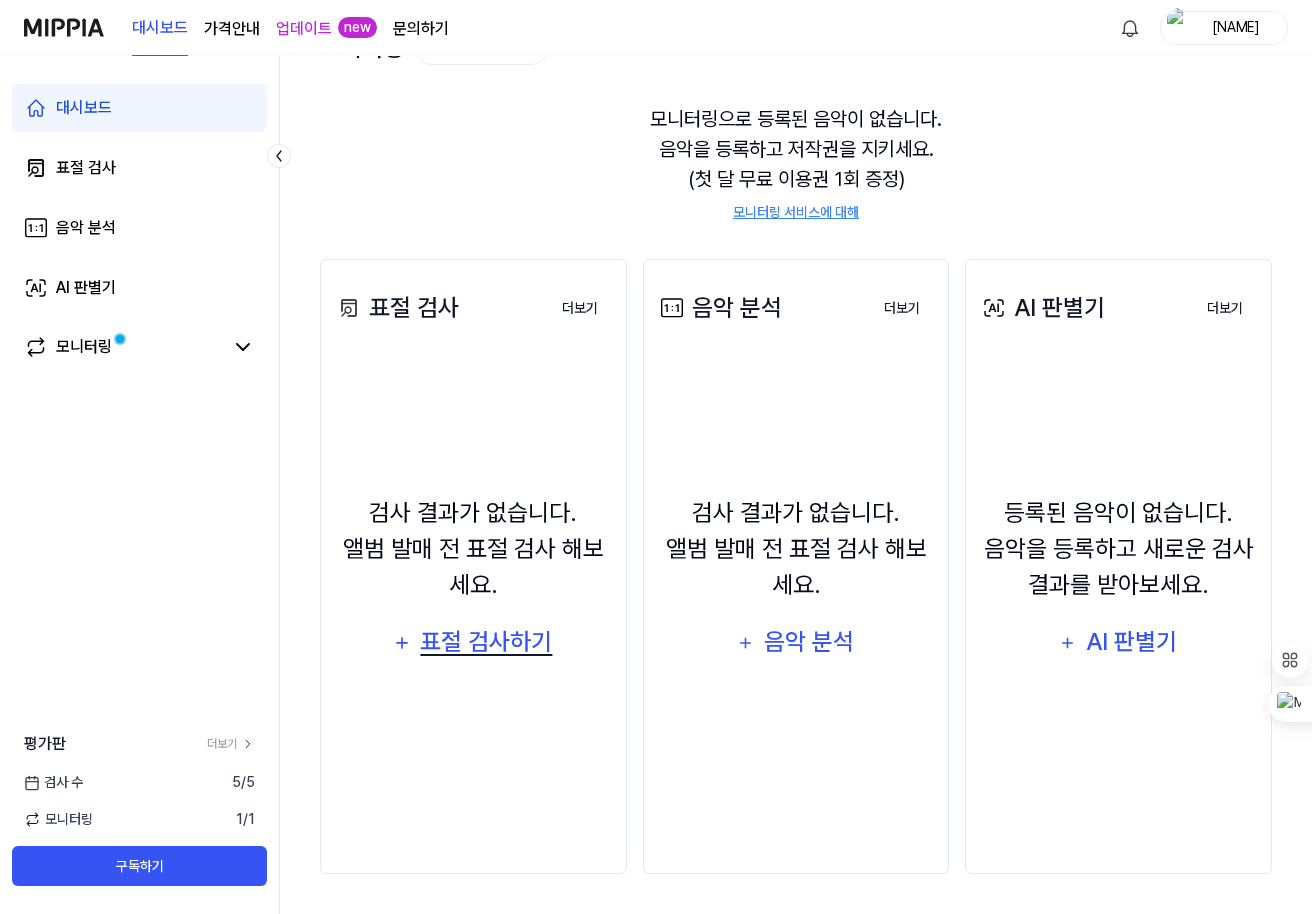 click on "표절 검사하기" at bounding box center [487, 642] 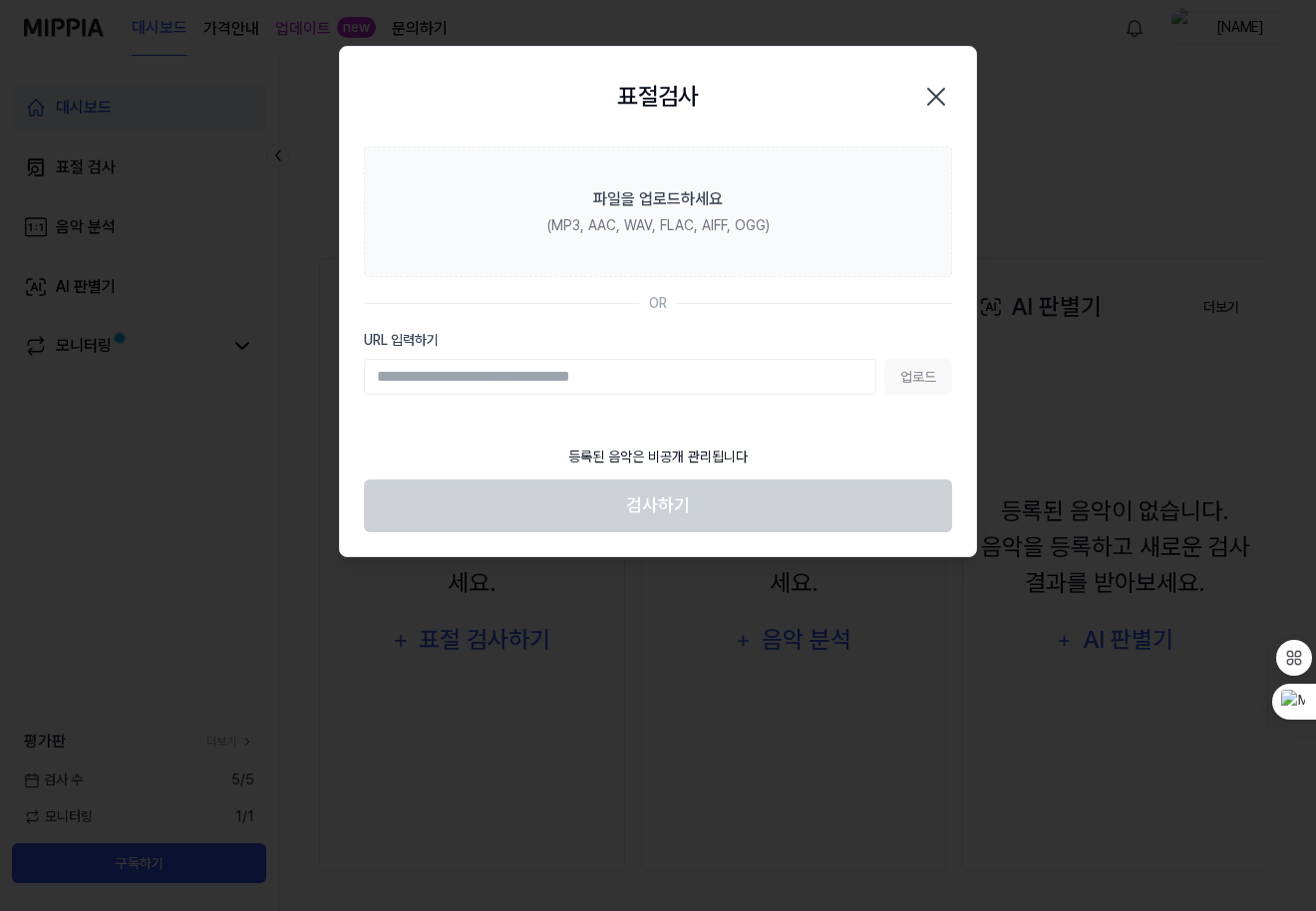 click 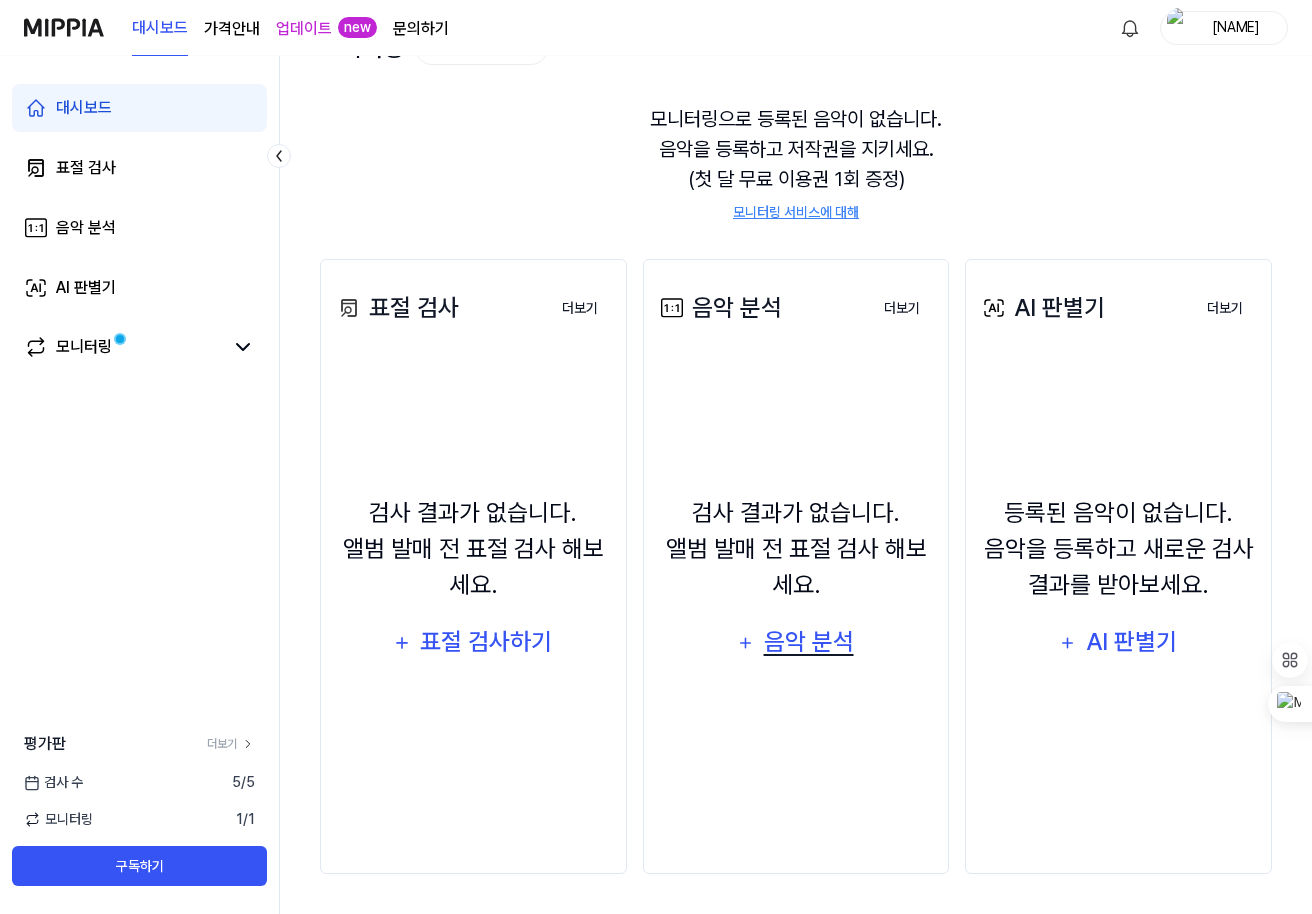 click on "음악 분석" at bounding box center [808, 642] 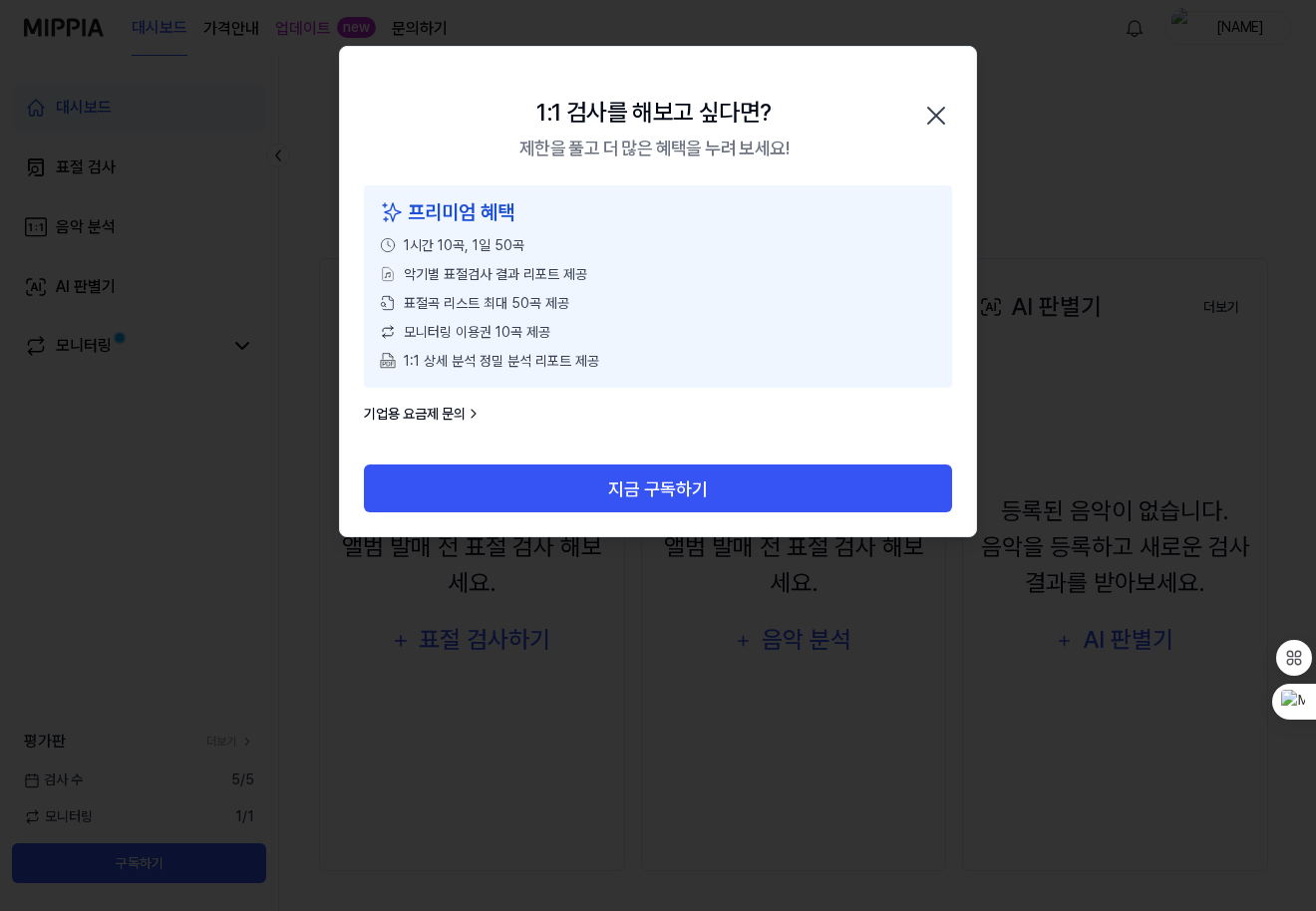 click on "1:1 검사를 해보고 싶다면? 제한을 풀고 더 많은 혜택을 누려 보세요! 닫기" at bounding box center (658, 116) 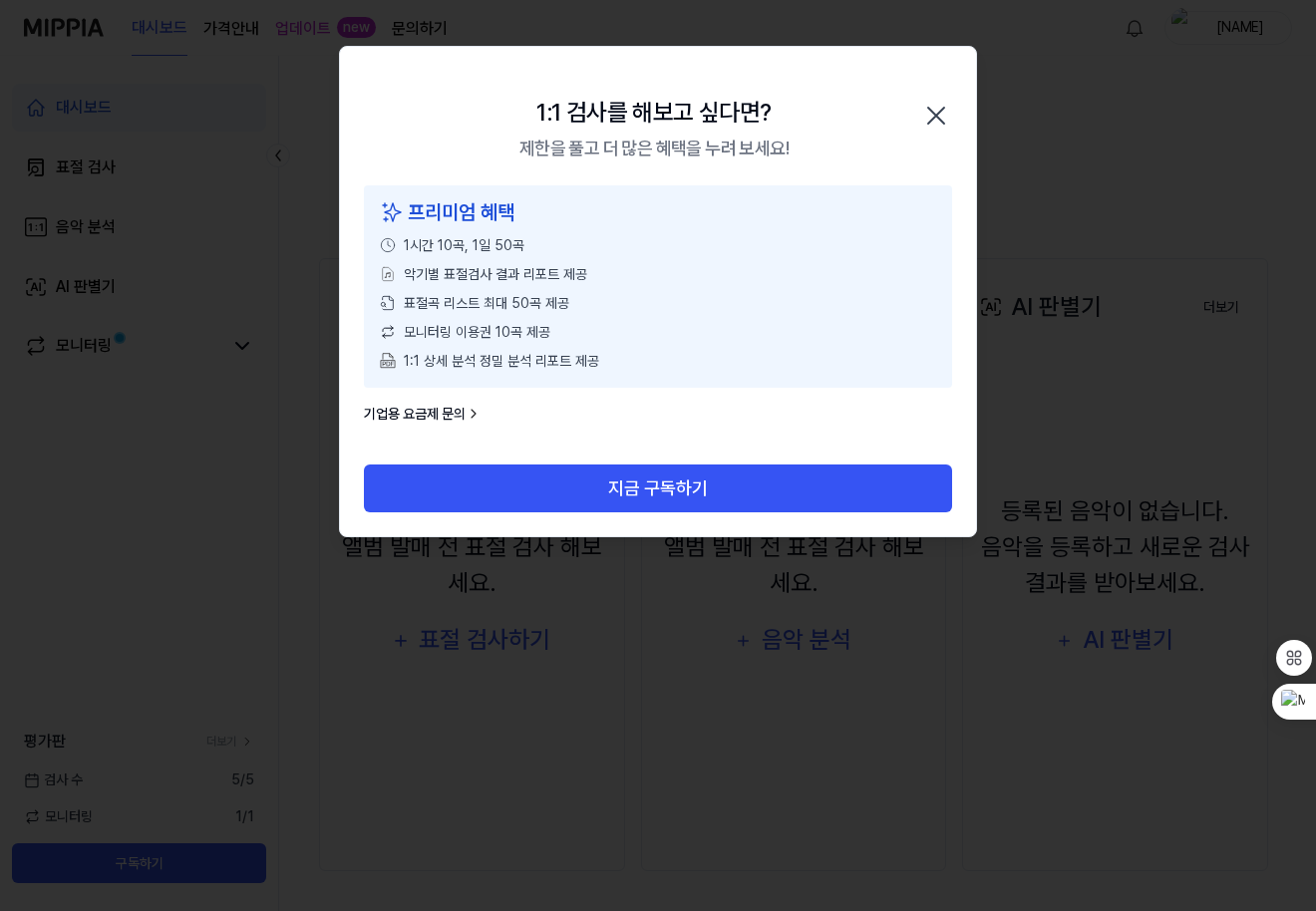 click 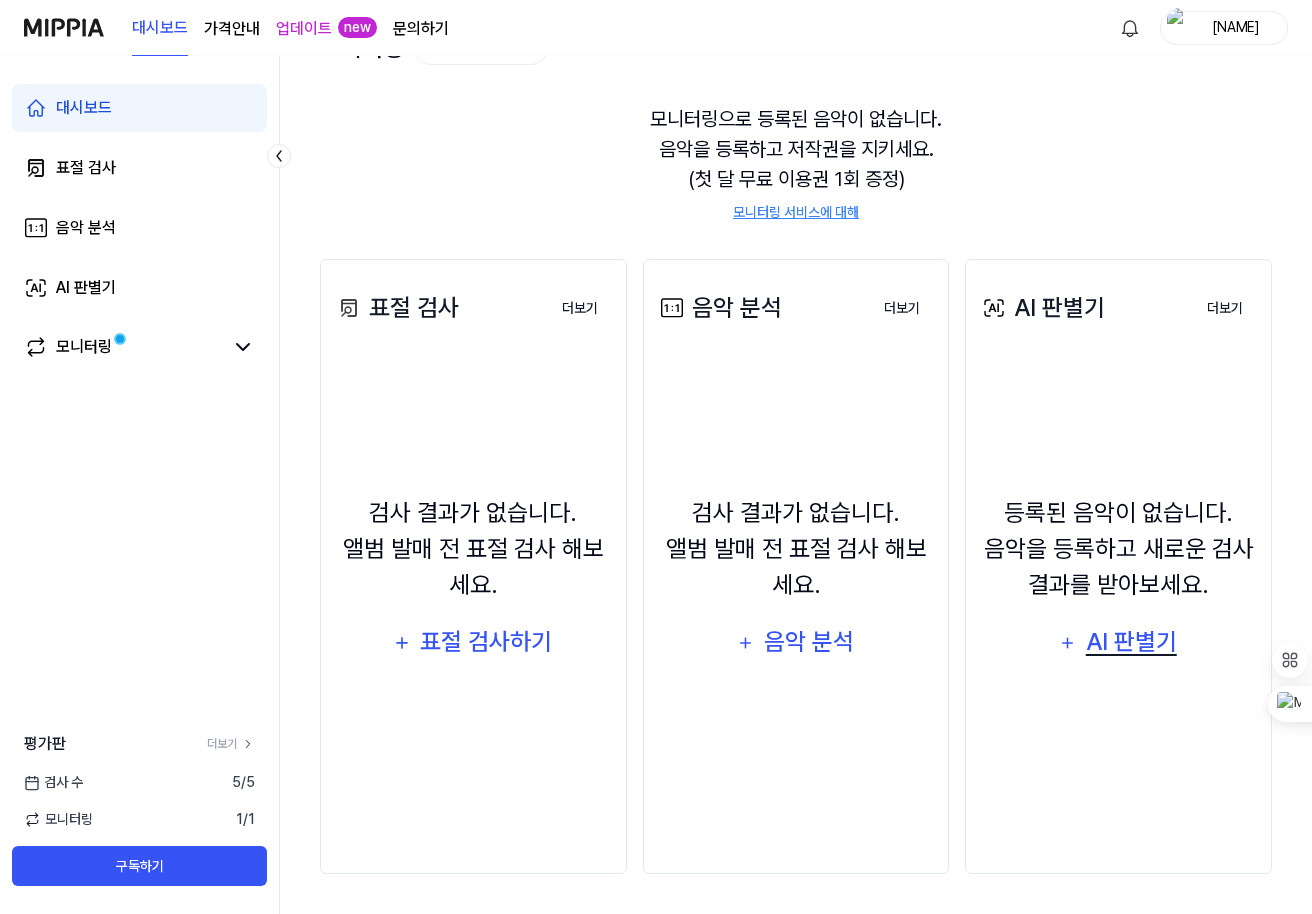 click on "AI 판별기" at bounding box center (1131, 642) 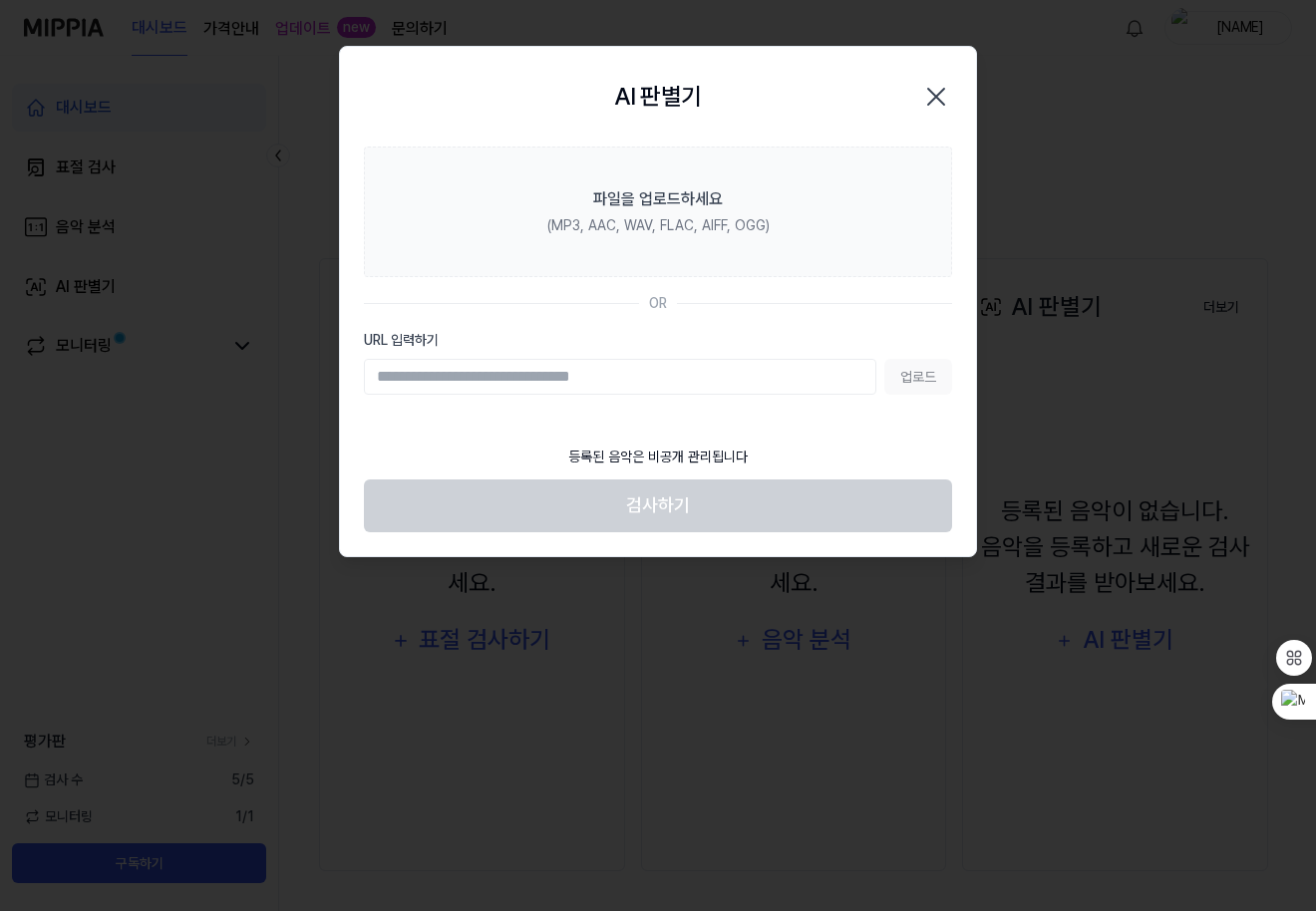 click 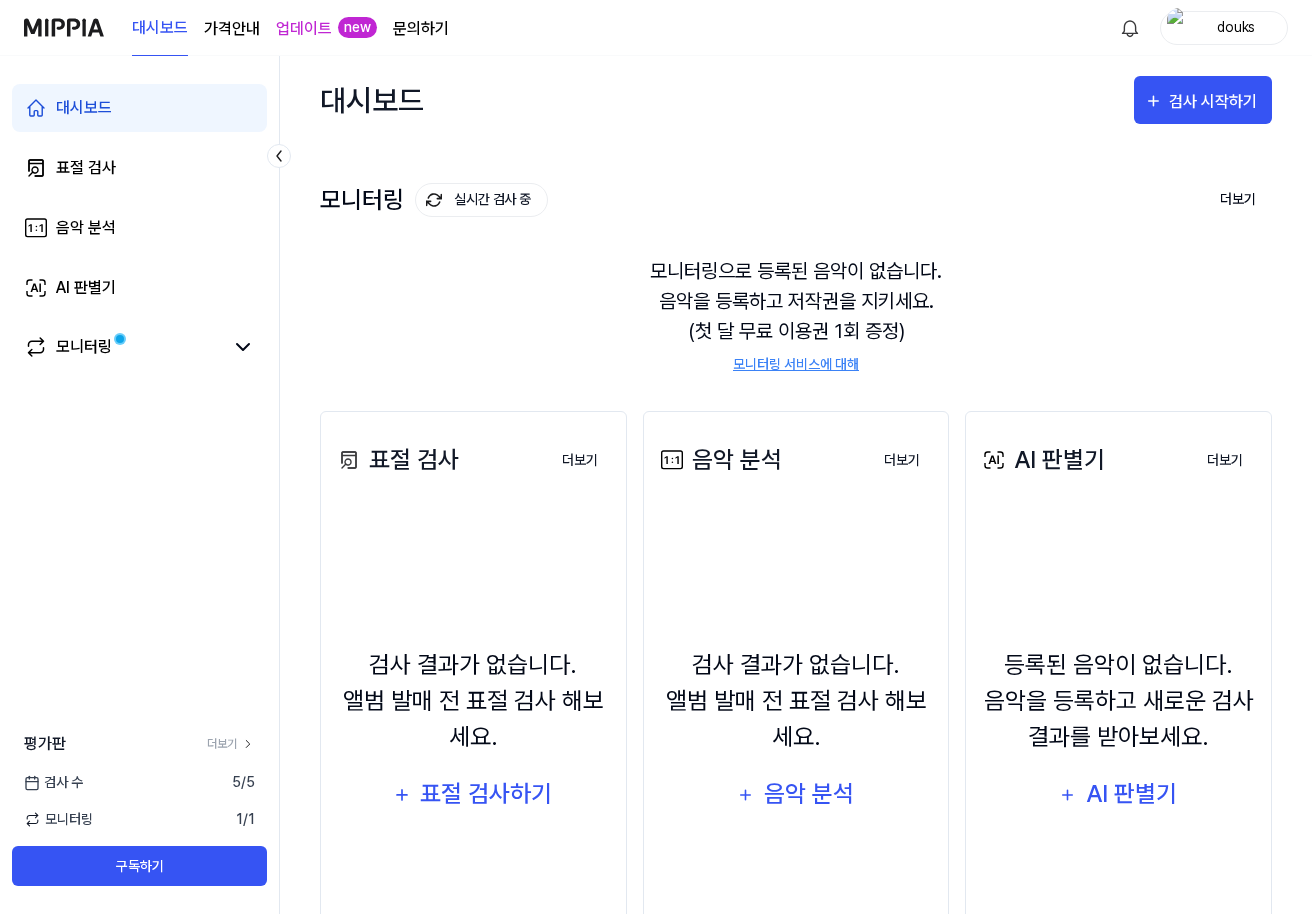 scroll, scrollTop: 0, scrollLeft: 0, axis: both 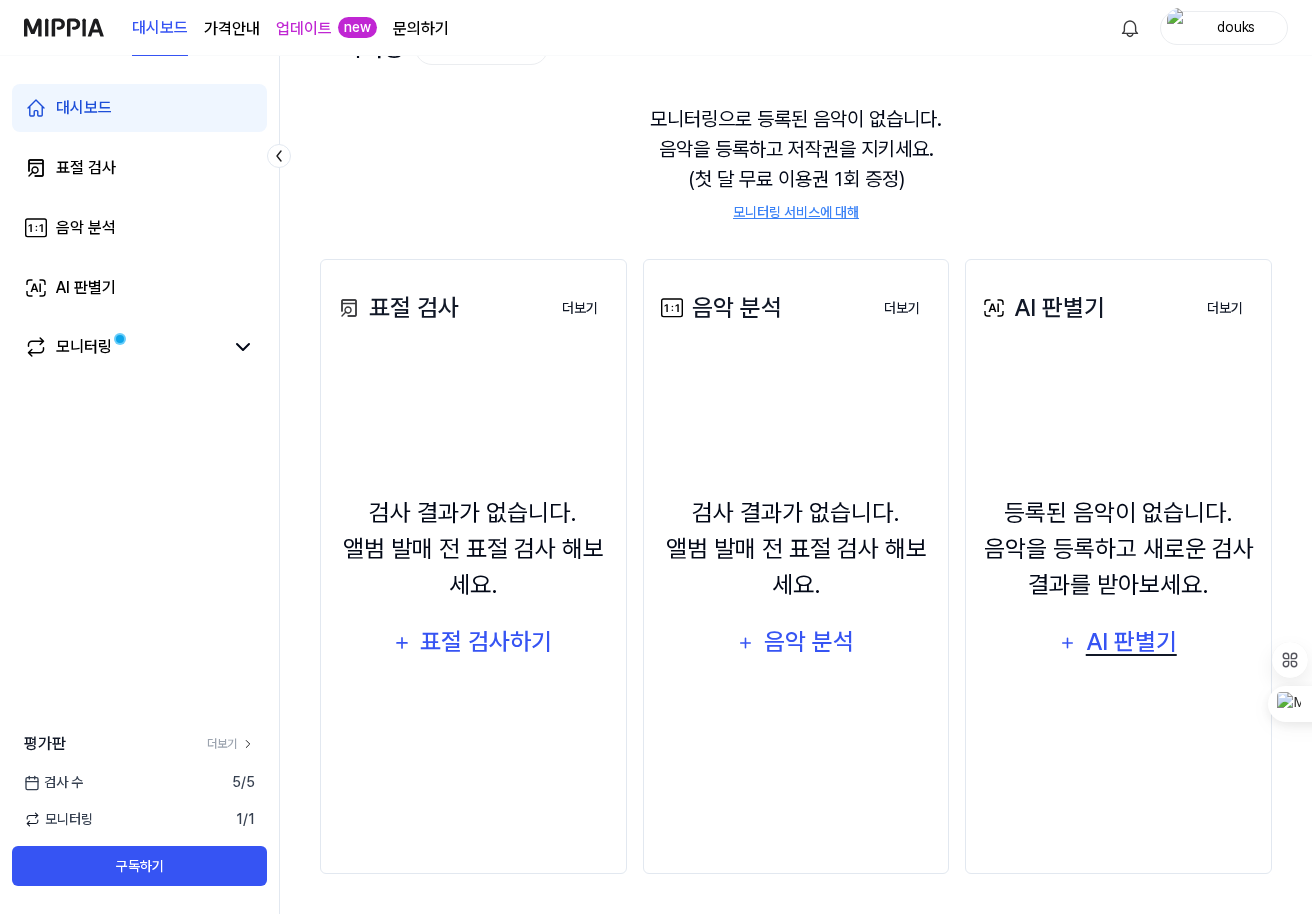 click on "AI 판별기" at bounding box center [1131, 642] 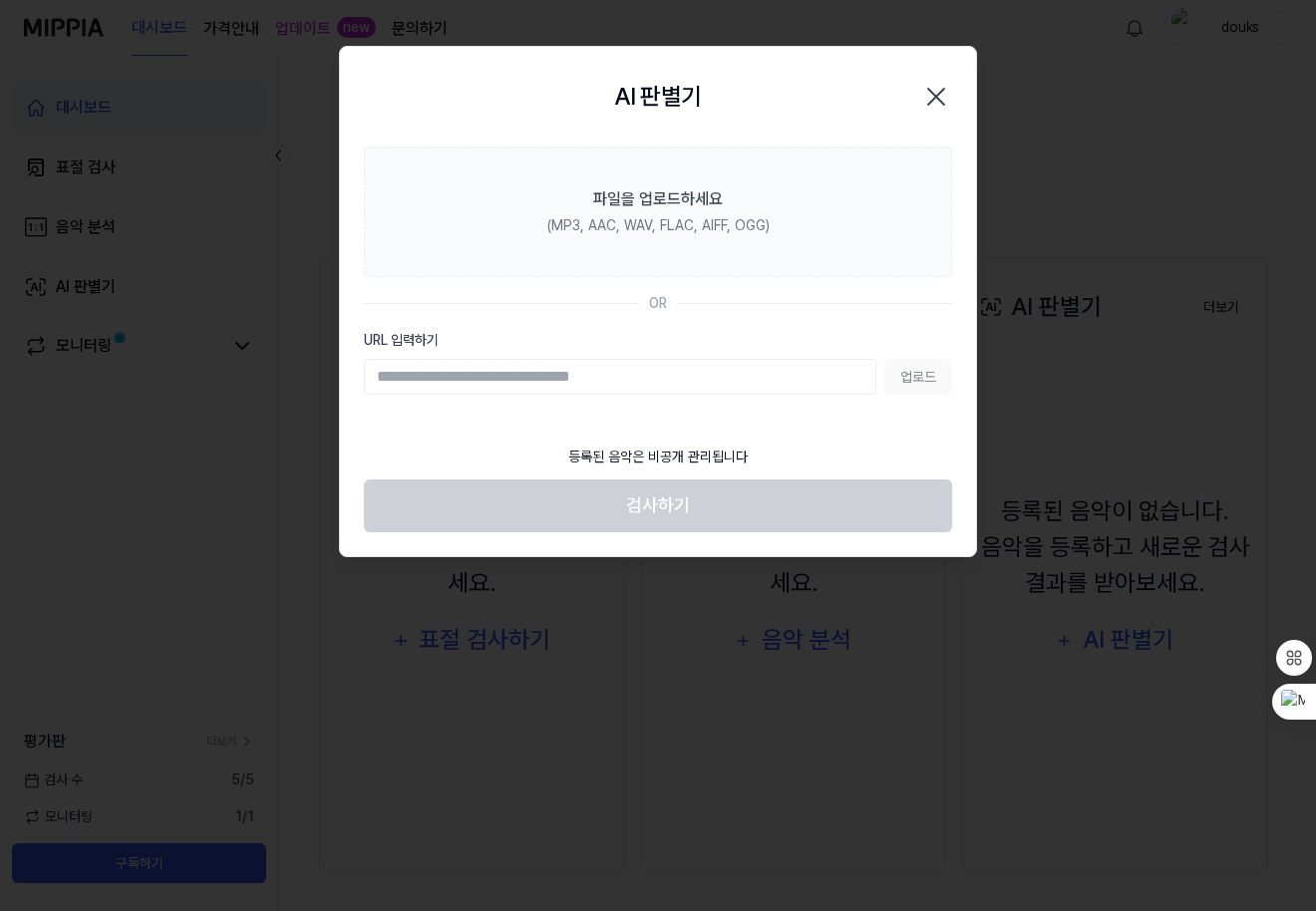 click 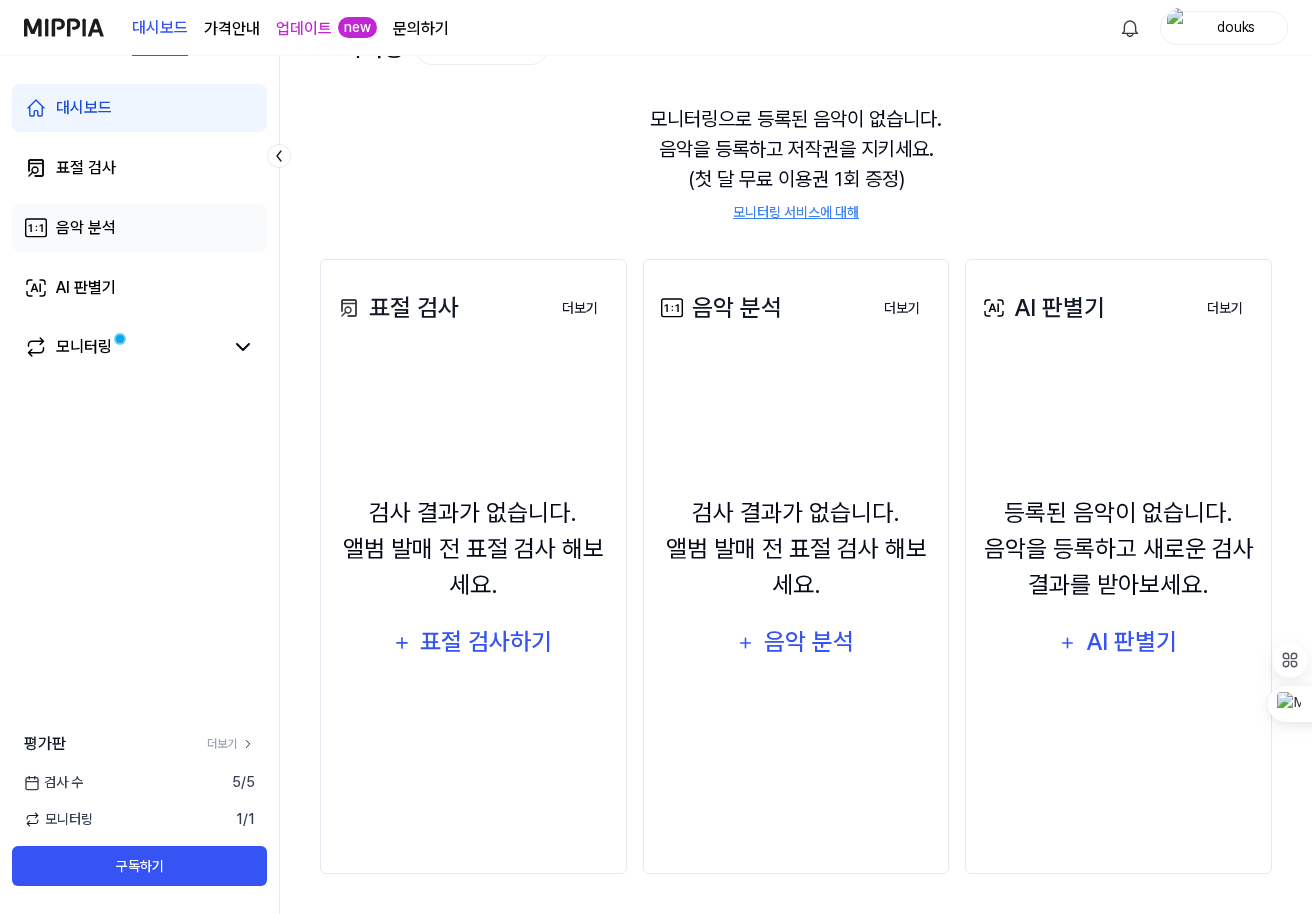 click on "음악 분석" at bounding box center [86, 228] 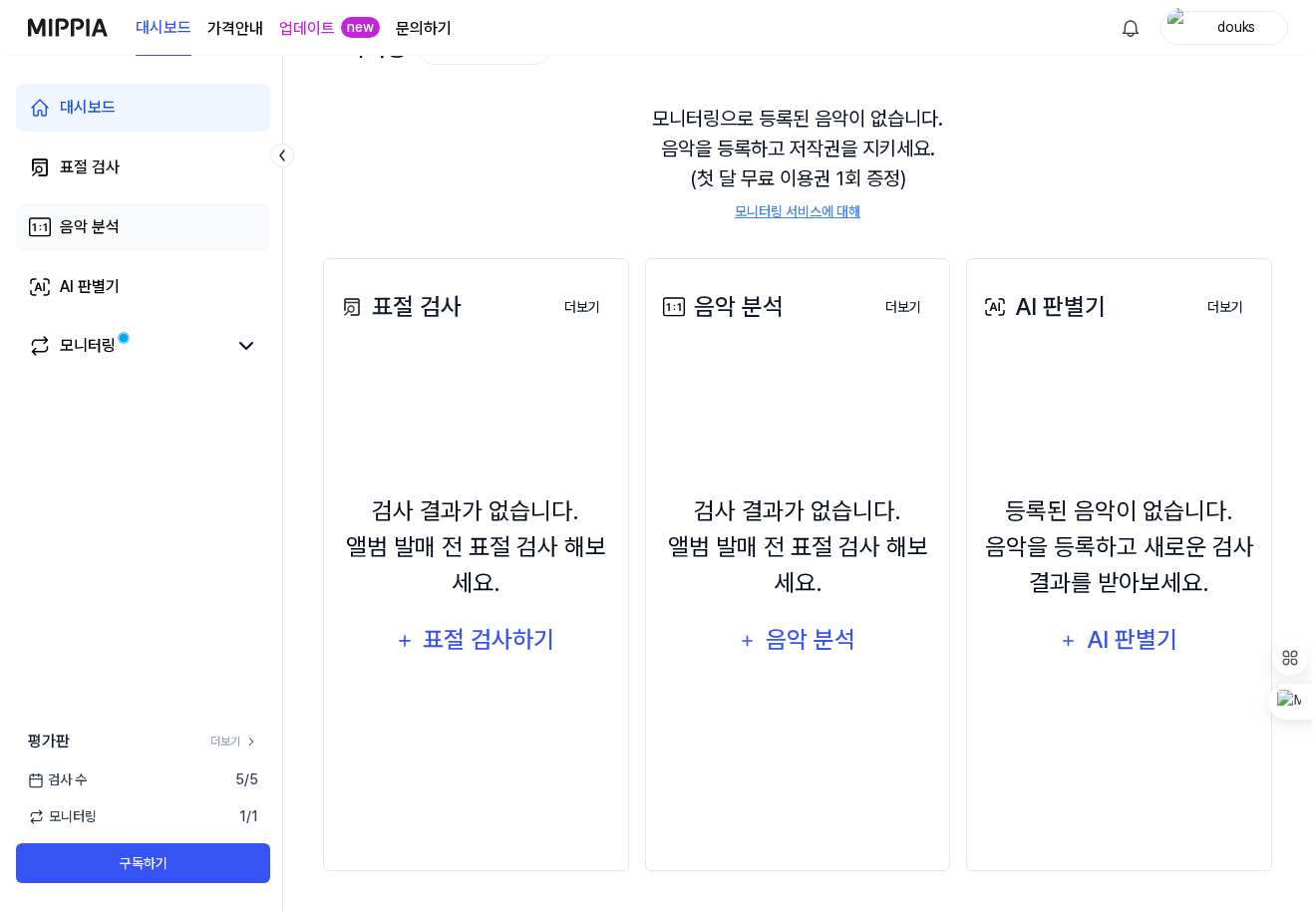 scroll, scrollTop: 0, scrollLeft: 0, axis: both 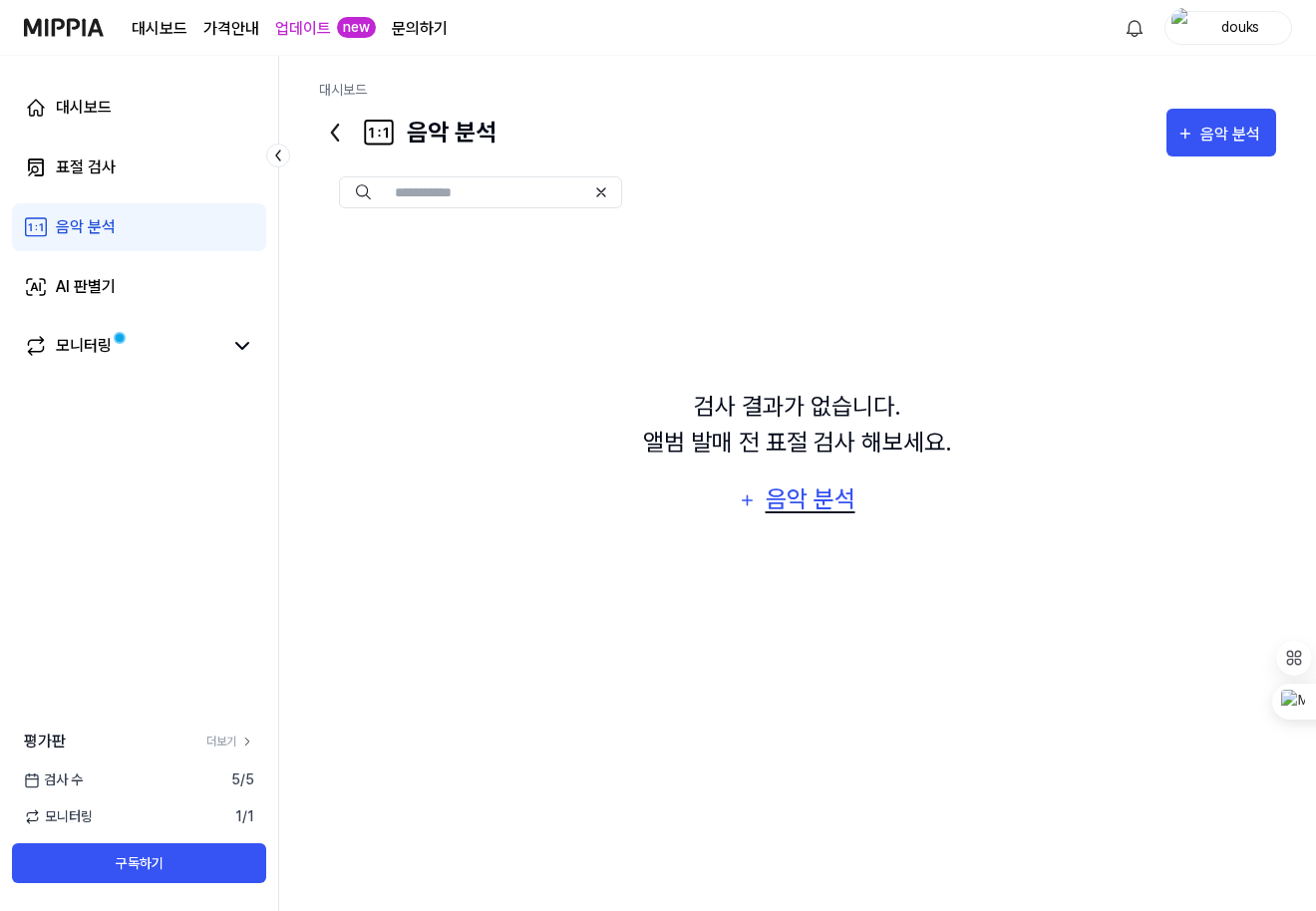 click on "음악 분석" at bounding box center [810, 499] 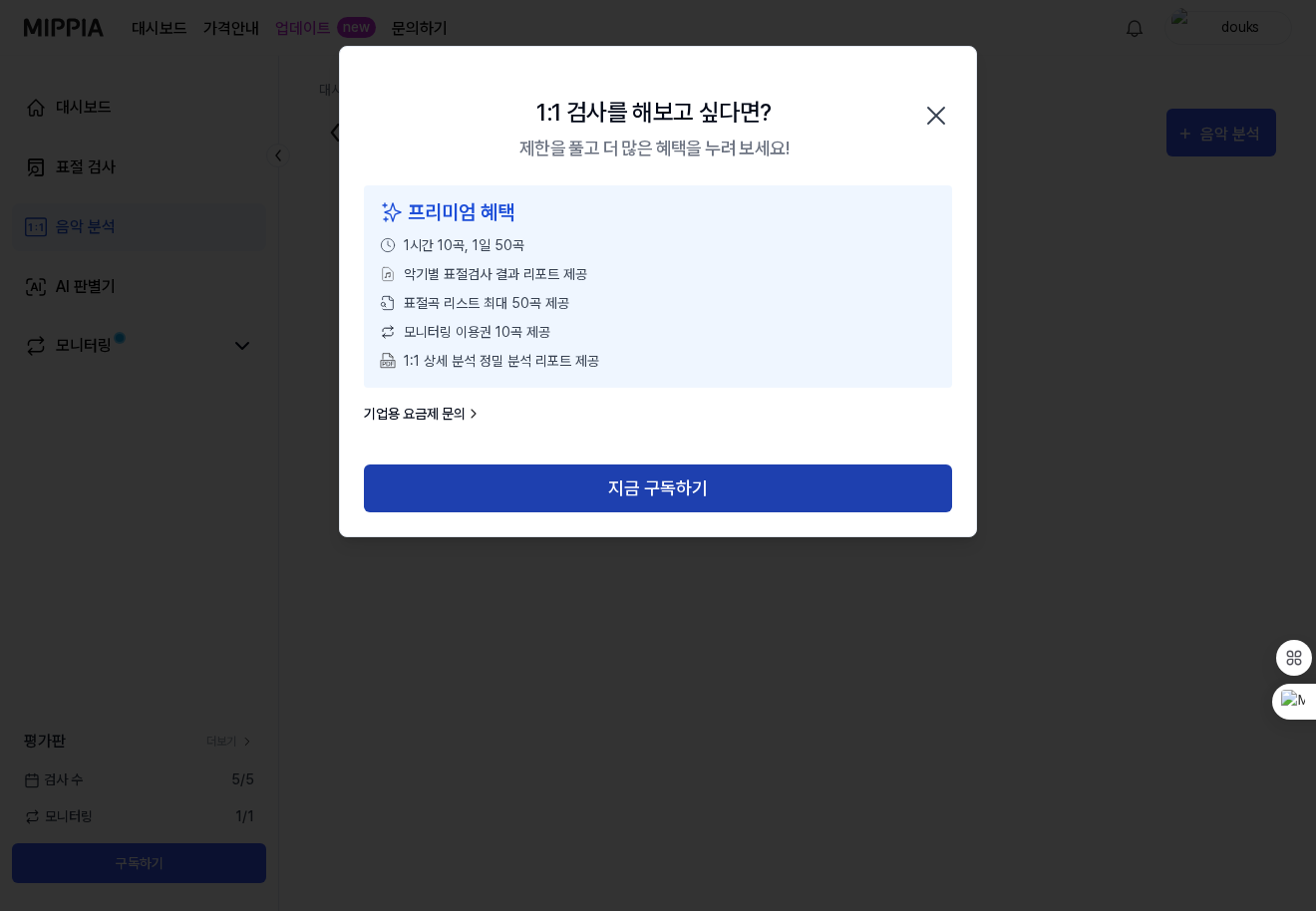 click on "지금 구독하기" at bounding box center (658, 488) 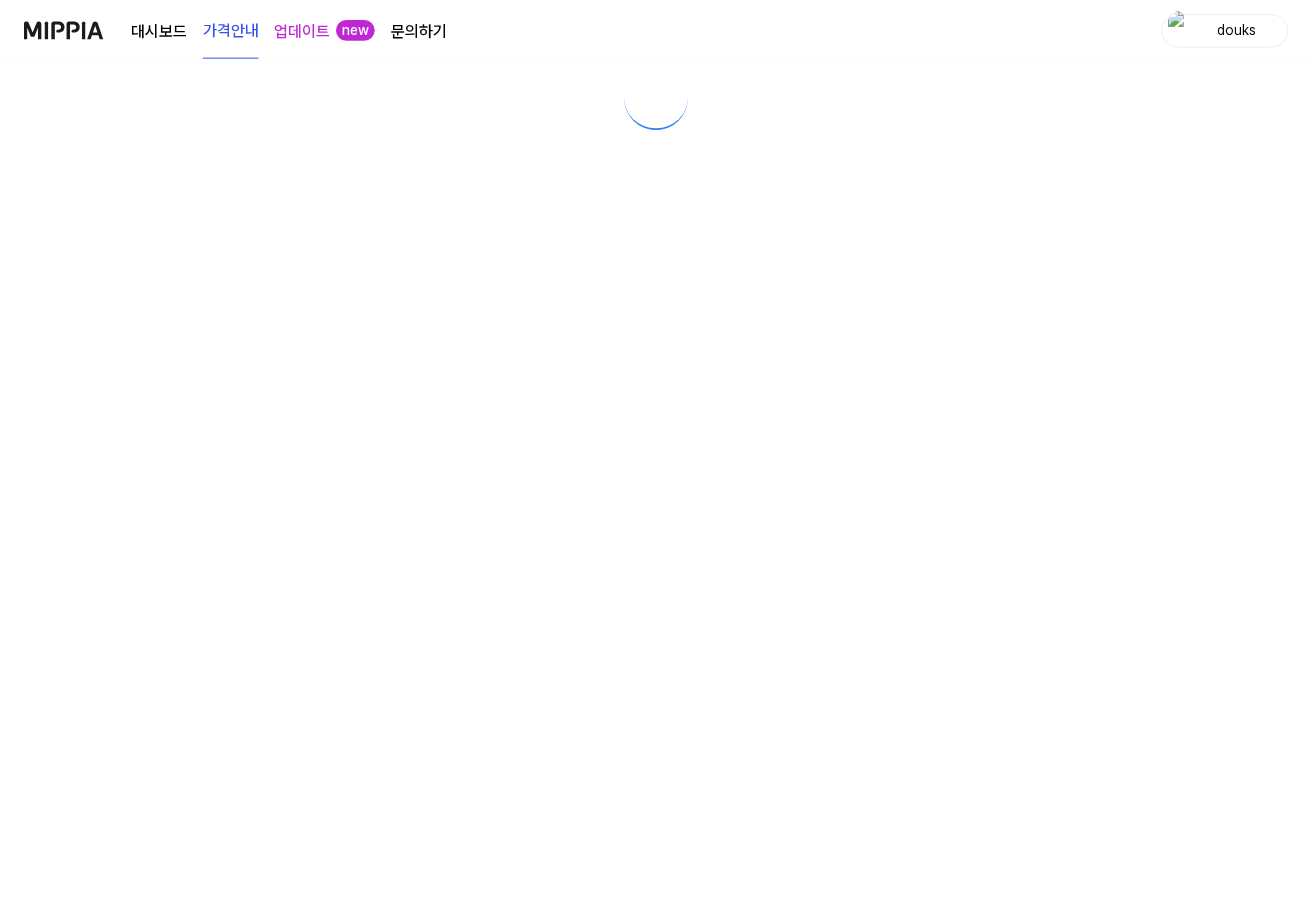 scroll, scrollTop: 0, scrollLeft: 0, axis: both 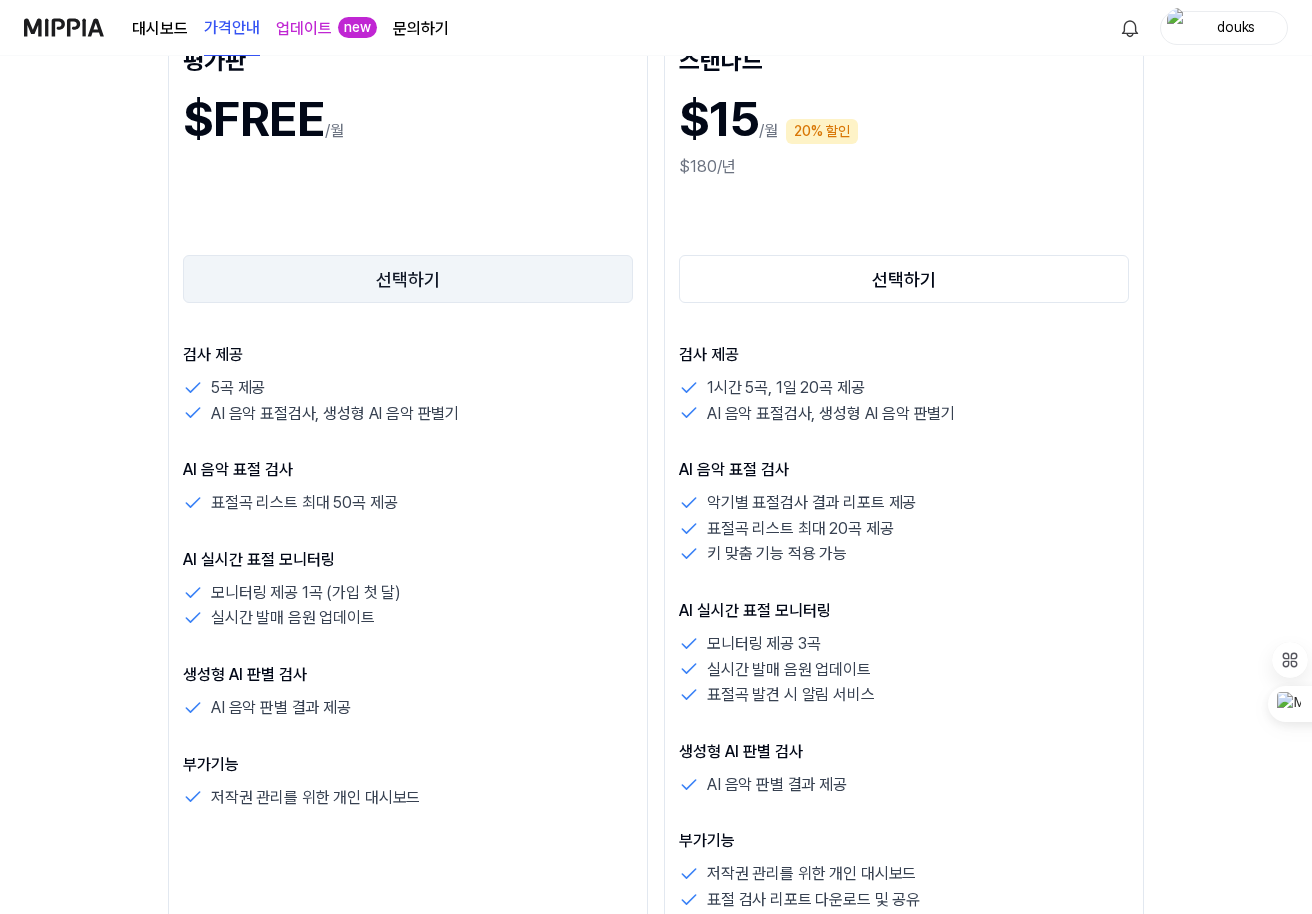 click on "선택하기" at bounding box center (408, 279) 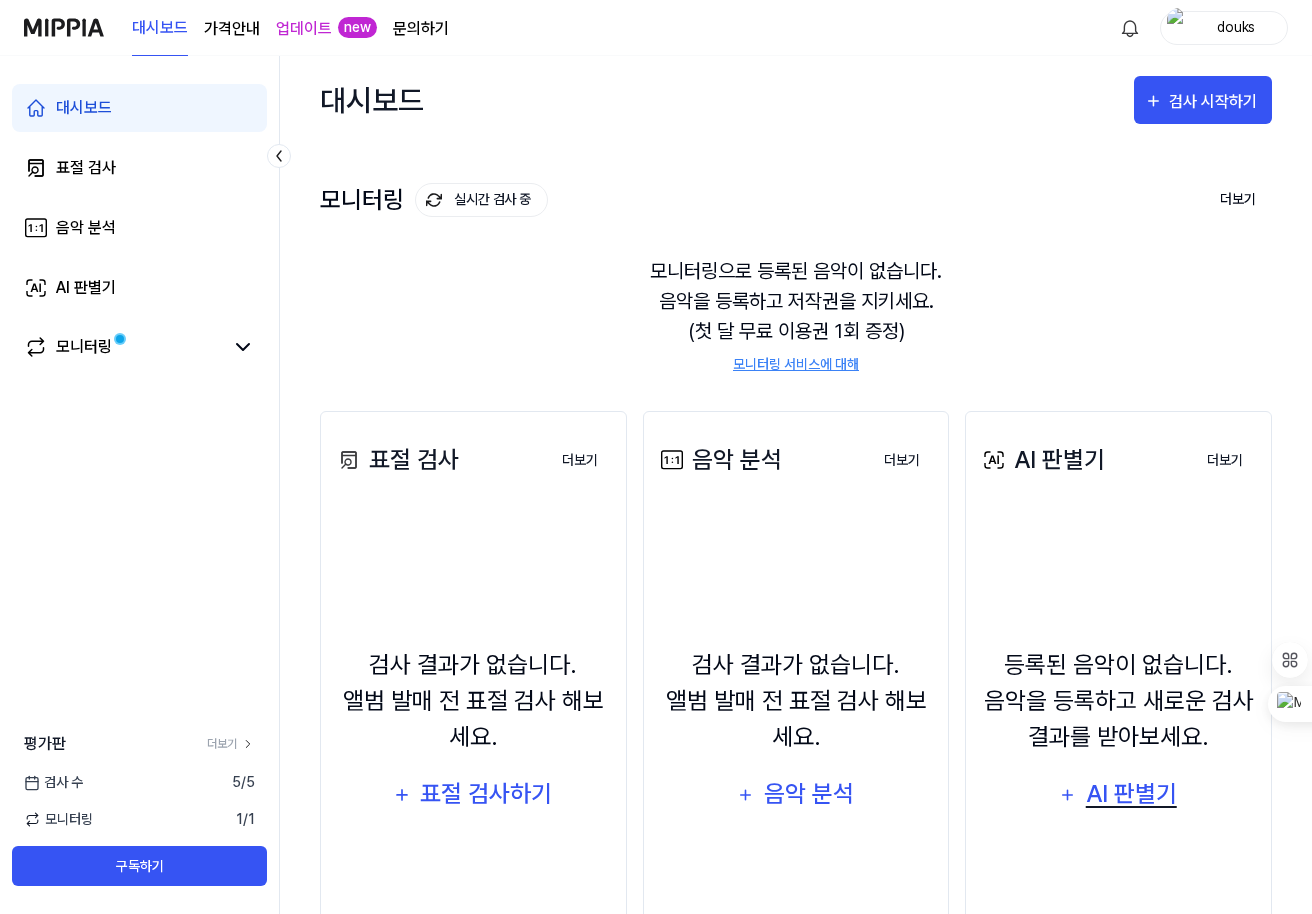 click on "AI 판별기" at bounding box center (1131, 794) 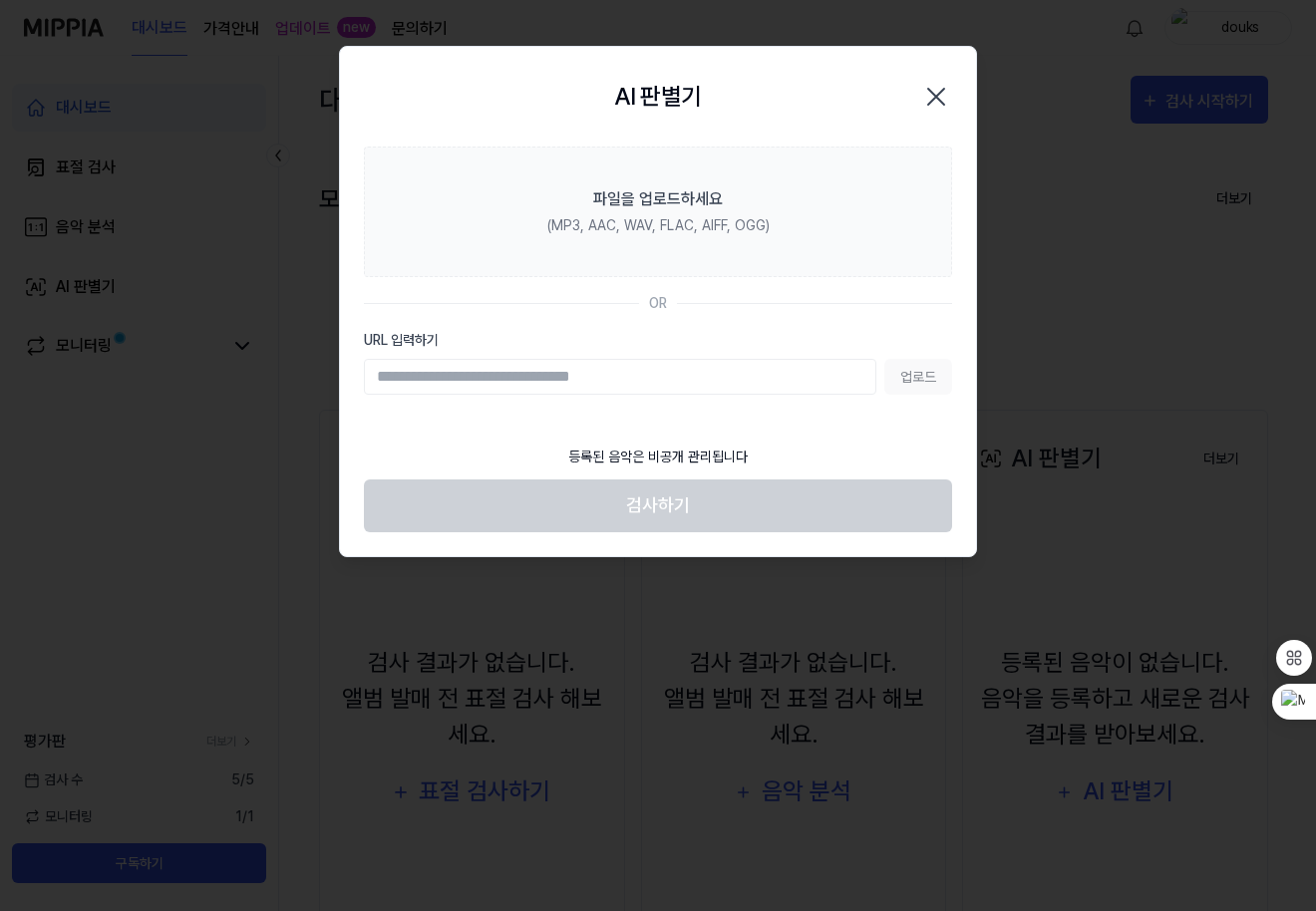 click 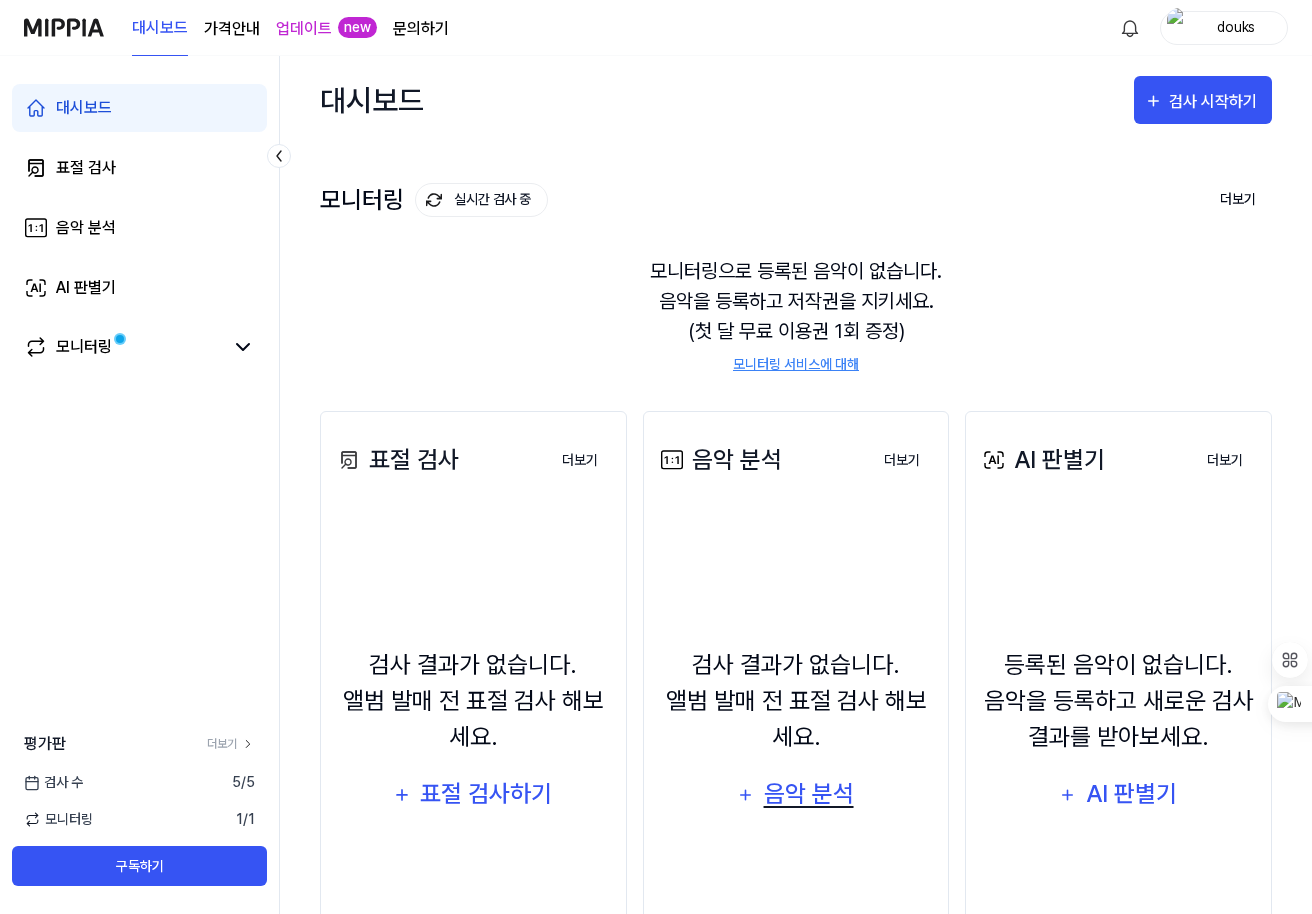 click on "음악 분석" at bounding box center [808, 794] 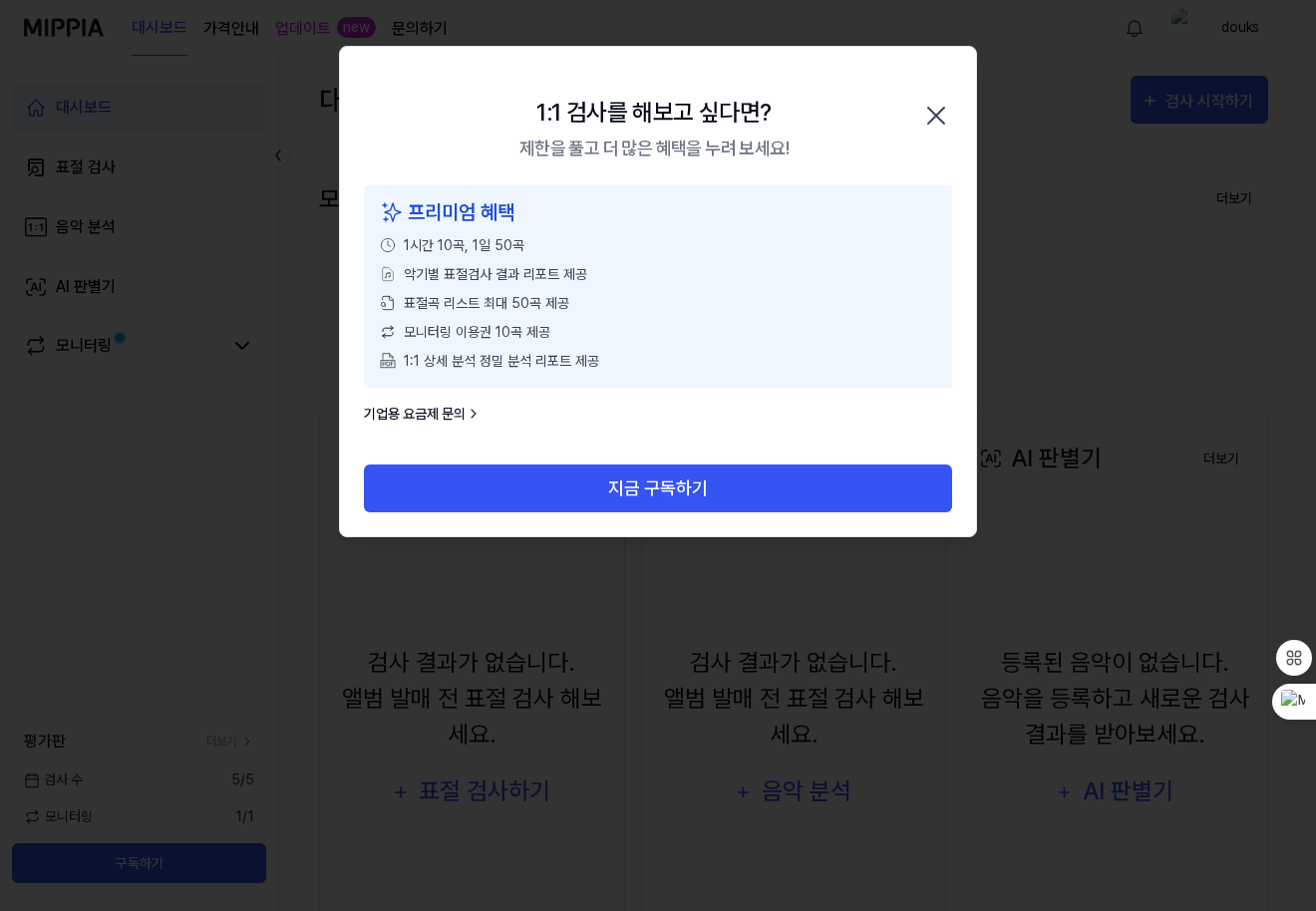 click 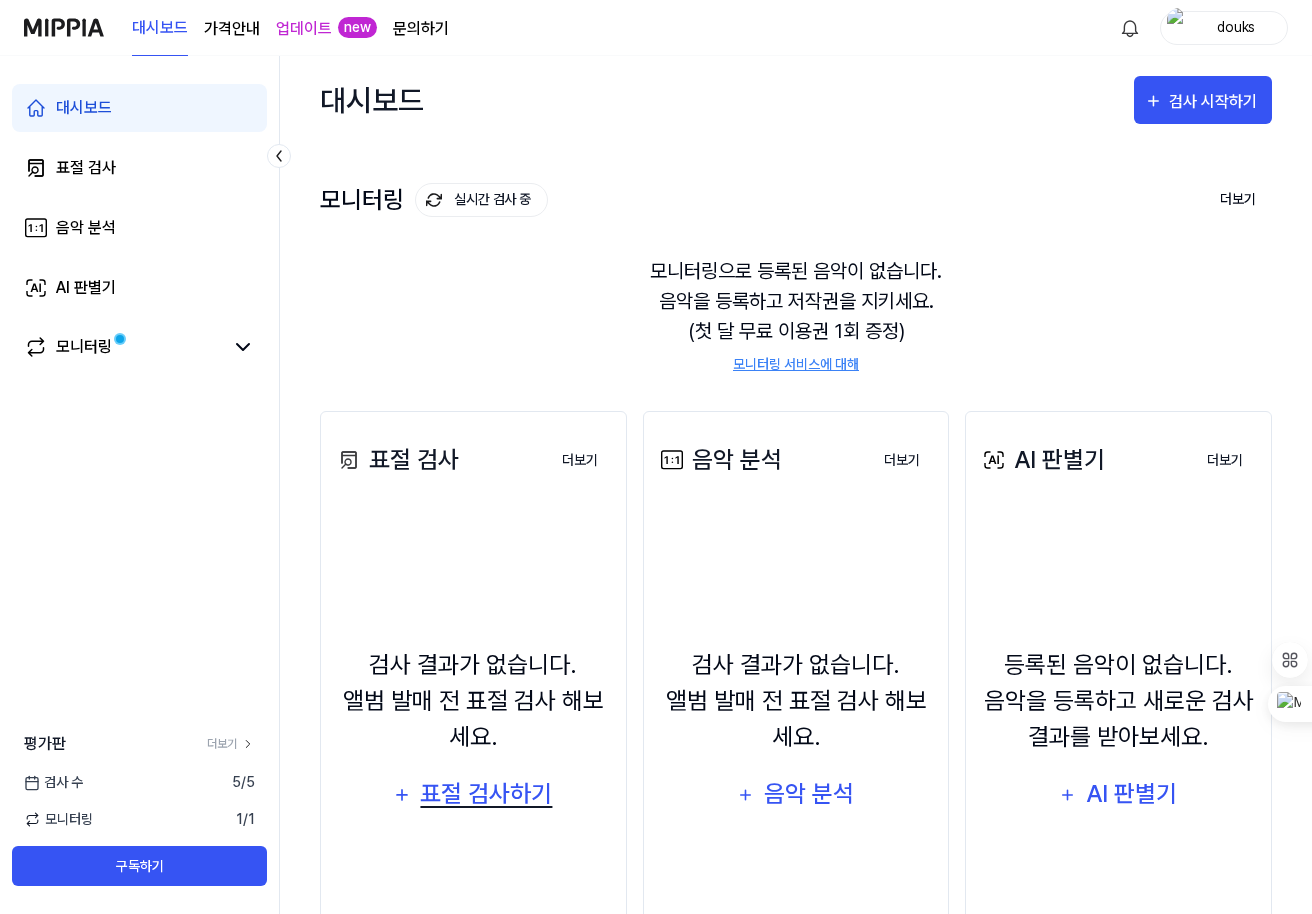 click on "표절 검사하기" at bounding box center [487, 794] 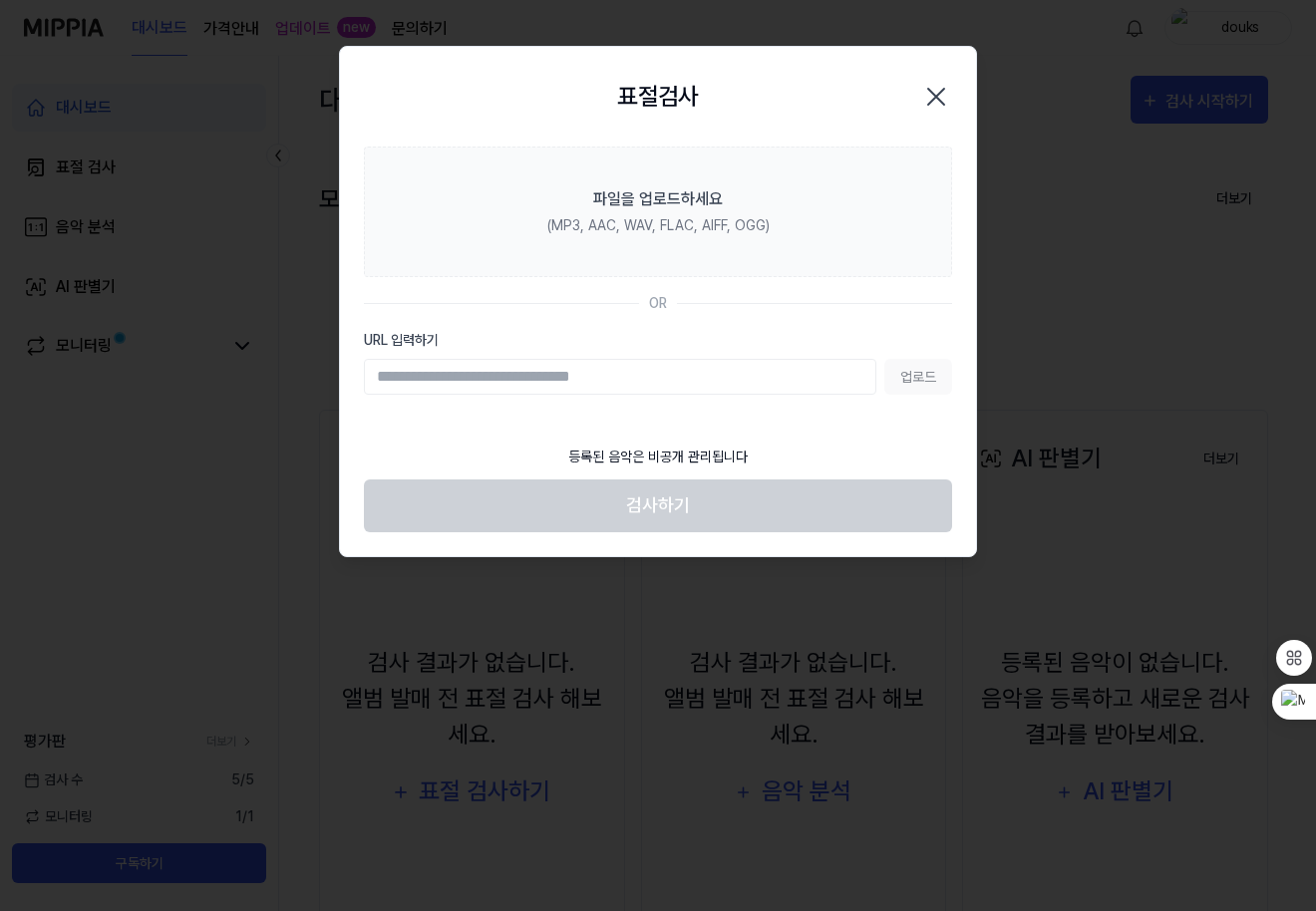 drag, startPoint x: 561, startPoint y: 377, endPoint x: 486, endPoint y: 381, distance: 75.106591 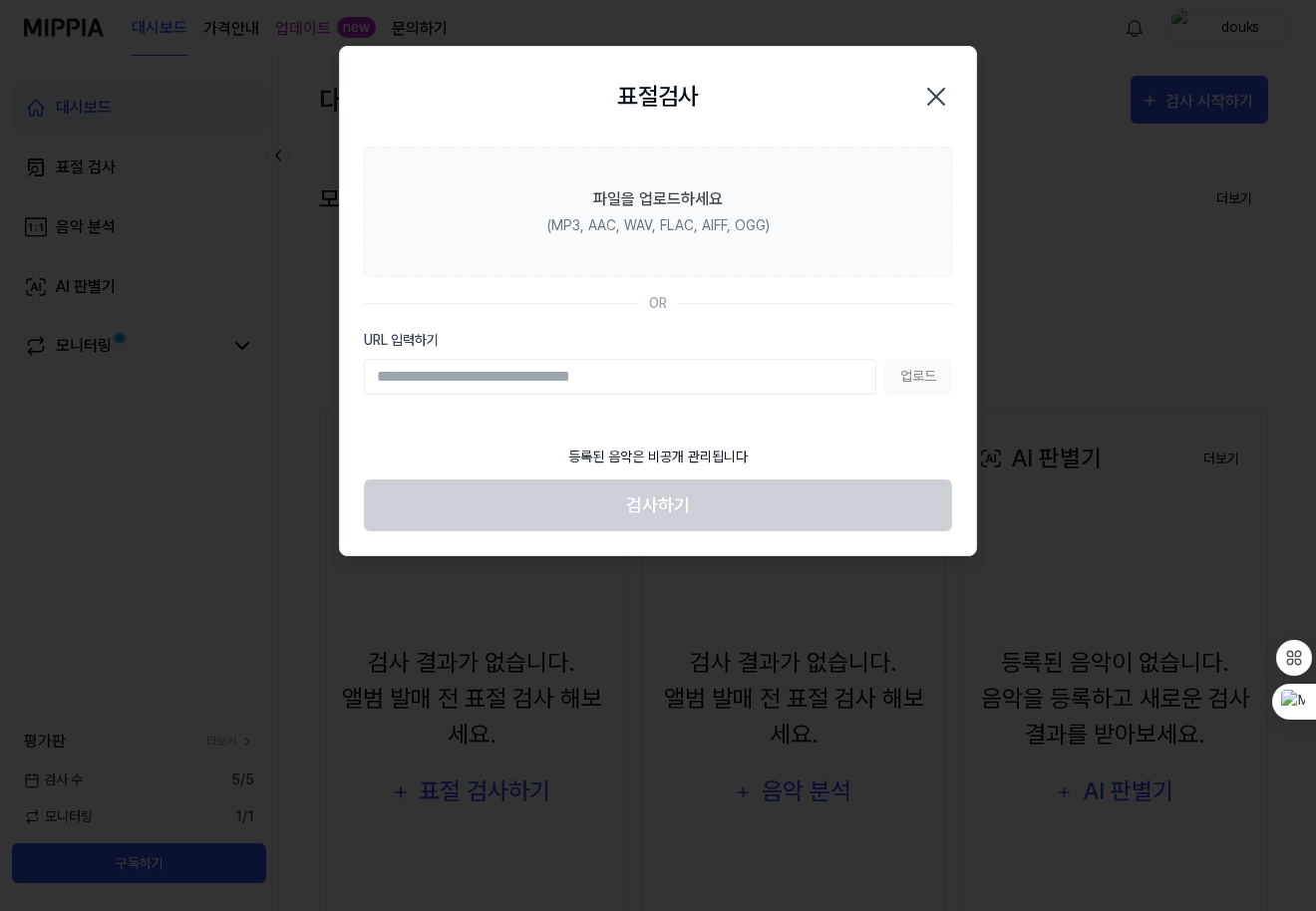 type on "**********" 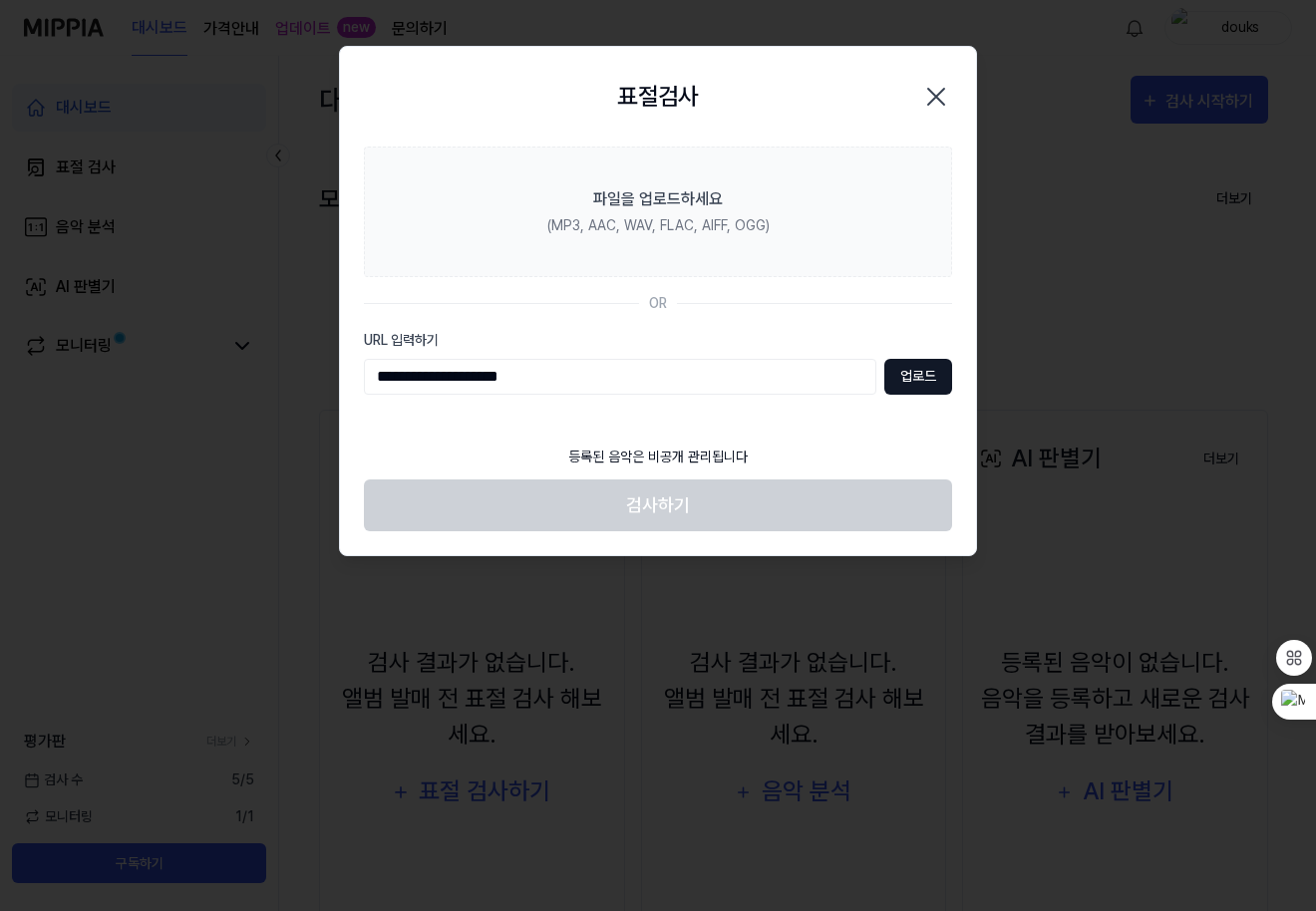 click on "업로드" at bounding box center [918, 377] 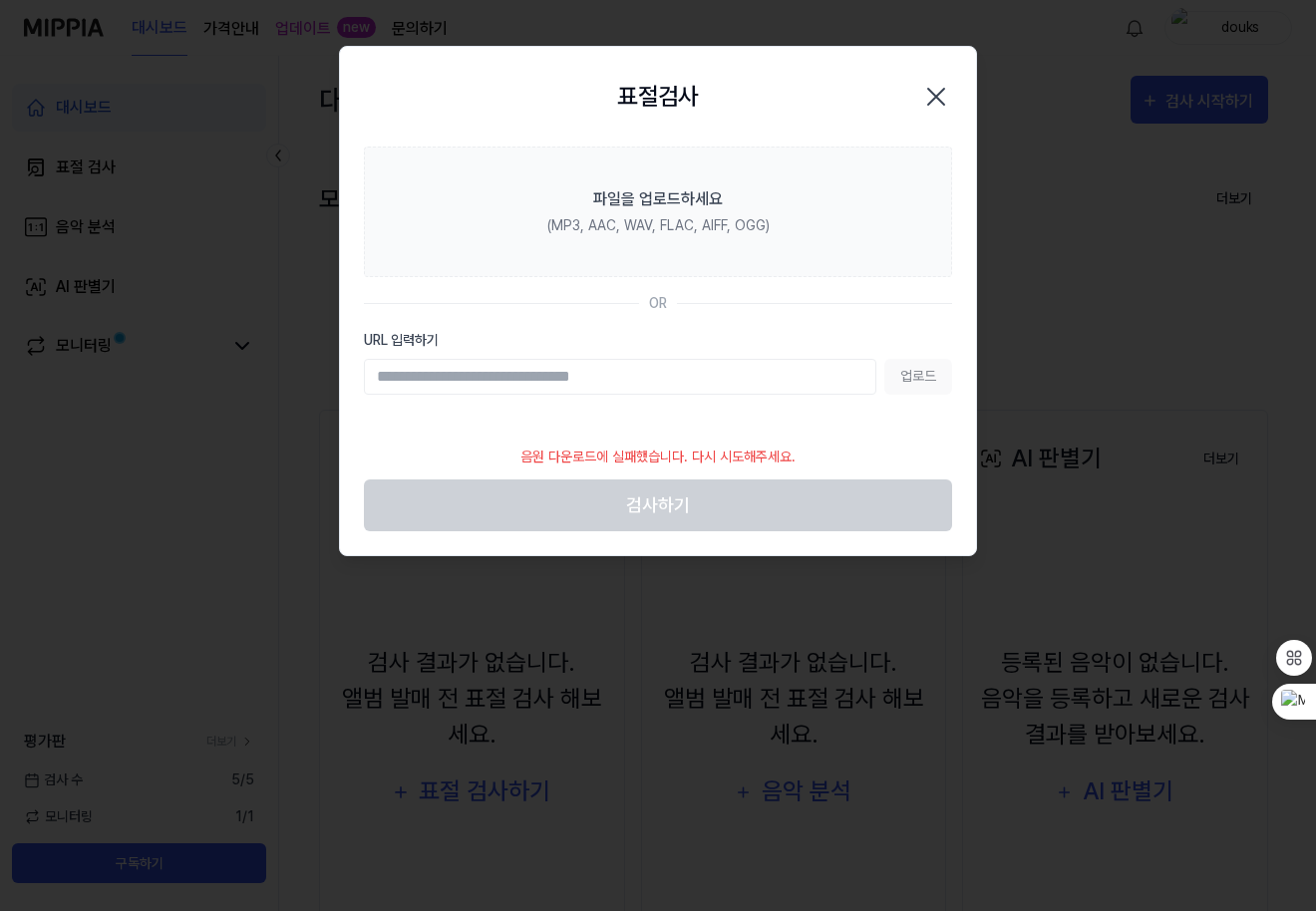 click on "URL 입력하기" at bounding box center [620, 377] 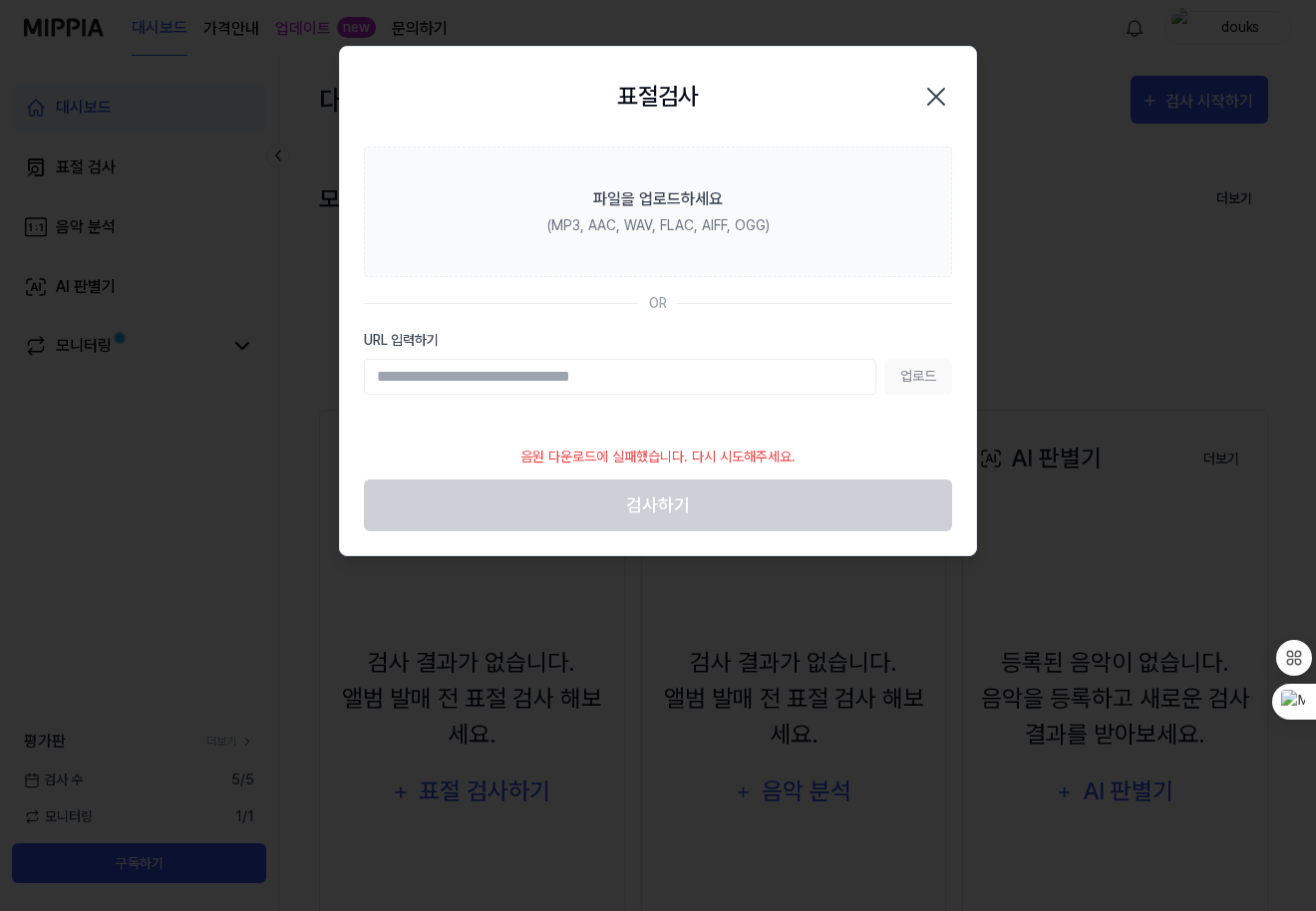 type on "**********" 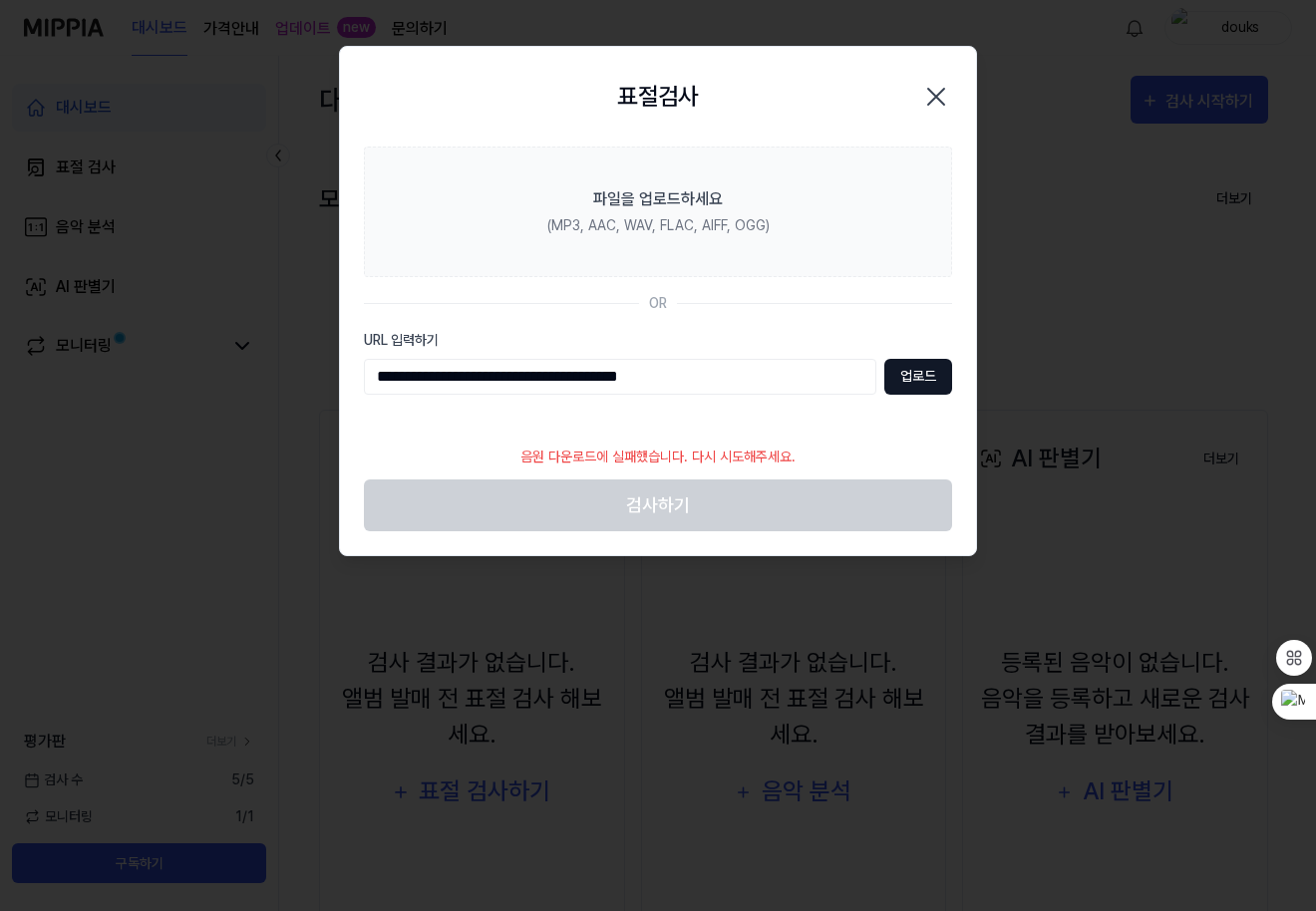 click on "업로드" at bounding box center [918, 377] 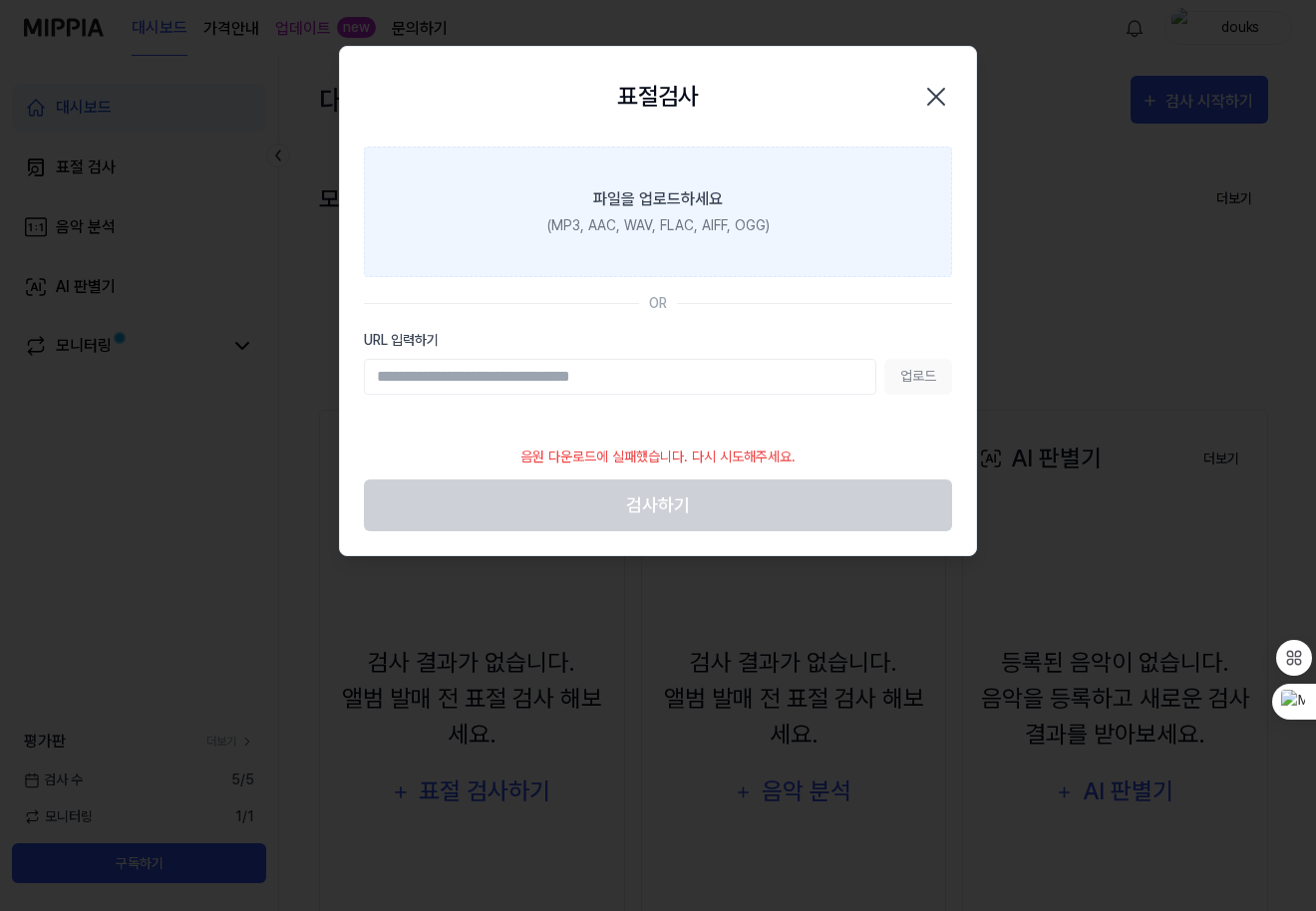 click on "(MP3, AAC, WAV, FLAC, AIFF, OGG)" at bounding box center (658, 225) 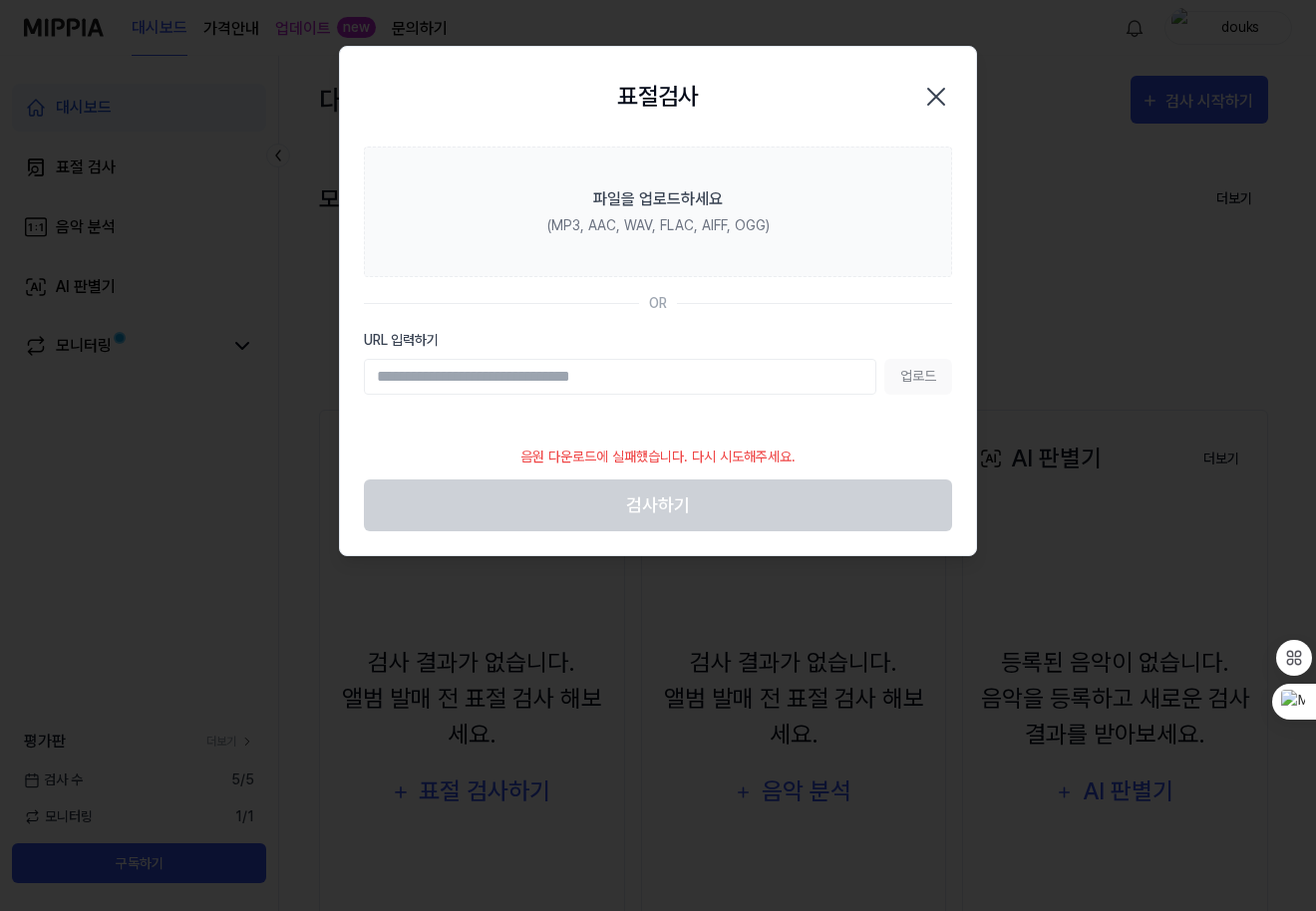 click 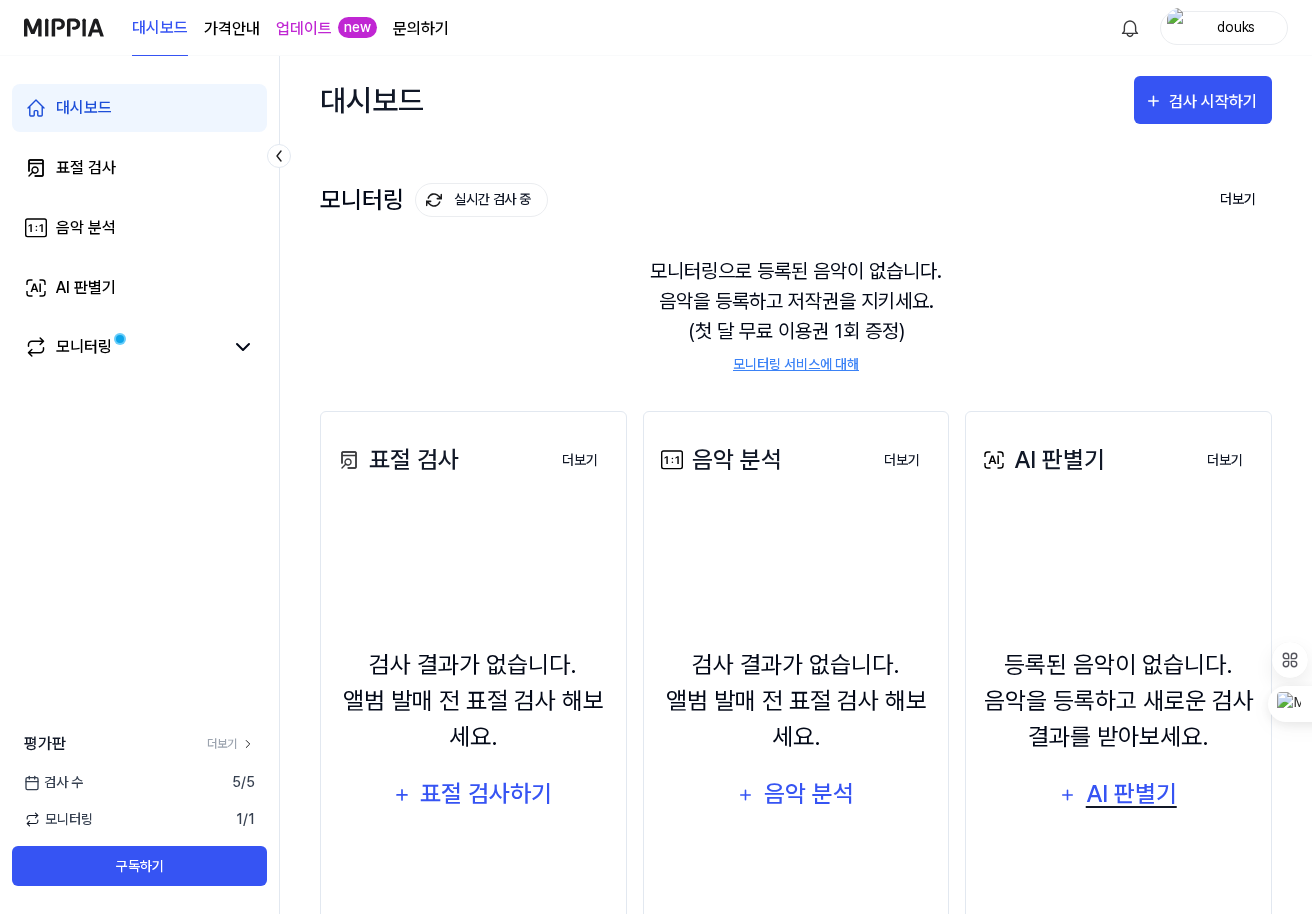 click on "AI 판별기" at bounding box center [1131, 794] 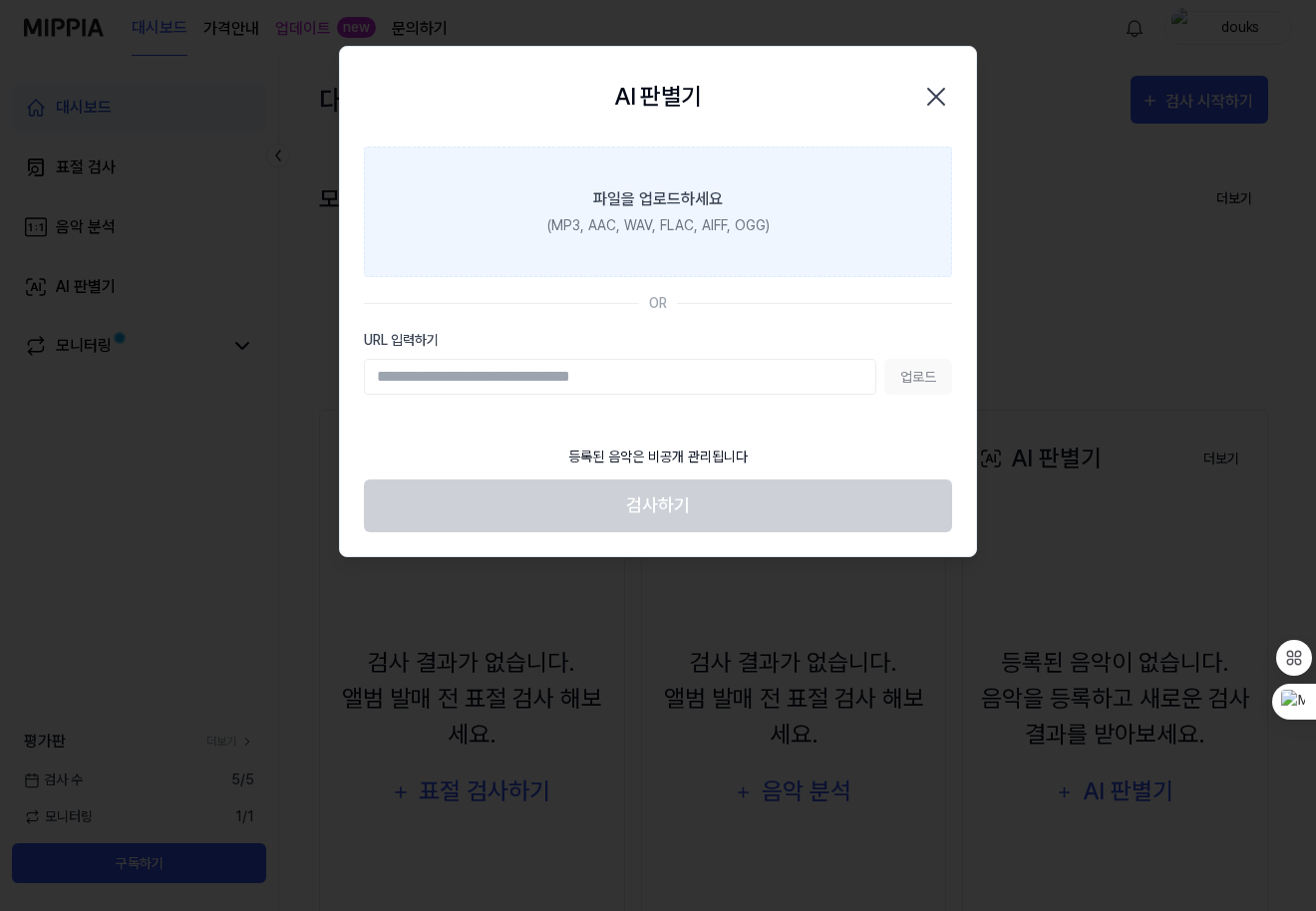click on "파일을 업로드하세요" at bounding box center [658, 199] 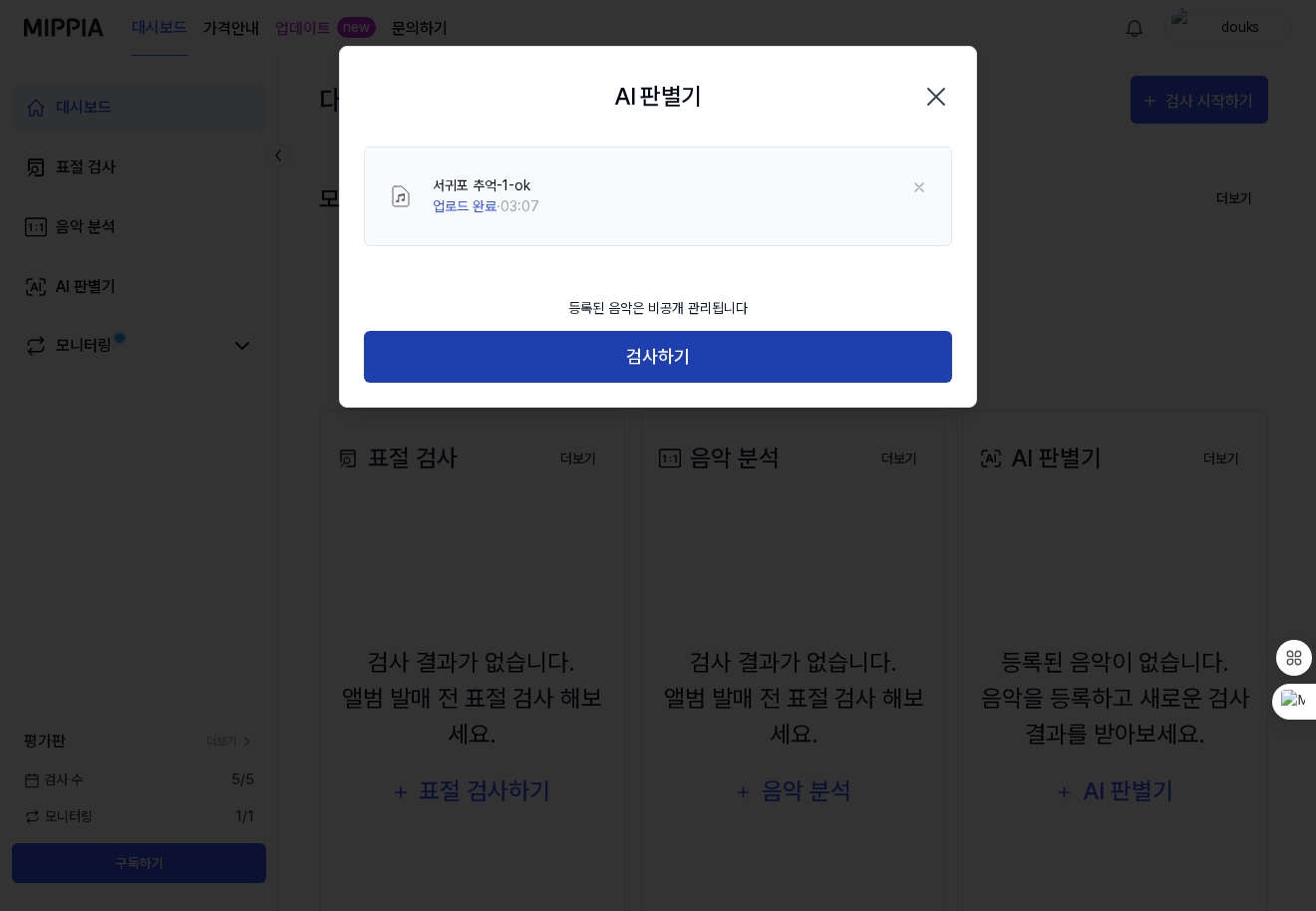 click on "검사하기" at bounding box center (658, 357) 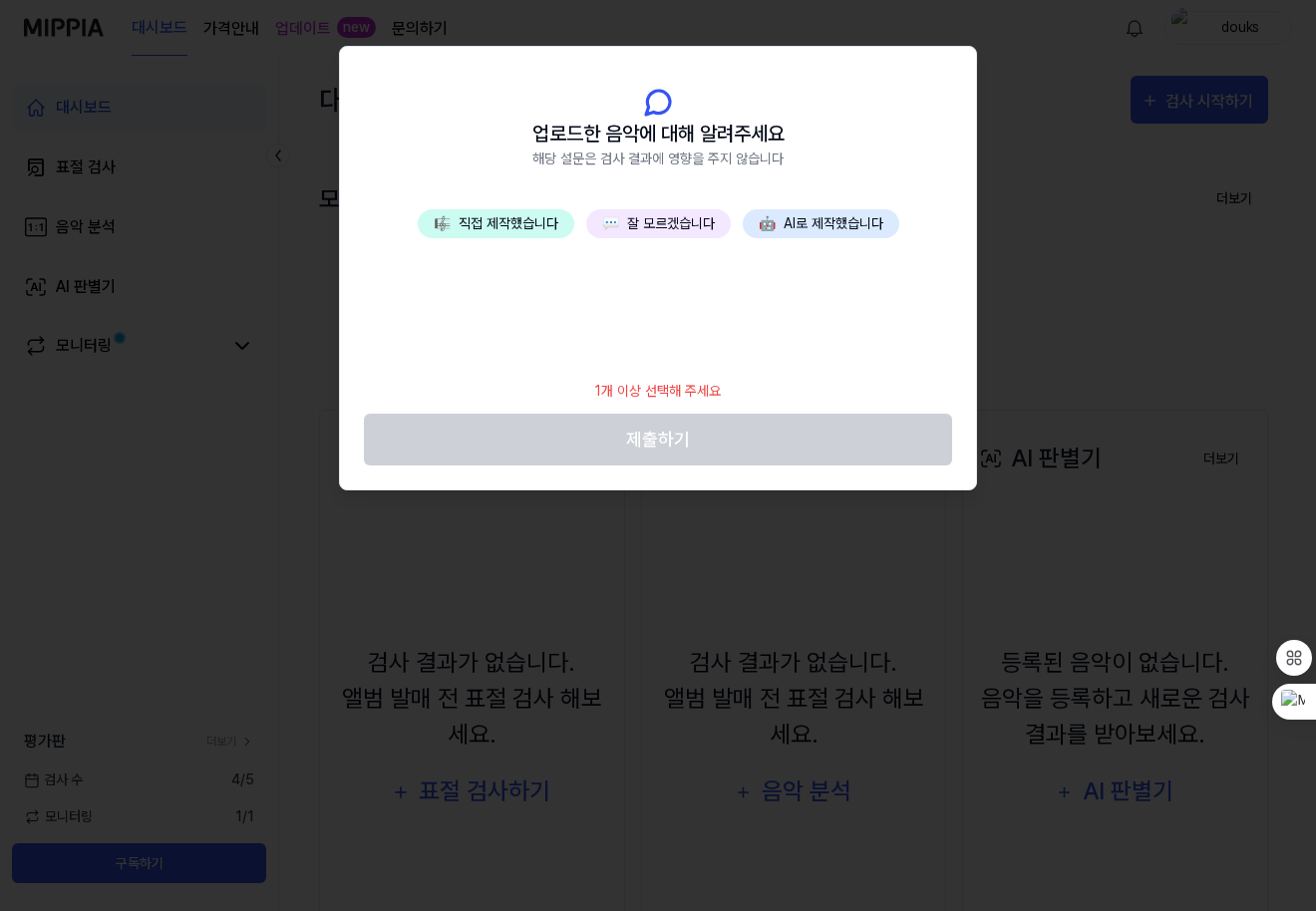 click on "🤖 AI로 제작했습니다" at bounding box center (821, 223) 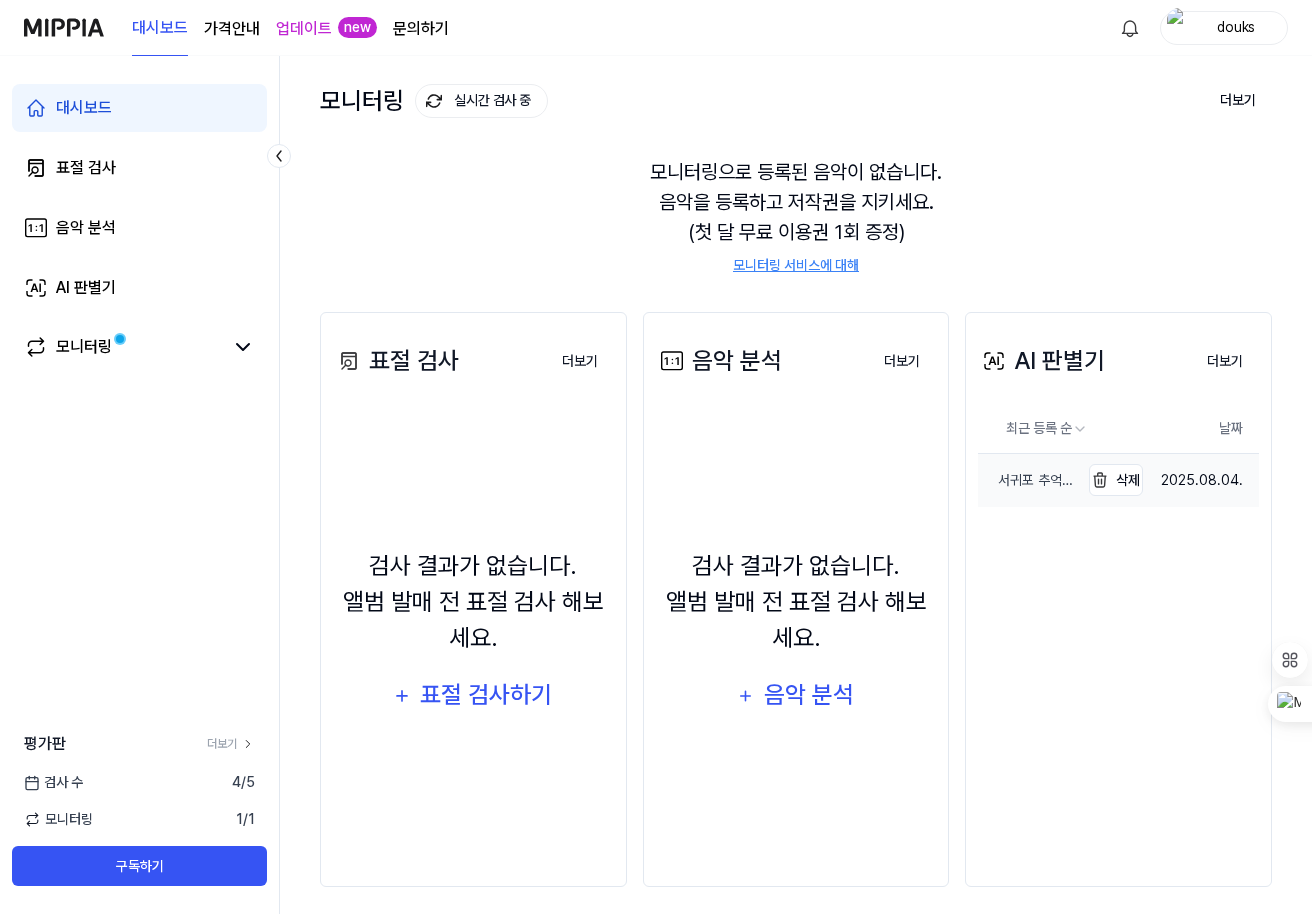 scroll, scrollTop: 112, scrollLeft: 0, axis: vertical 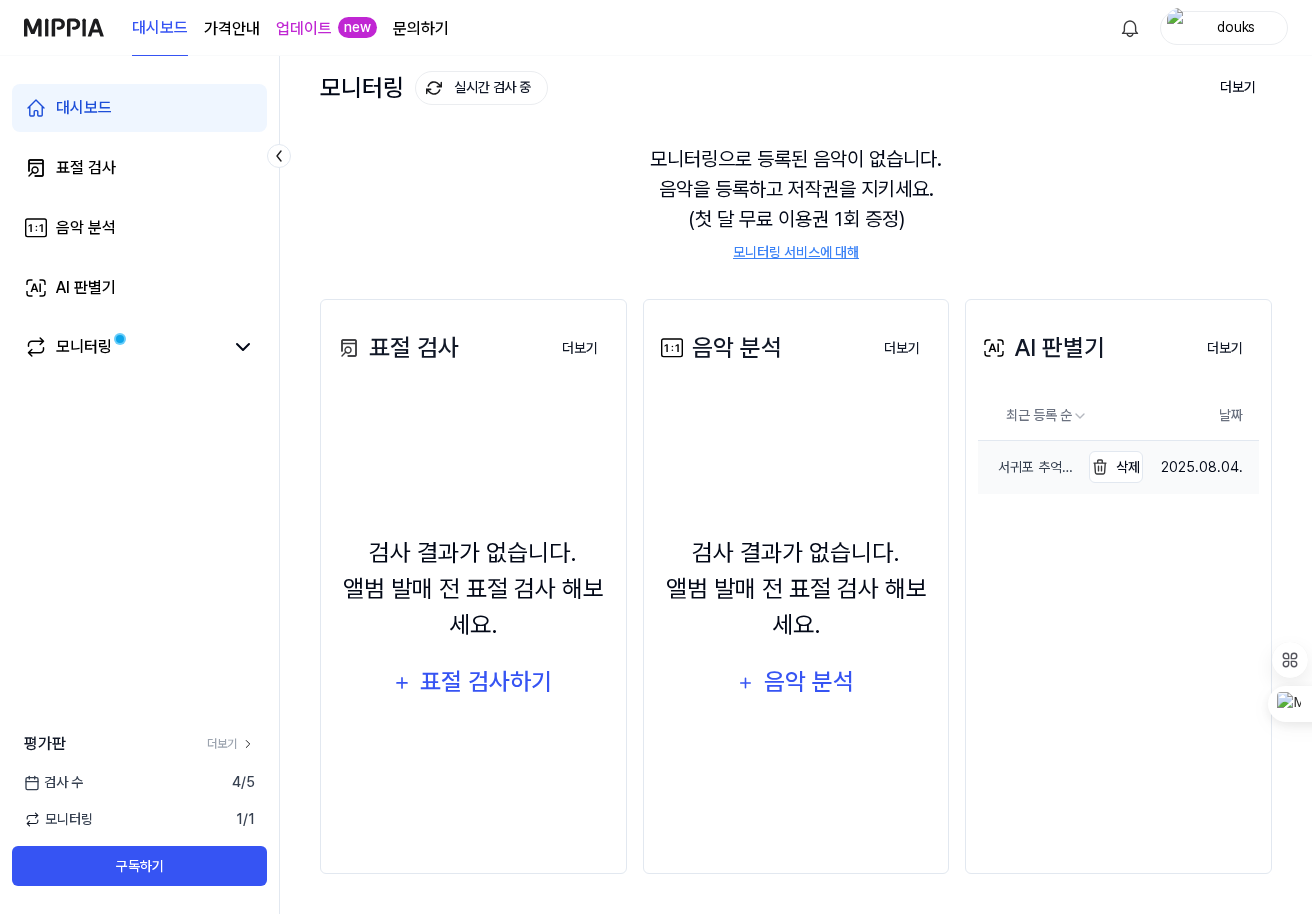 click on "서귀포 추억-1-ok" at bounding box center (1028, 467) 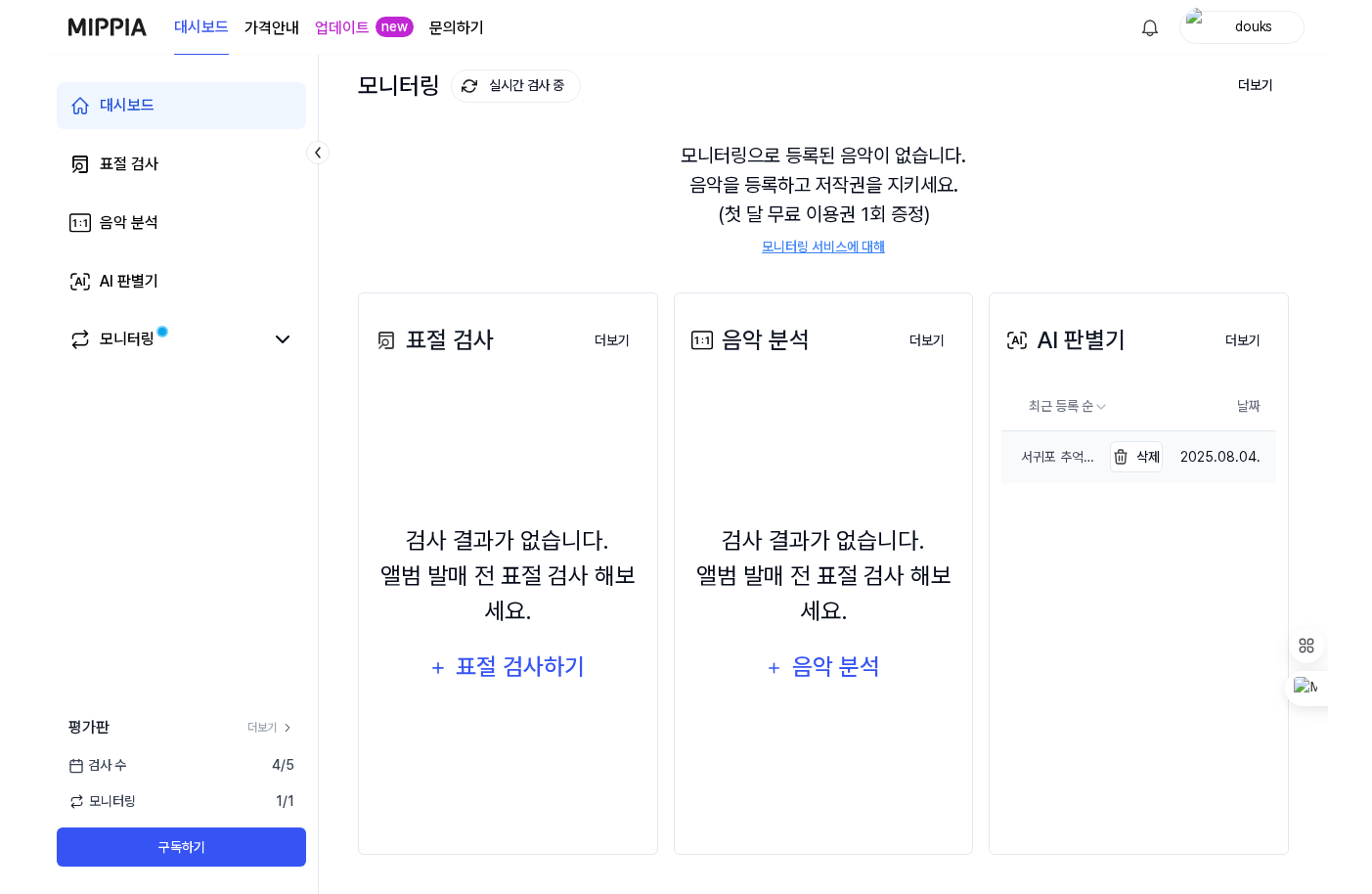 scroll, scrollTop: 0, scrollLeft: 0, axis: both 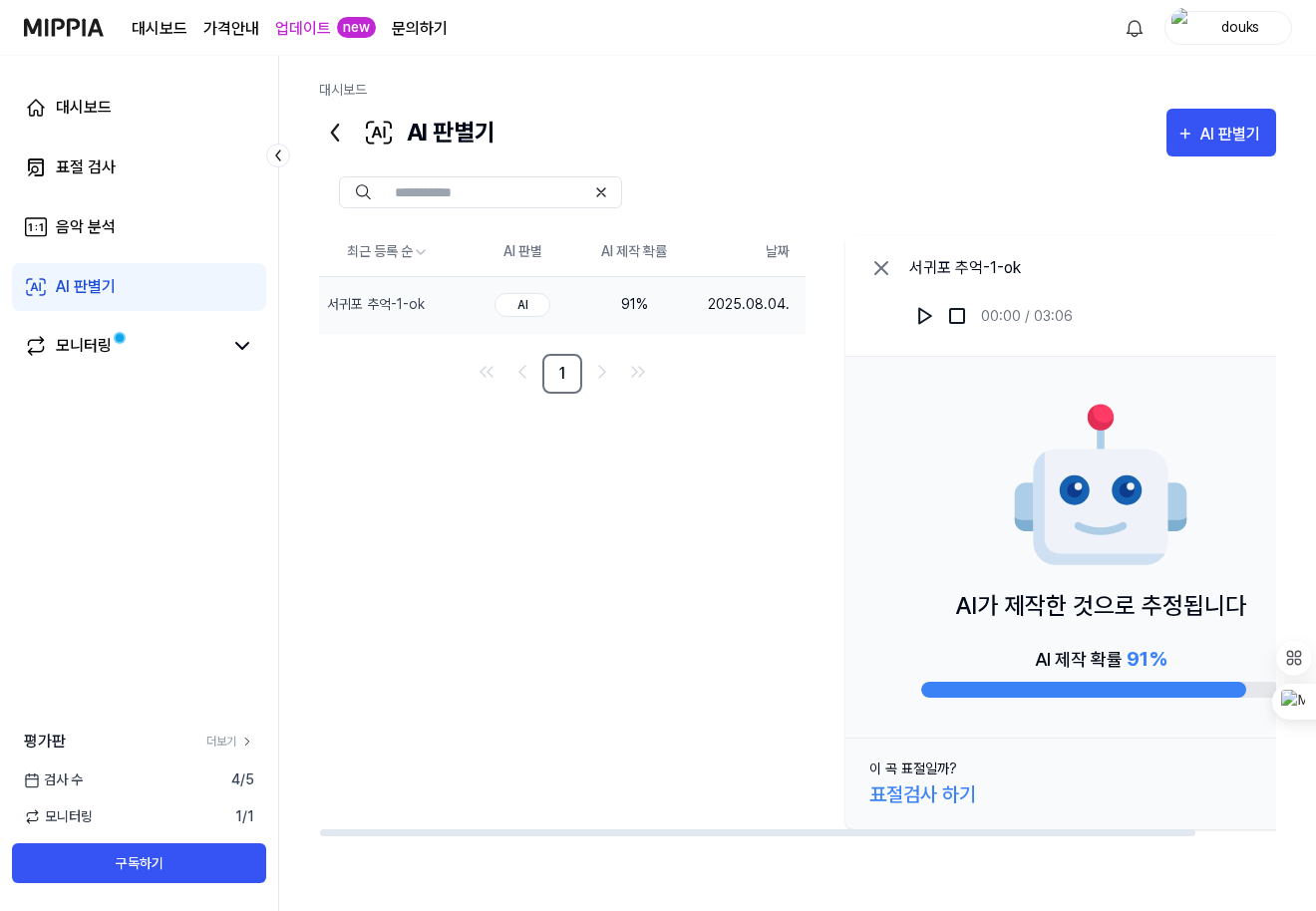 click on "표절검사 하기" at bounding box center [922, 794] 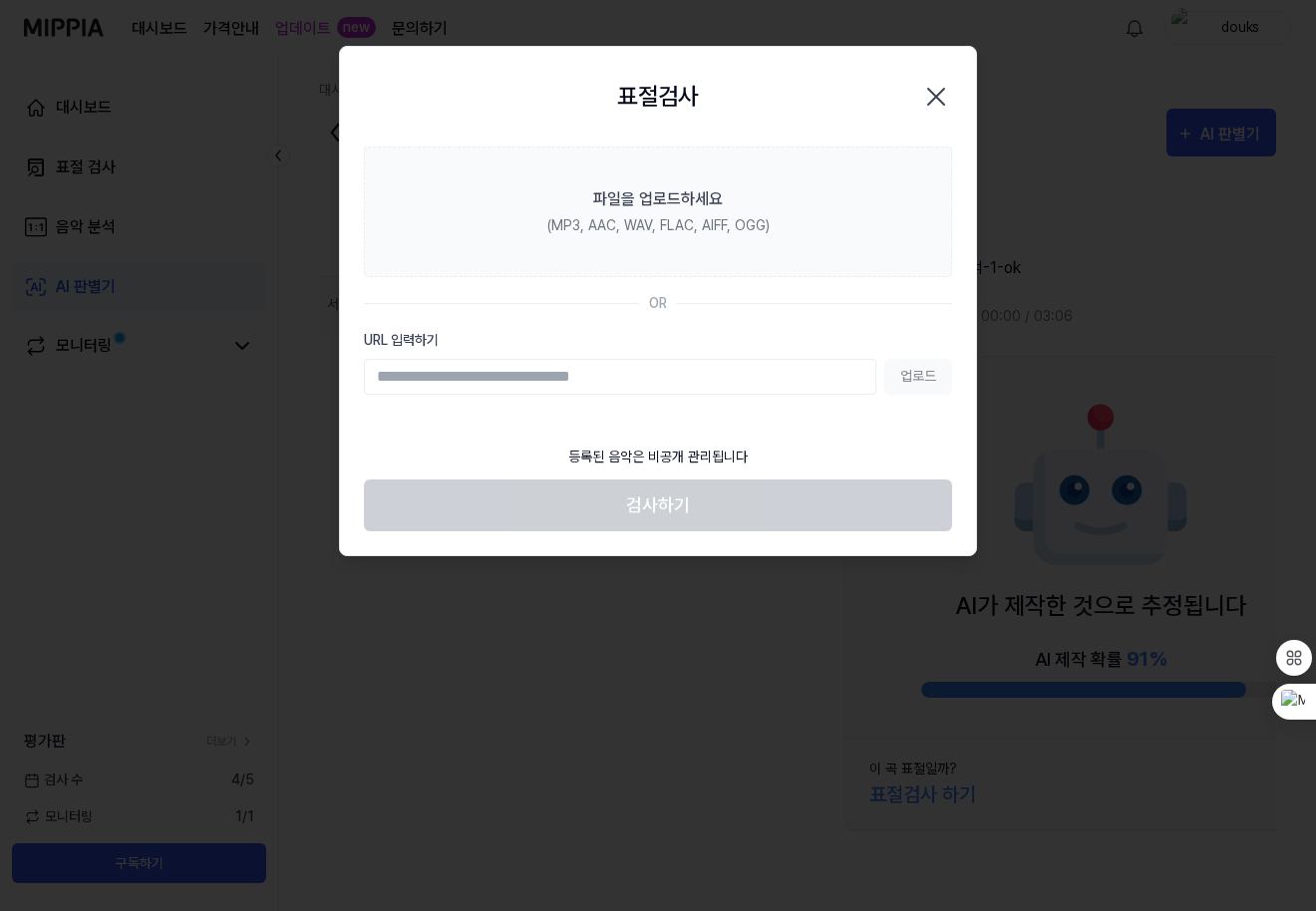 click 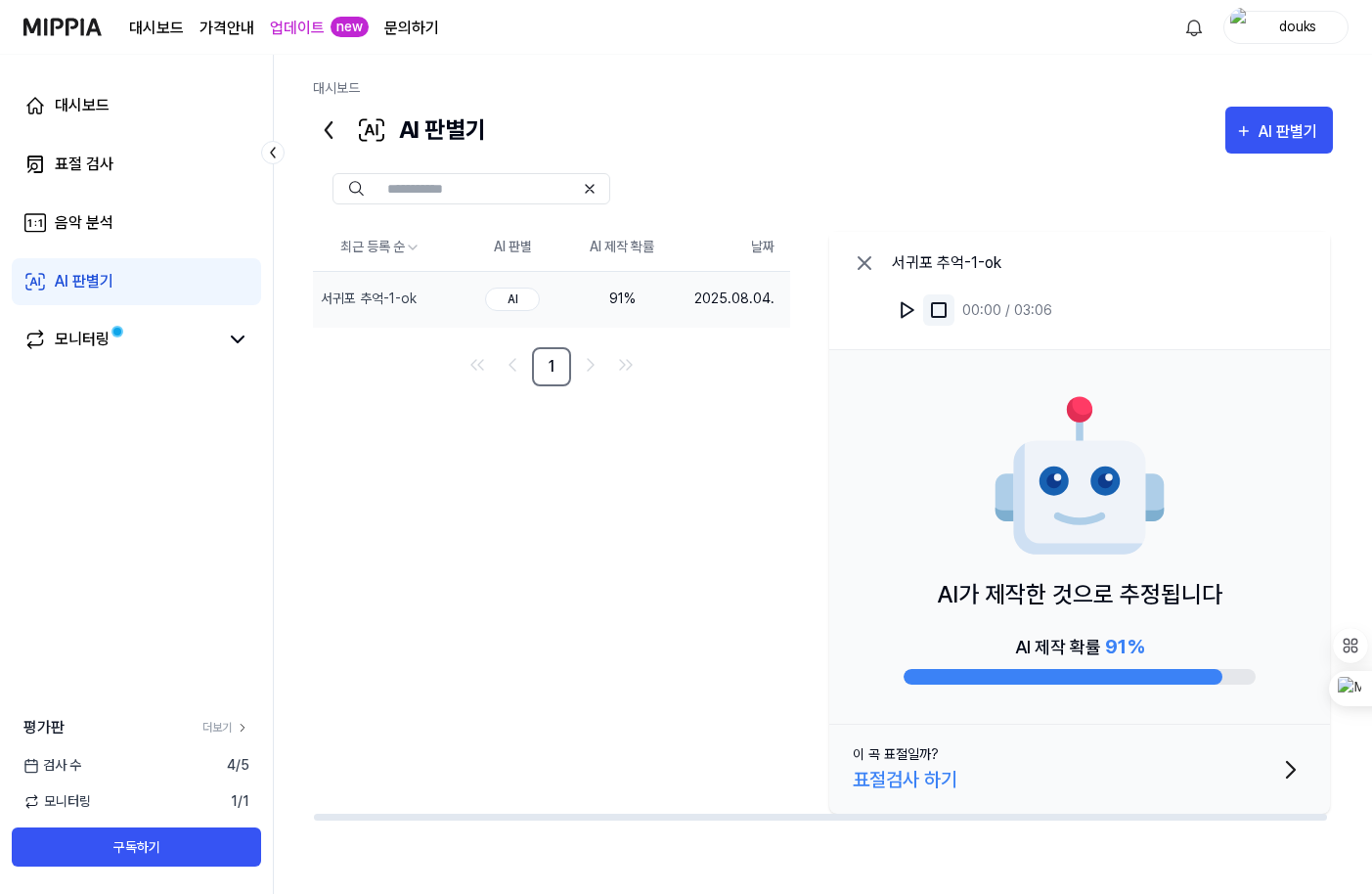 click at bounding box center [939, 310] 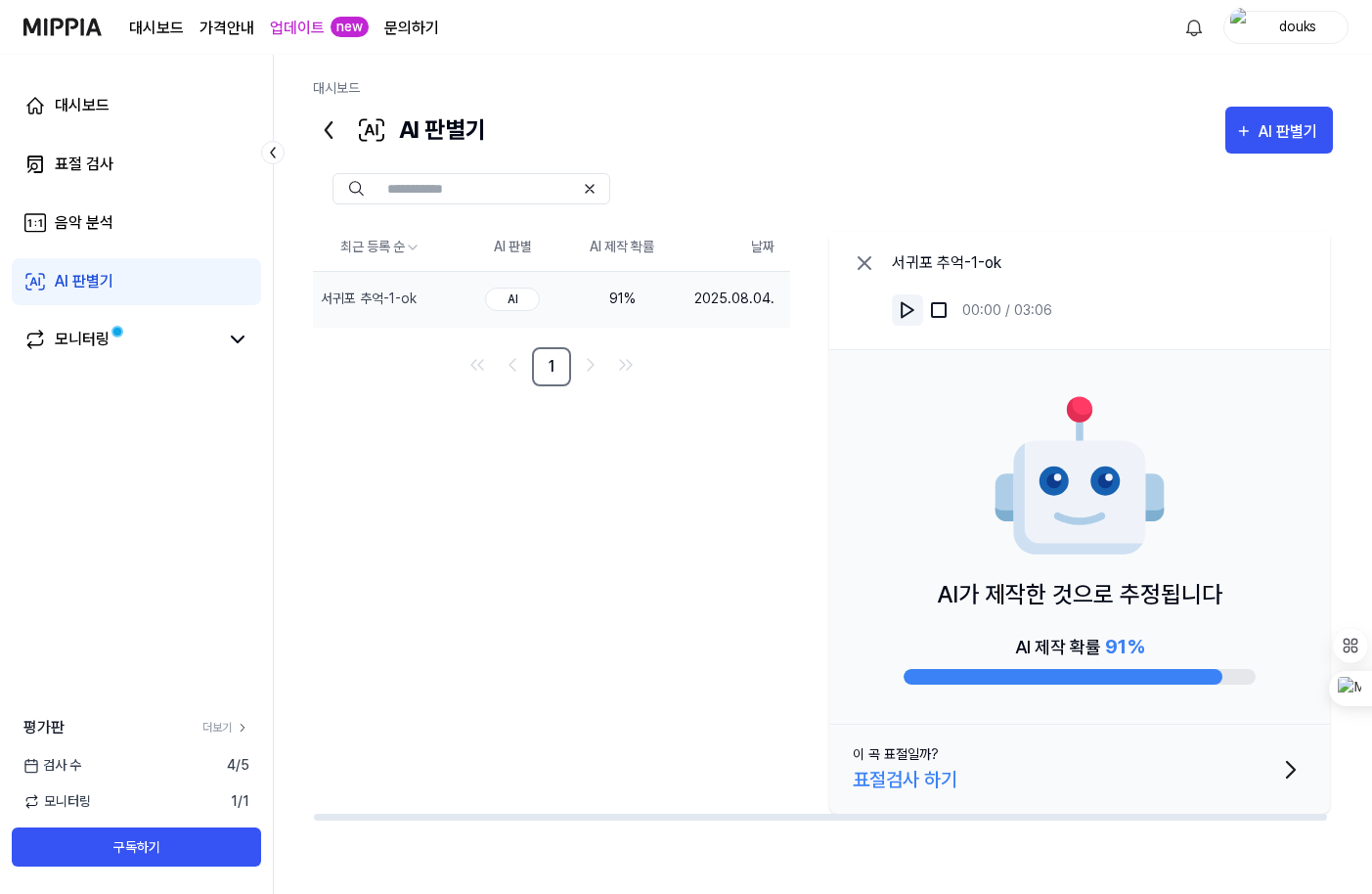 click at bounding box center (907, 310) 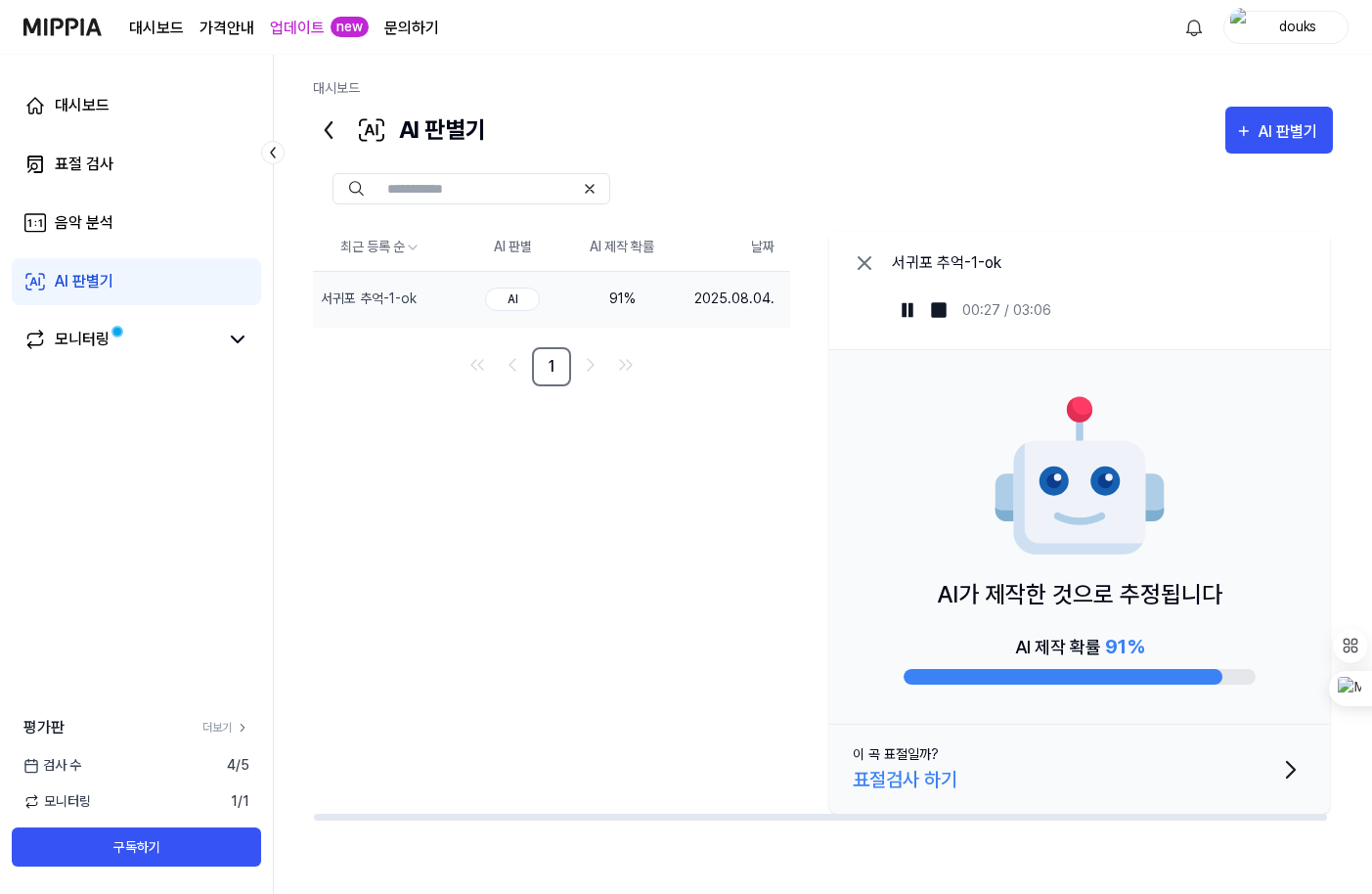 click at bounding box center (822, 189) 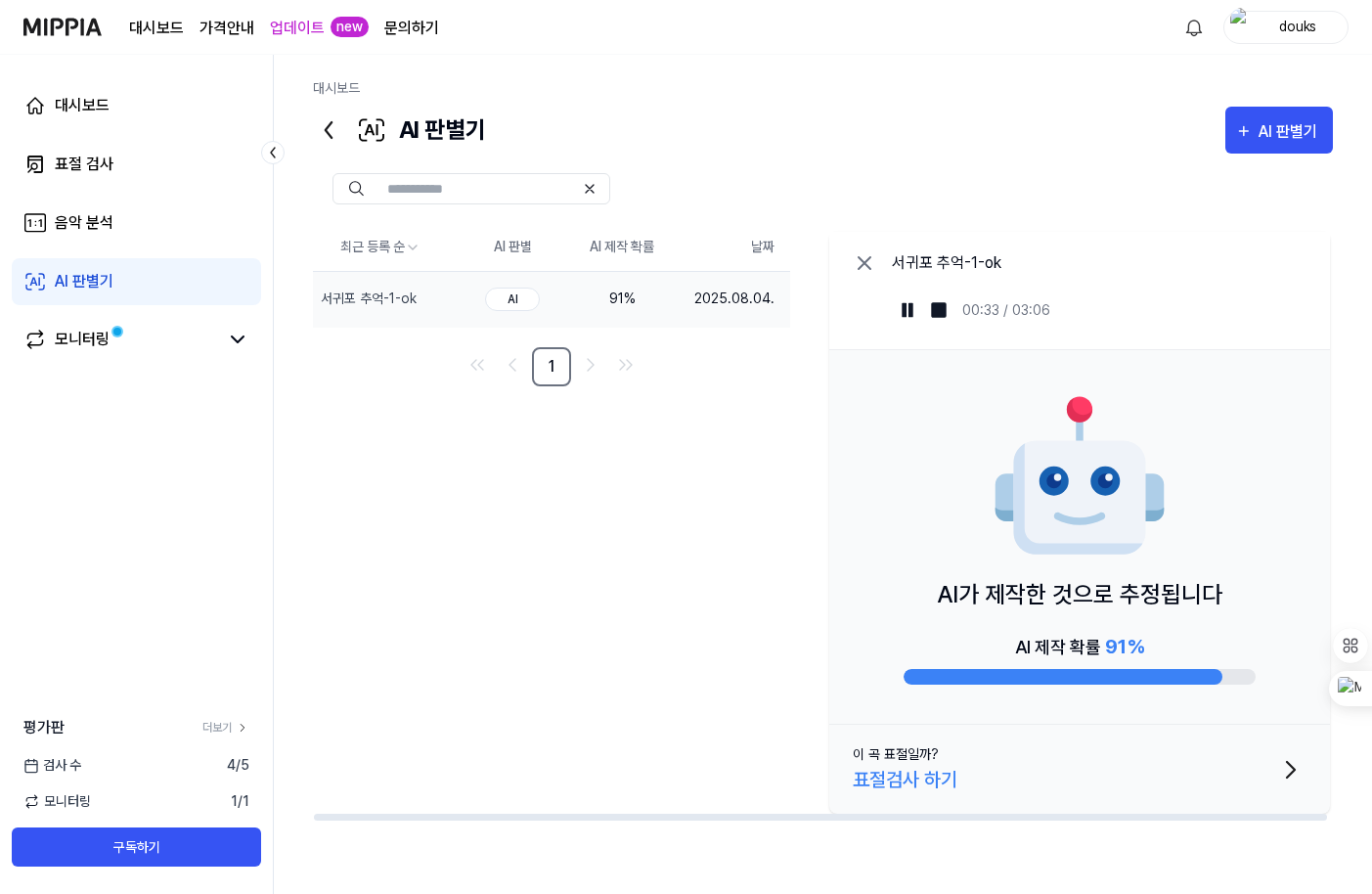 click on "표절검사 하기" at bounding box center (905, 780) 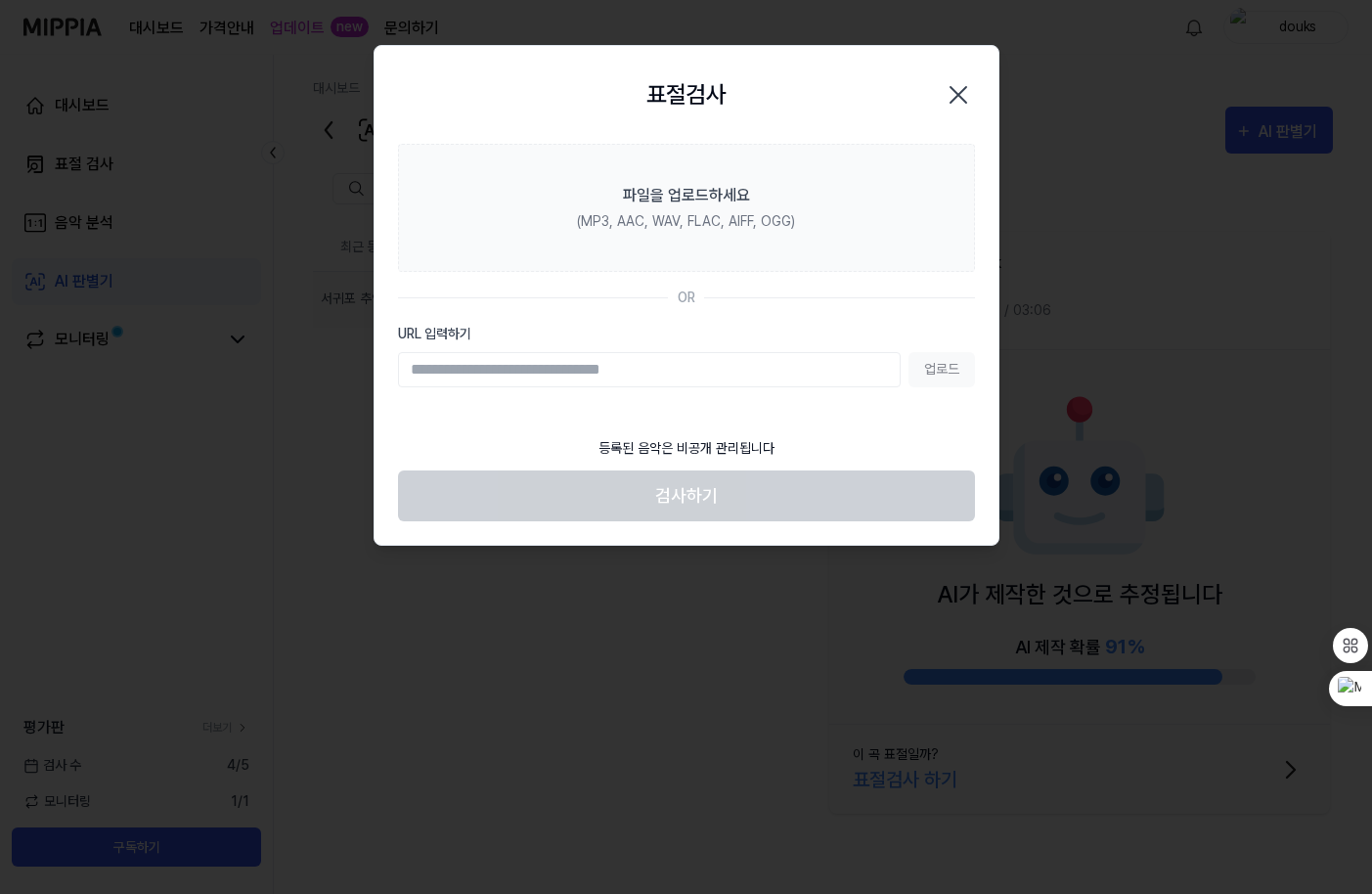 click 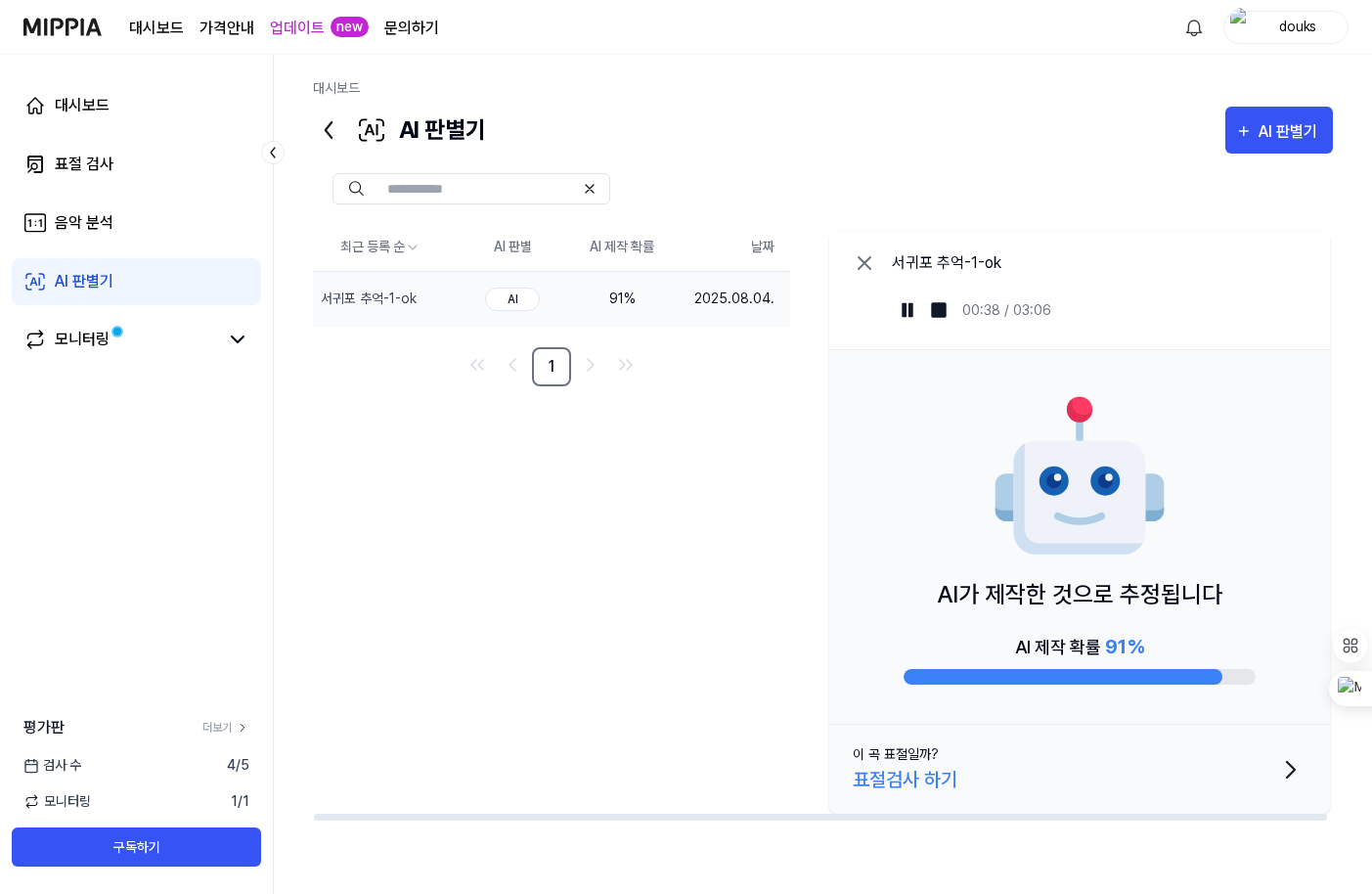 click on "표절검사 하기" at bounding box center [905, 780] 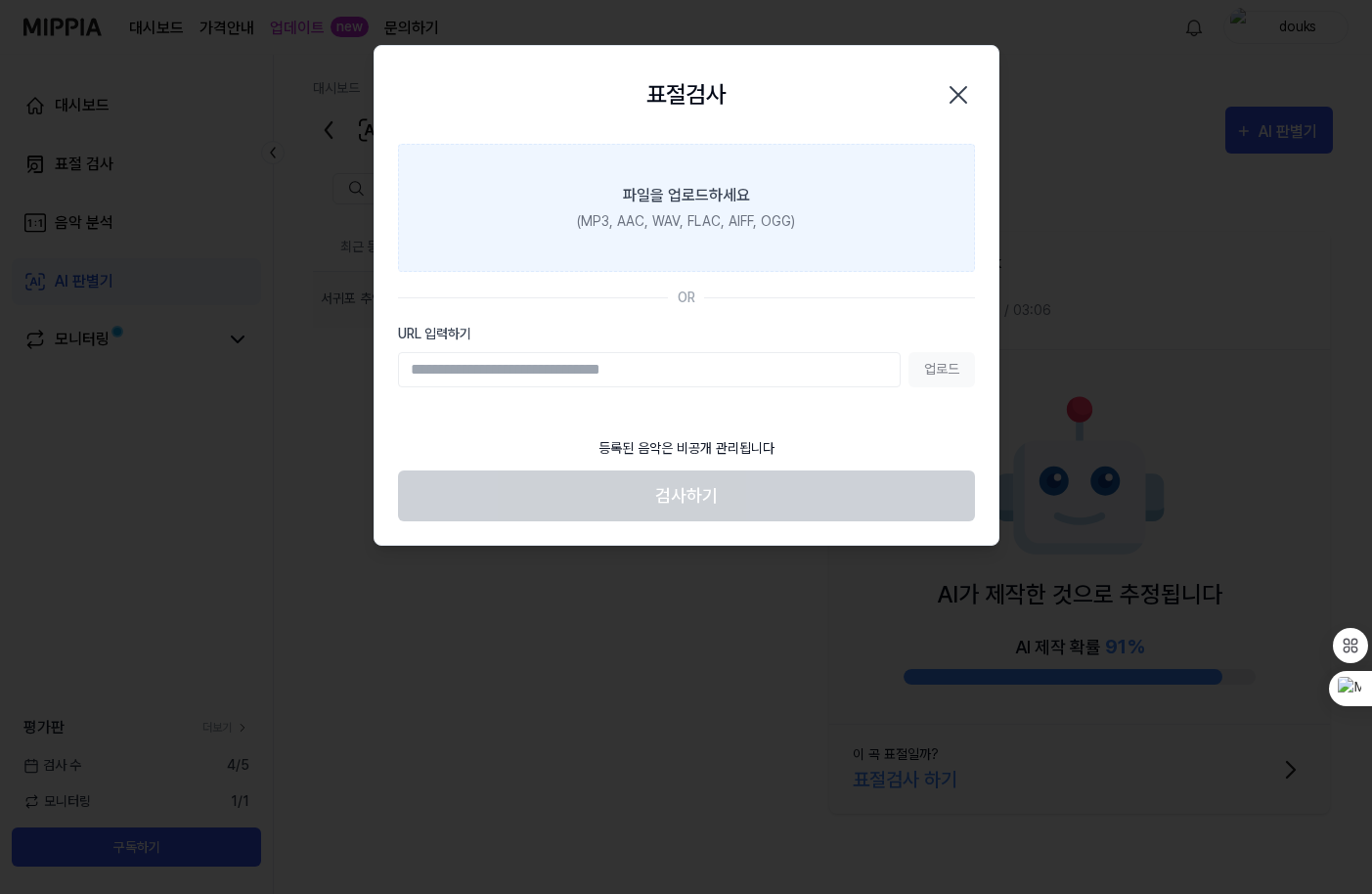 click on "(MP3, AAC, WAV, FLAC, AIFF, OGG)" at bounding box center [686, 221] 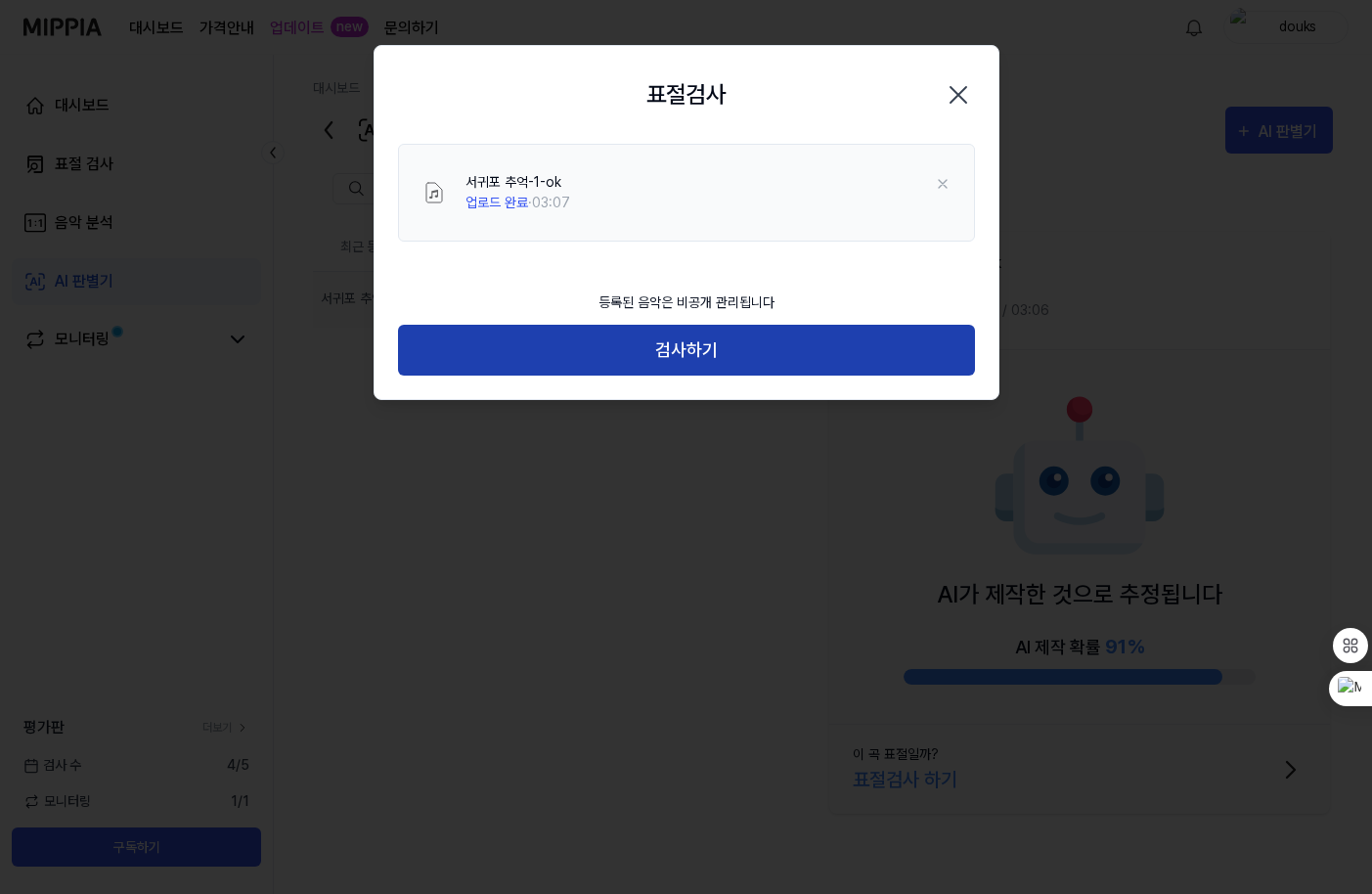 click on "검사하기" at bounding box center (686, 350) 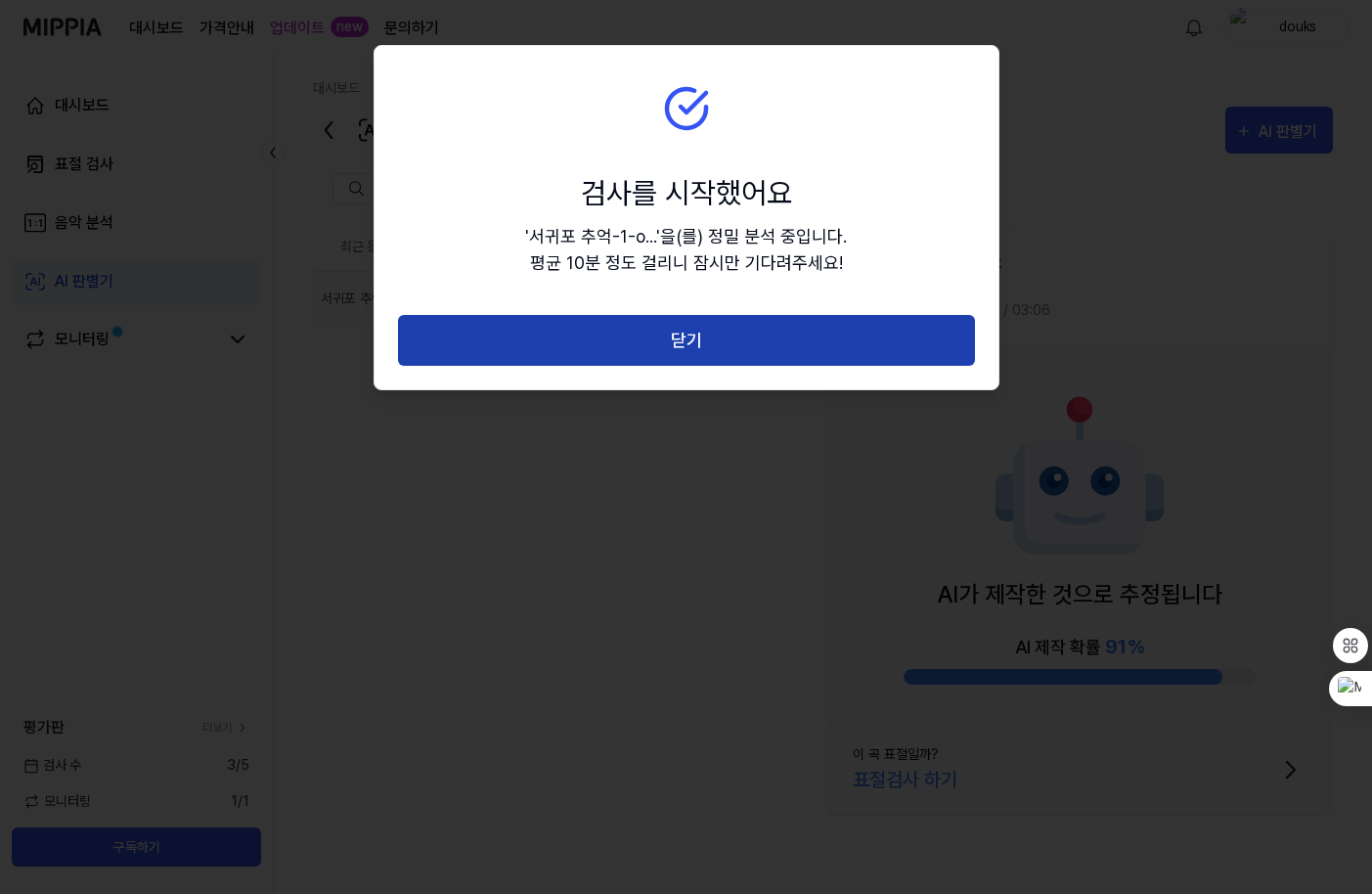 click on "닫기" at bounding box center [686, 340] 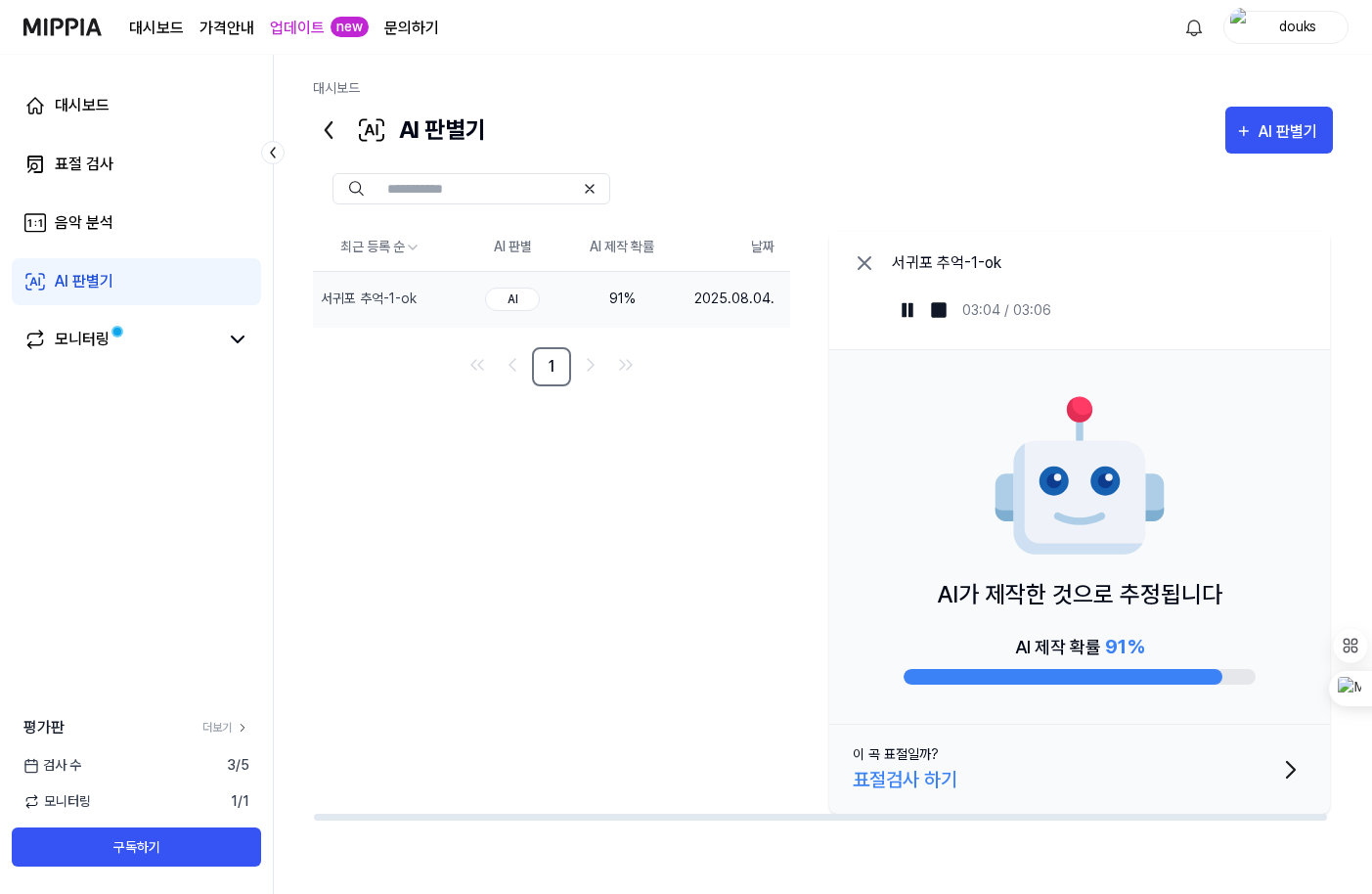 click on "표절검사 하기" at bounding box center [905, 780] 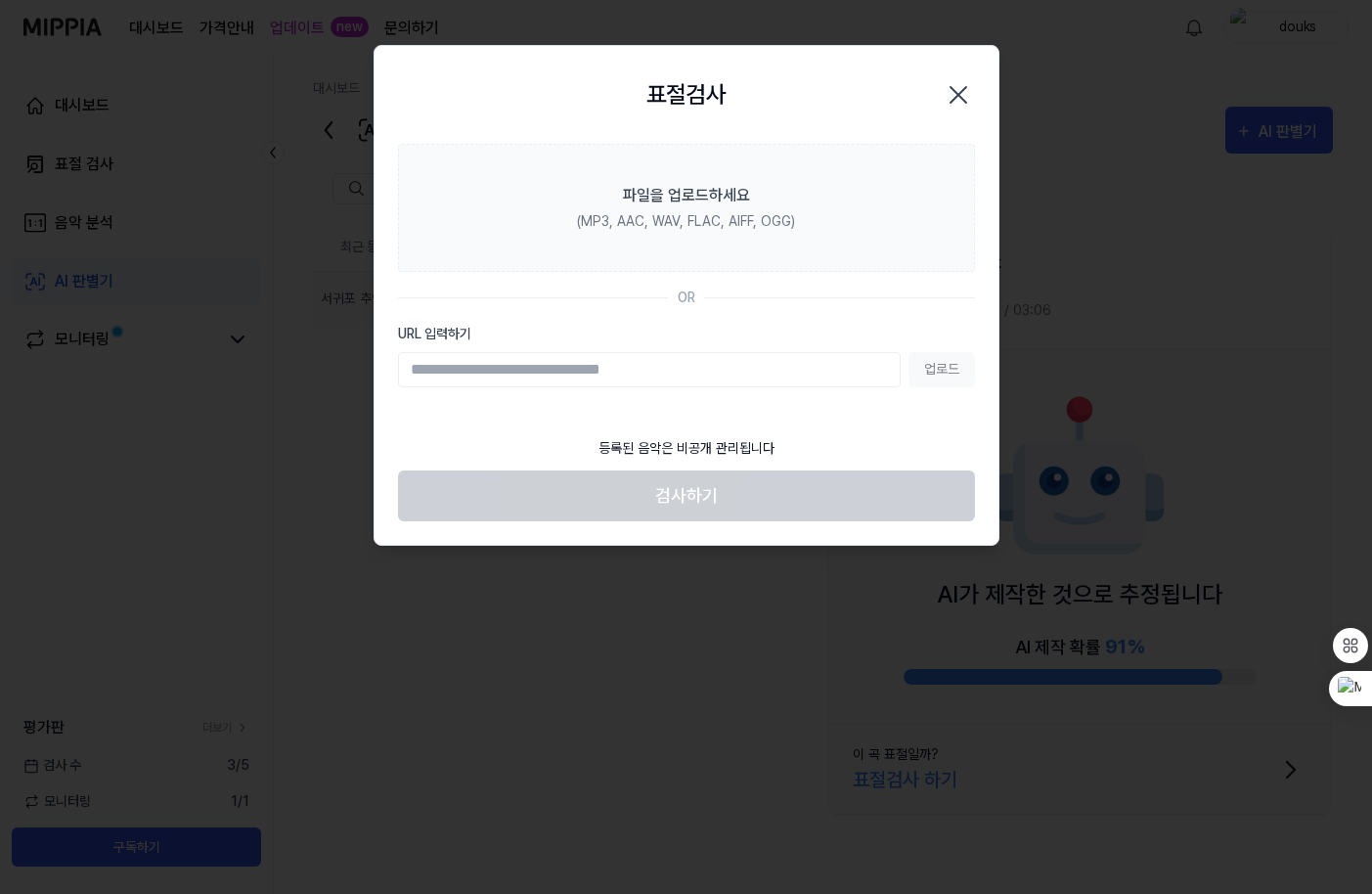 click 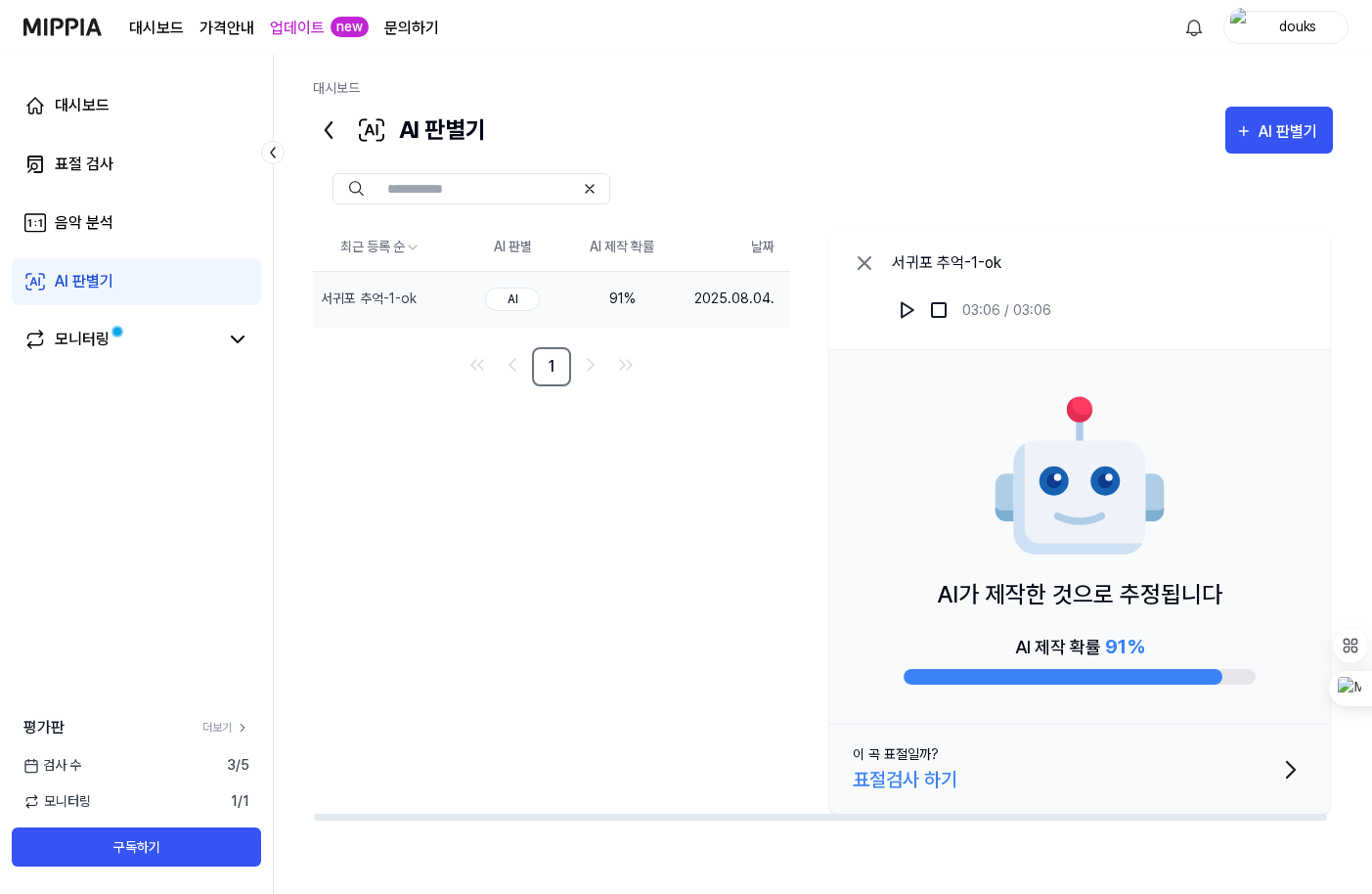 click on "표절검사 하기" at bounding box center (905, 780) 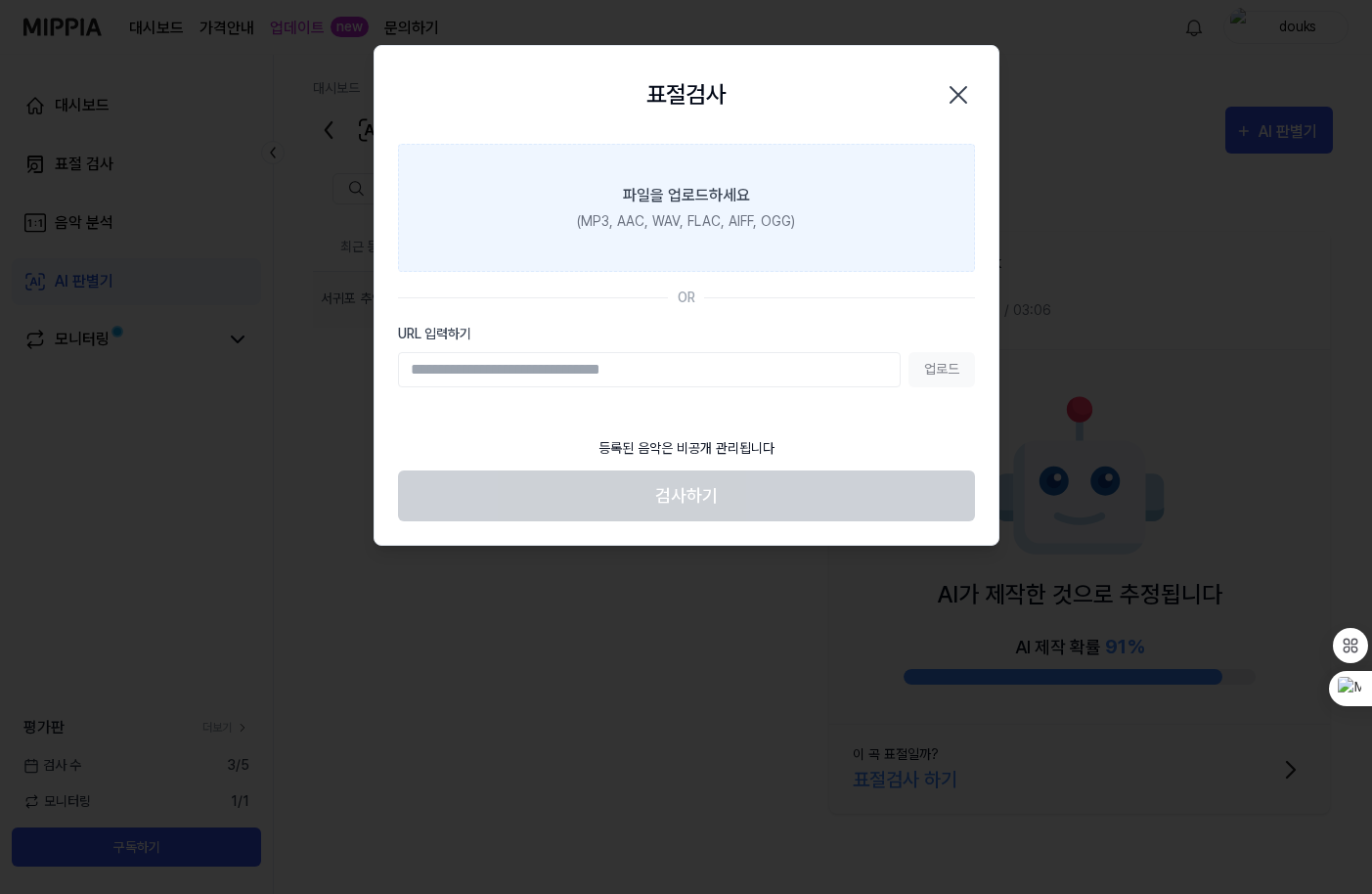 click on "(MP3, AAC, WAV, FLAC, AIFF, OGG)" at bounding box center (686, 221) 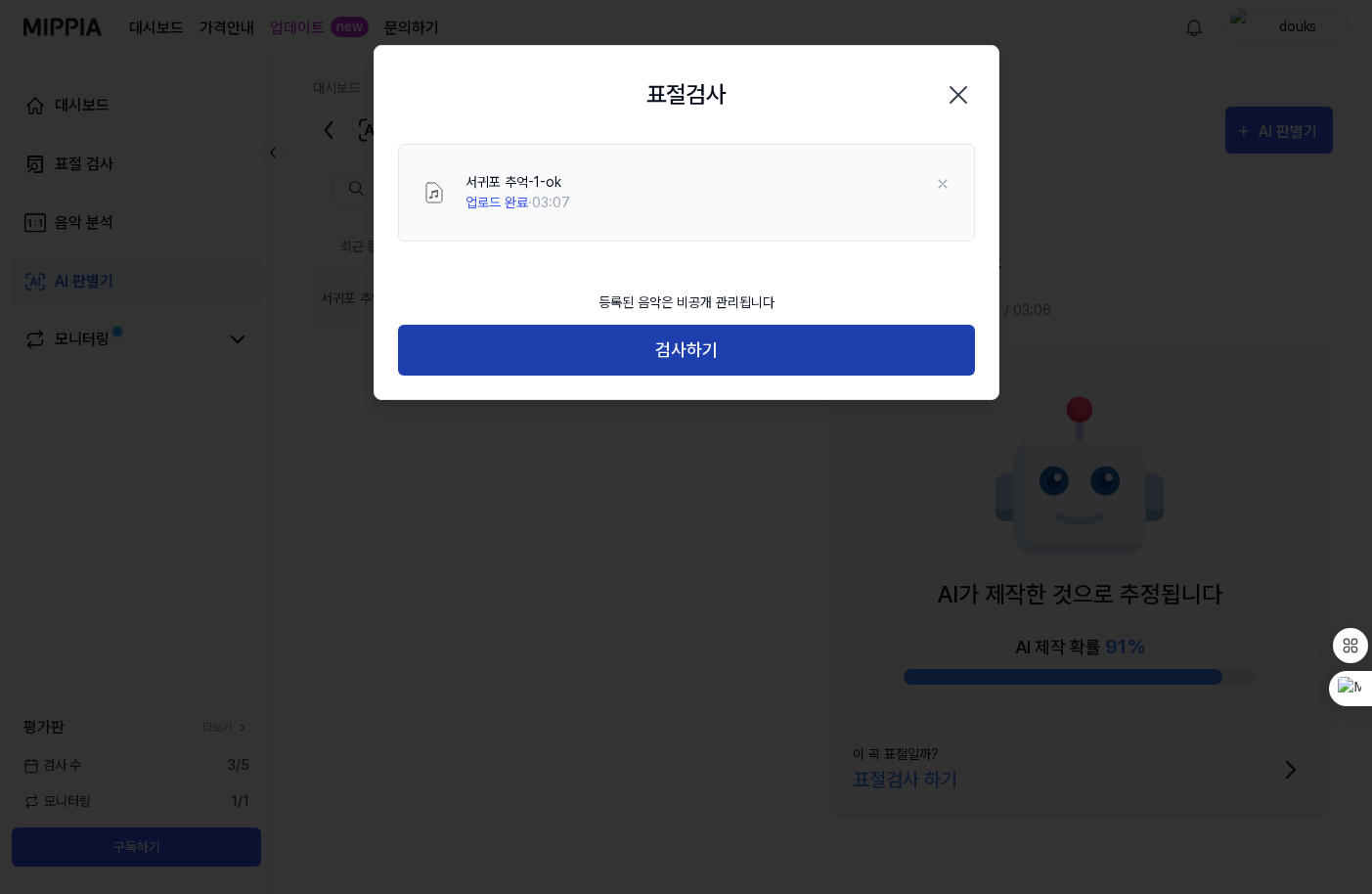 click on "검사하기" at bounding box center [686, 350] 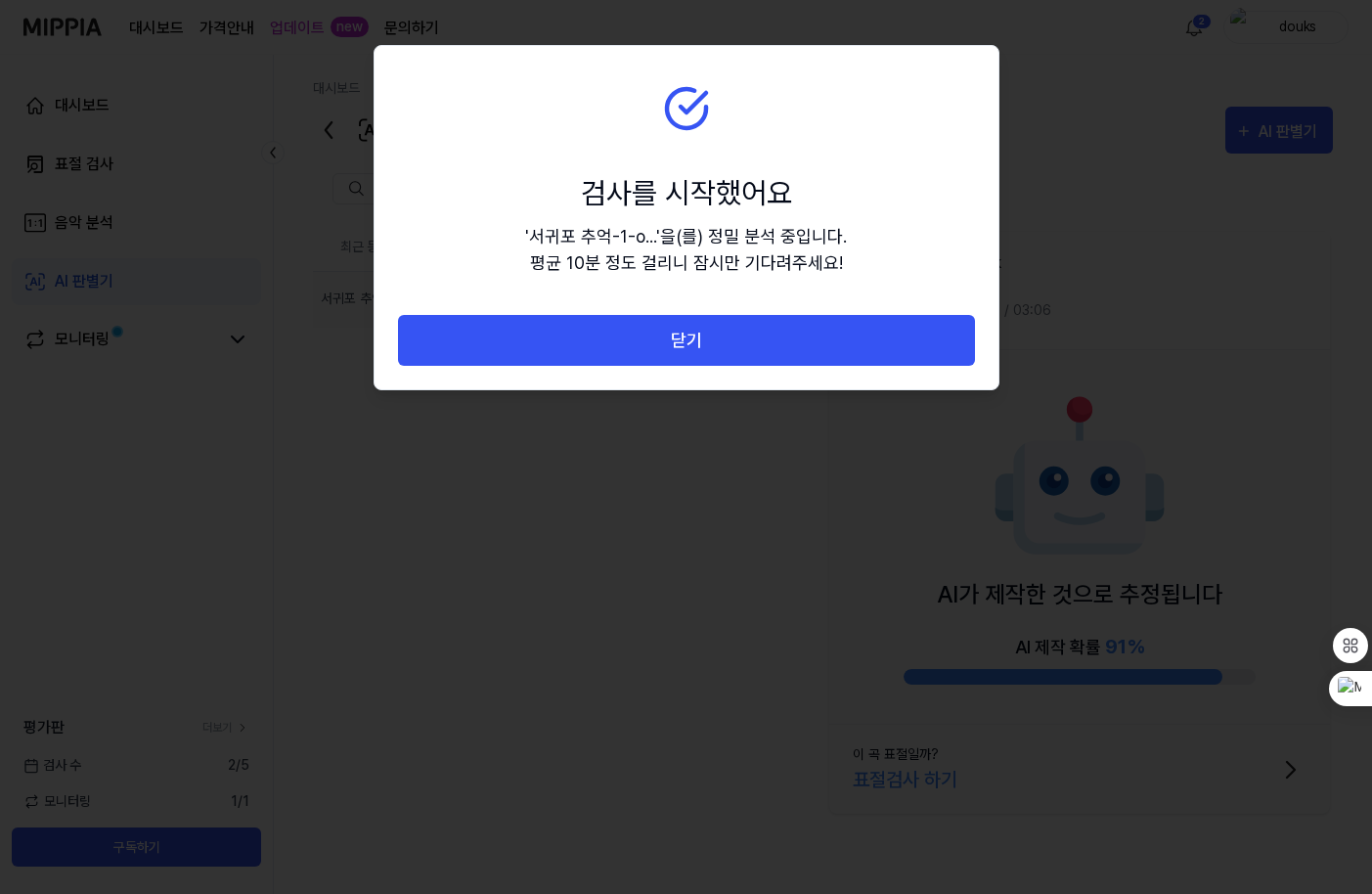click 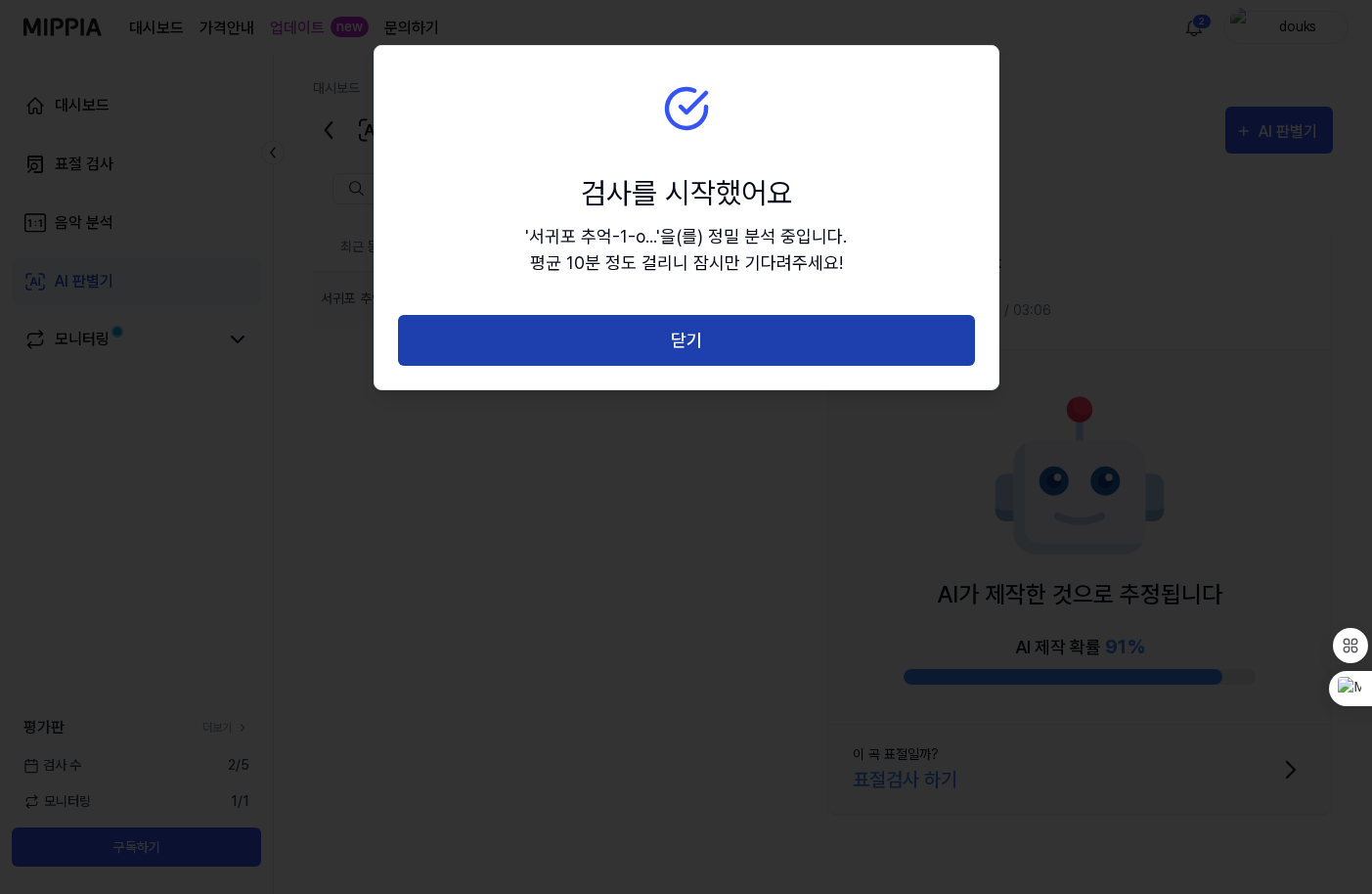 click on "닫기" at bounding box center [686, 340] 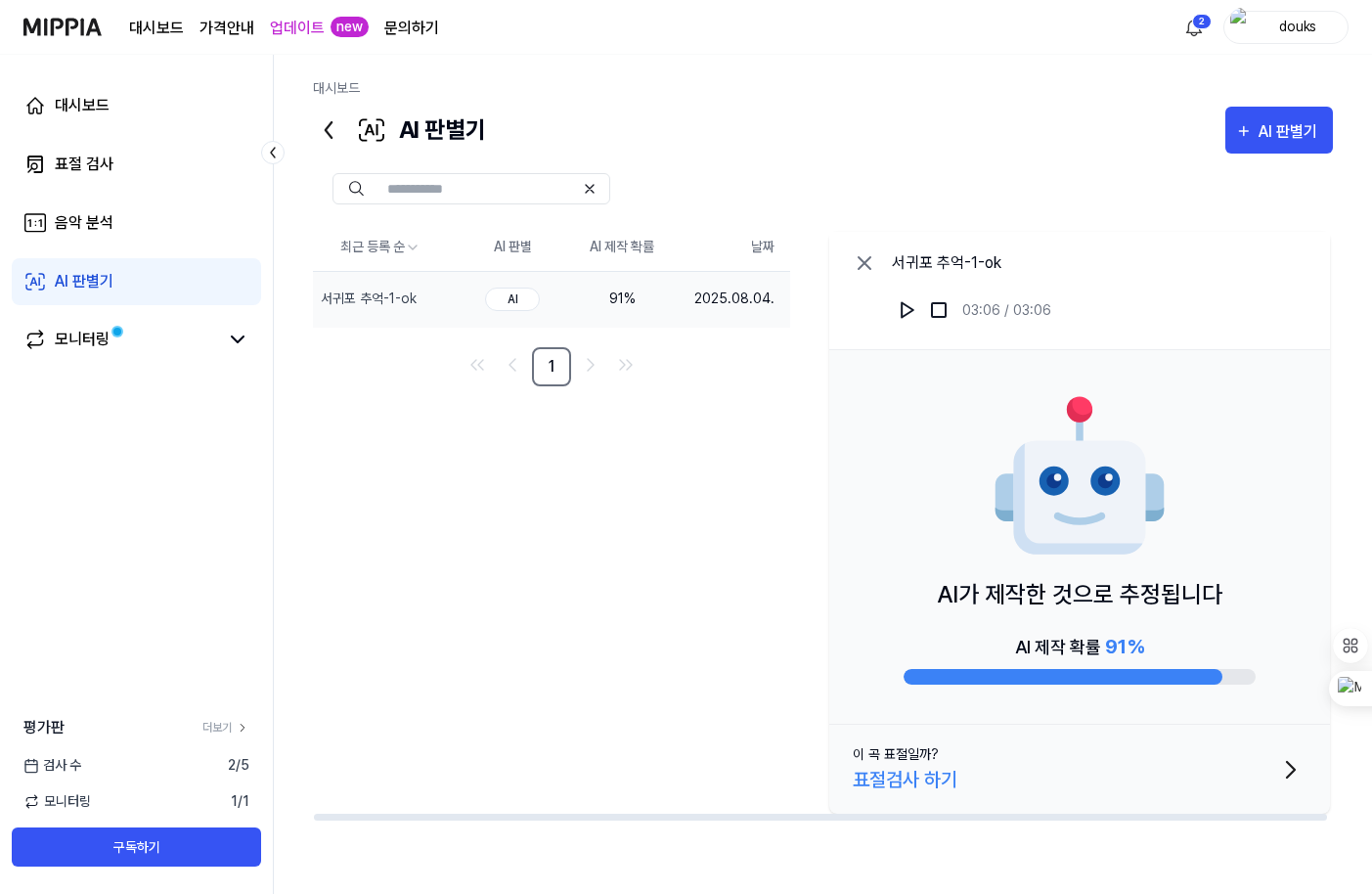 click 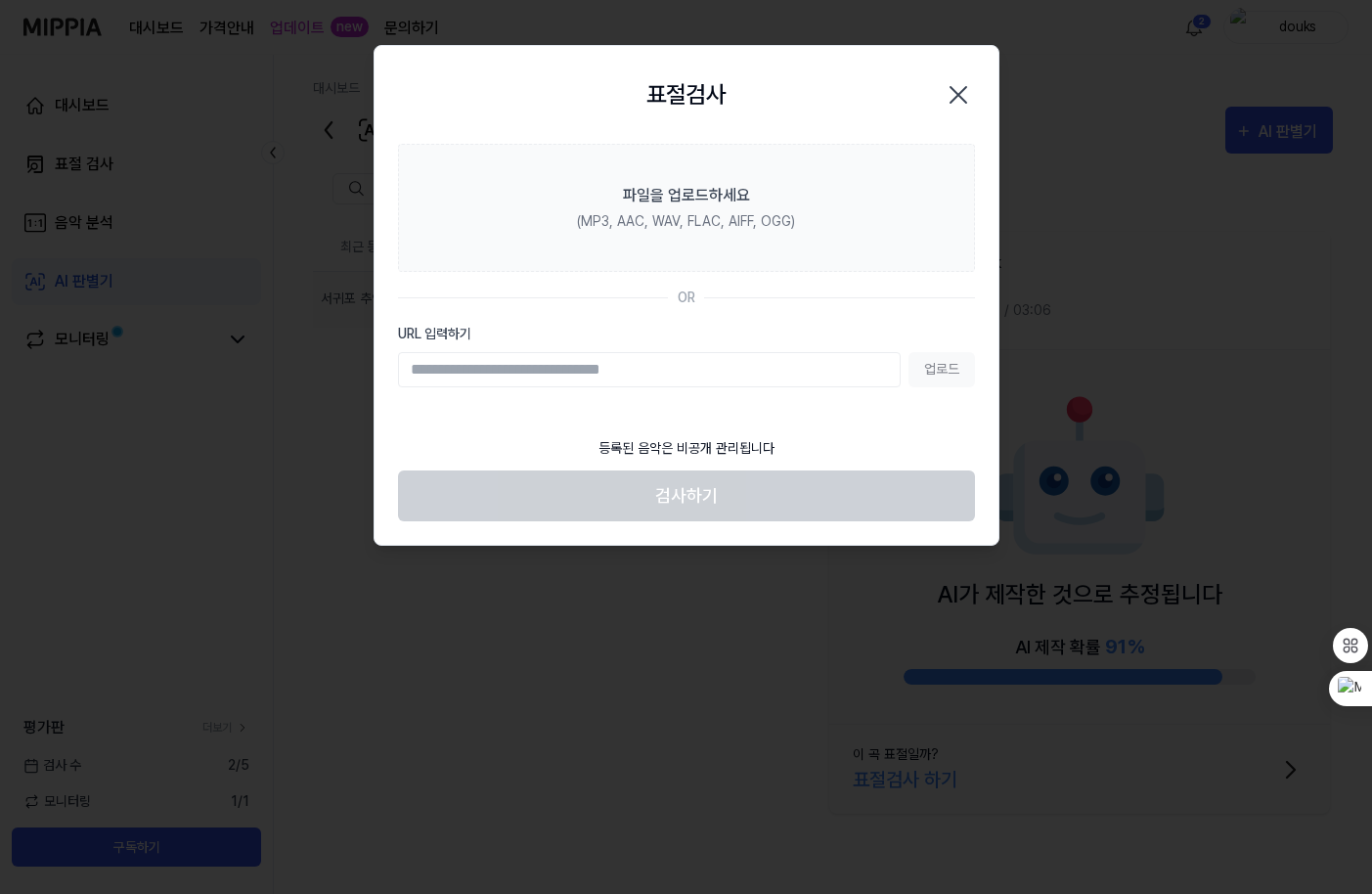click 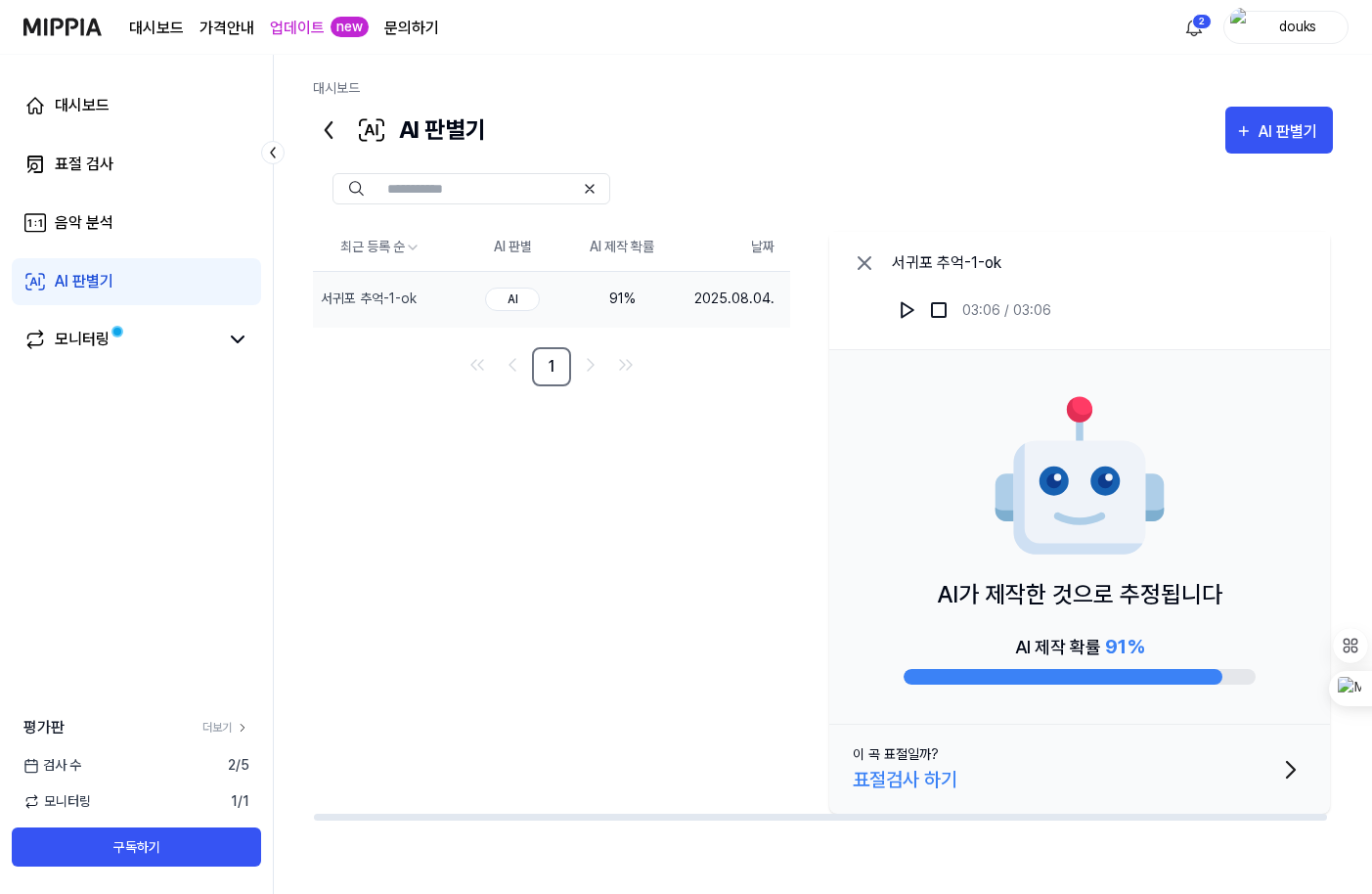 click on "AI가 제작한 것으로 추정됩니다" at bounding box center [1080, 595] 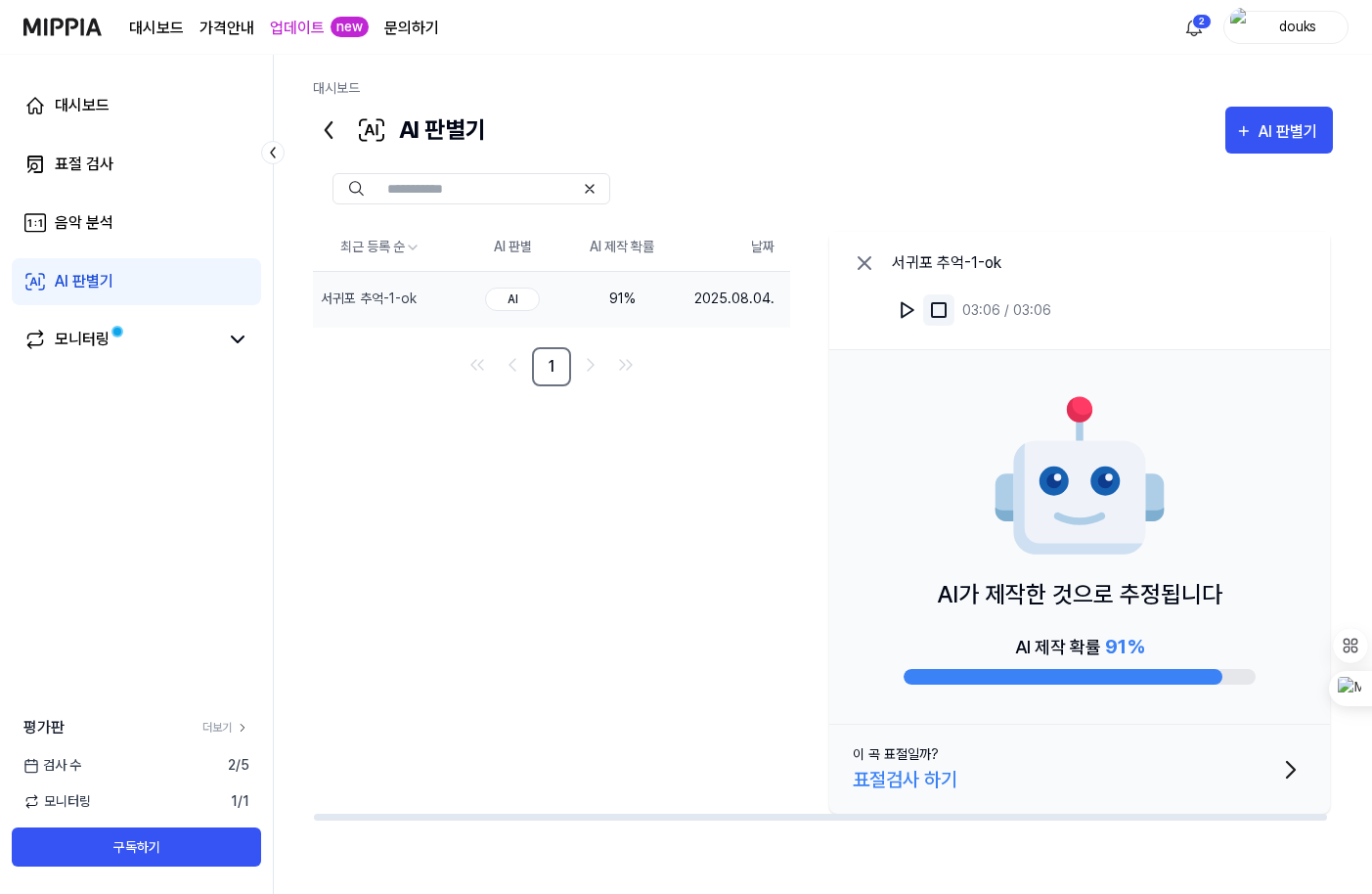 click at bounding box center (939, 310) 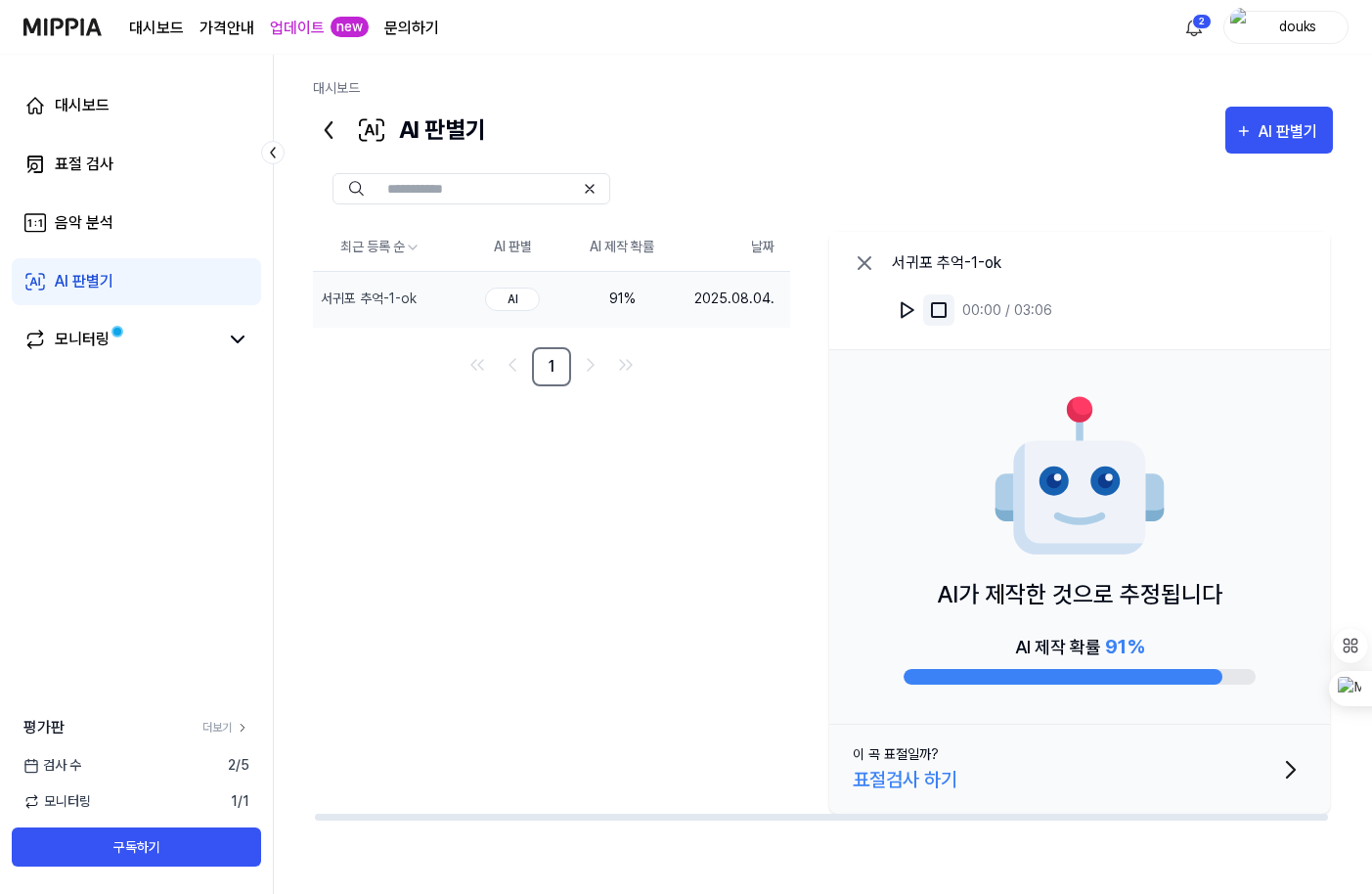 scroll, scrollTop: 0, scrollLeft: 1, axis: horizontal 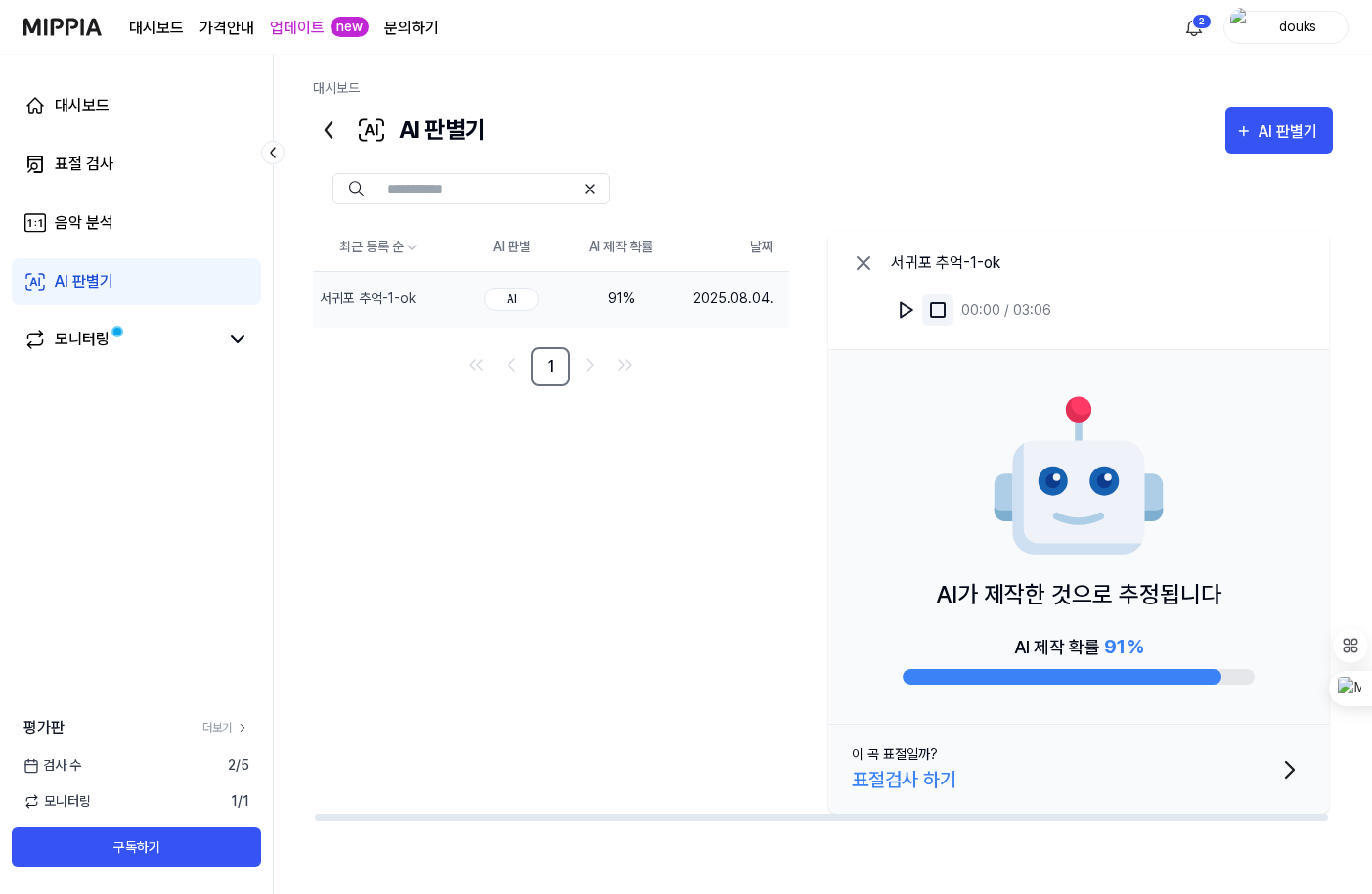 click at bounding box center (938, 310) 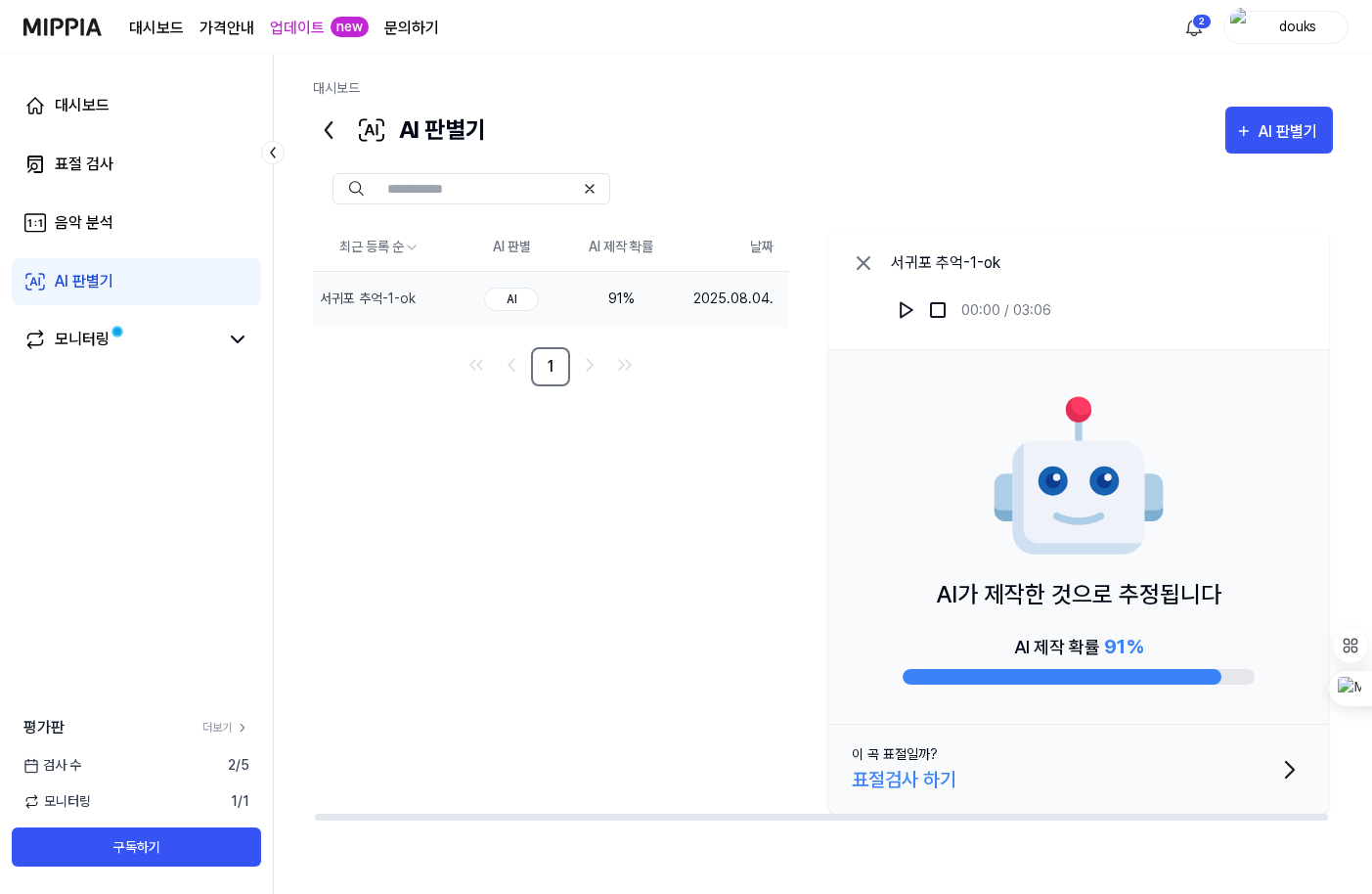 click on "00:00 / 03:06" at bounding box center [1006, 310] 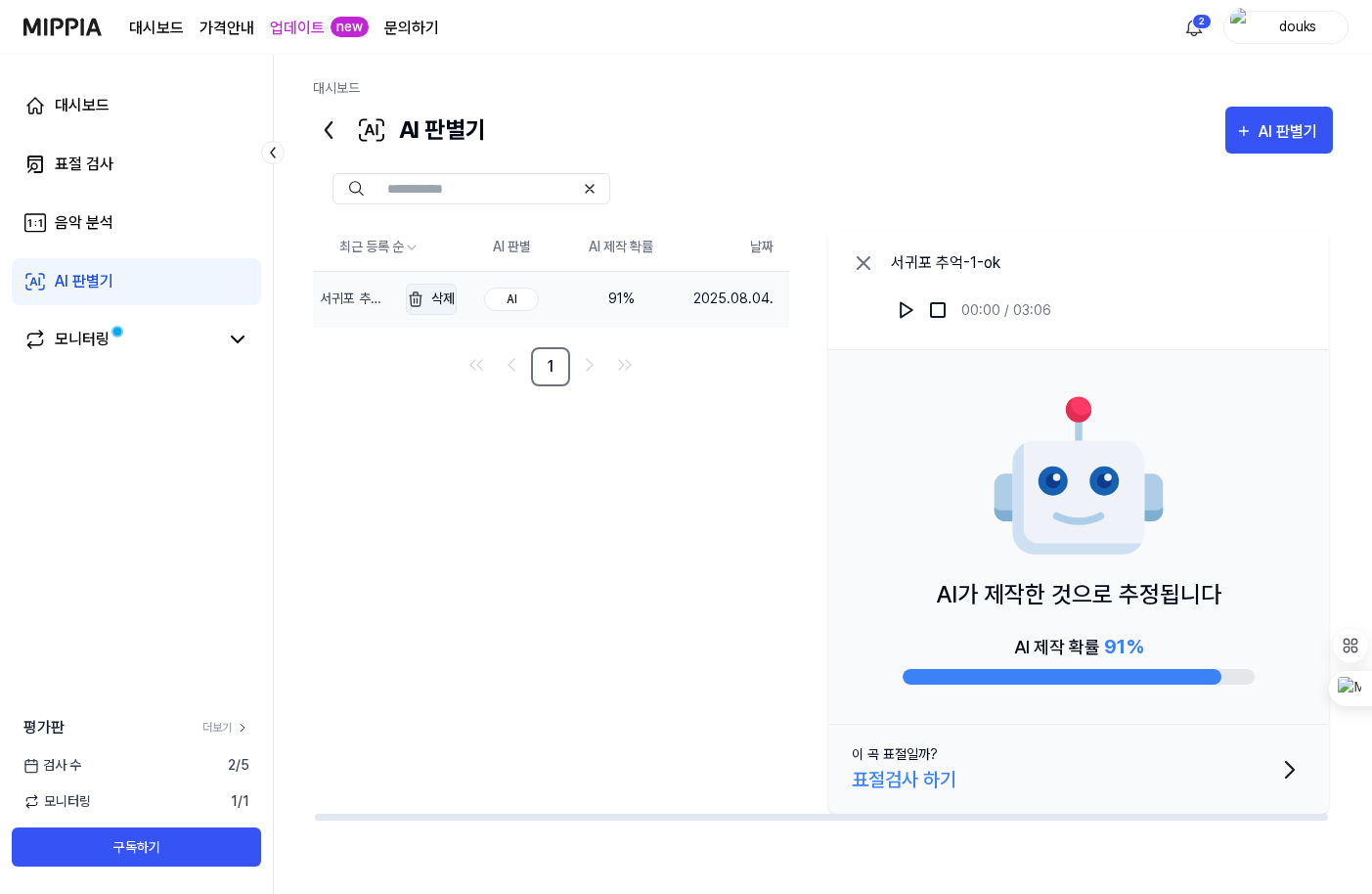 click at bounding box center (416, 299) 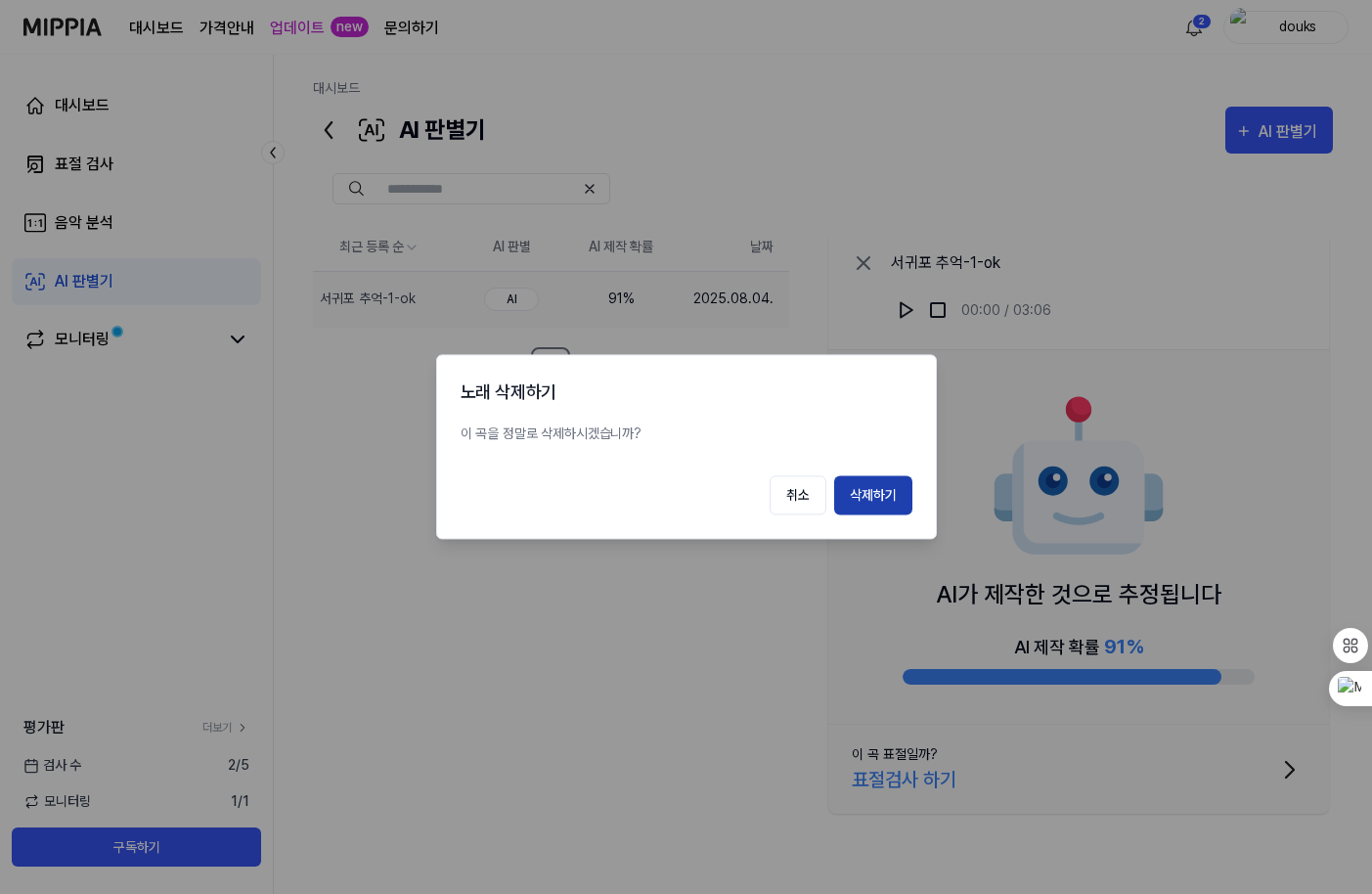 click on "삭제하기" at bounding box center [873, 496] 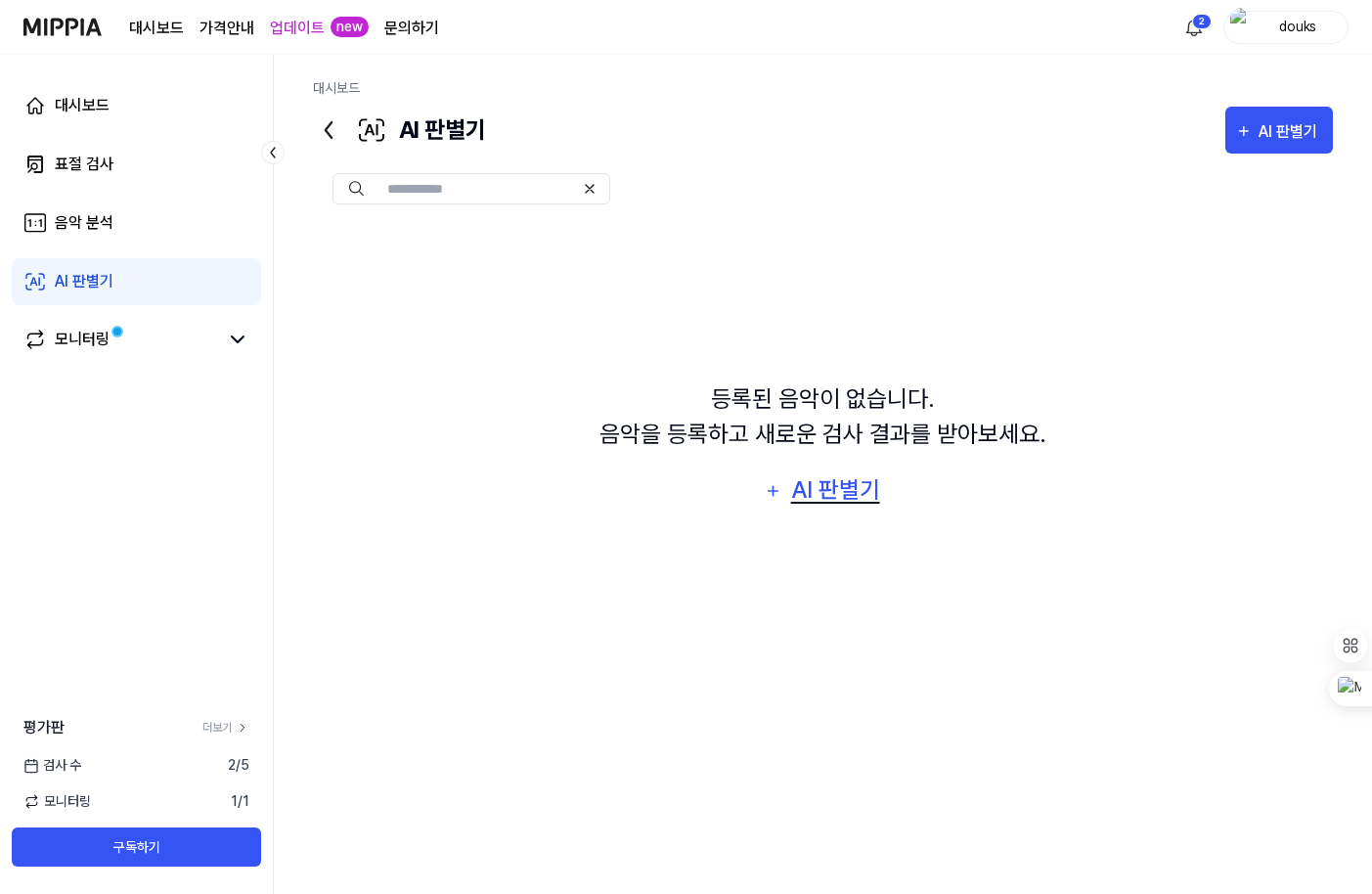 click on "AI 판별기" at bounding box center (835, 490) 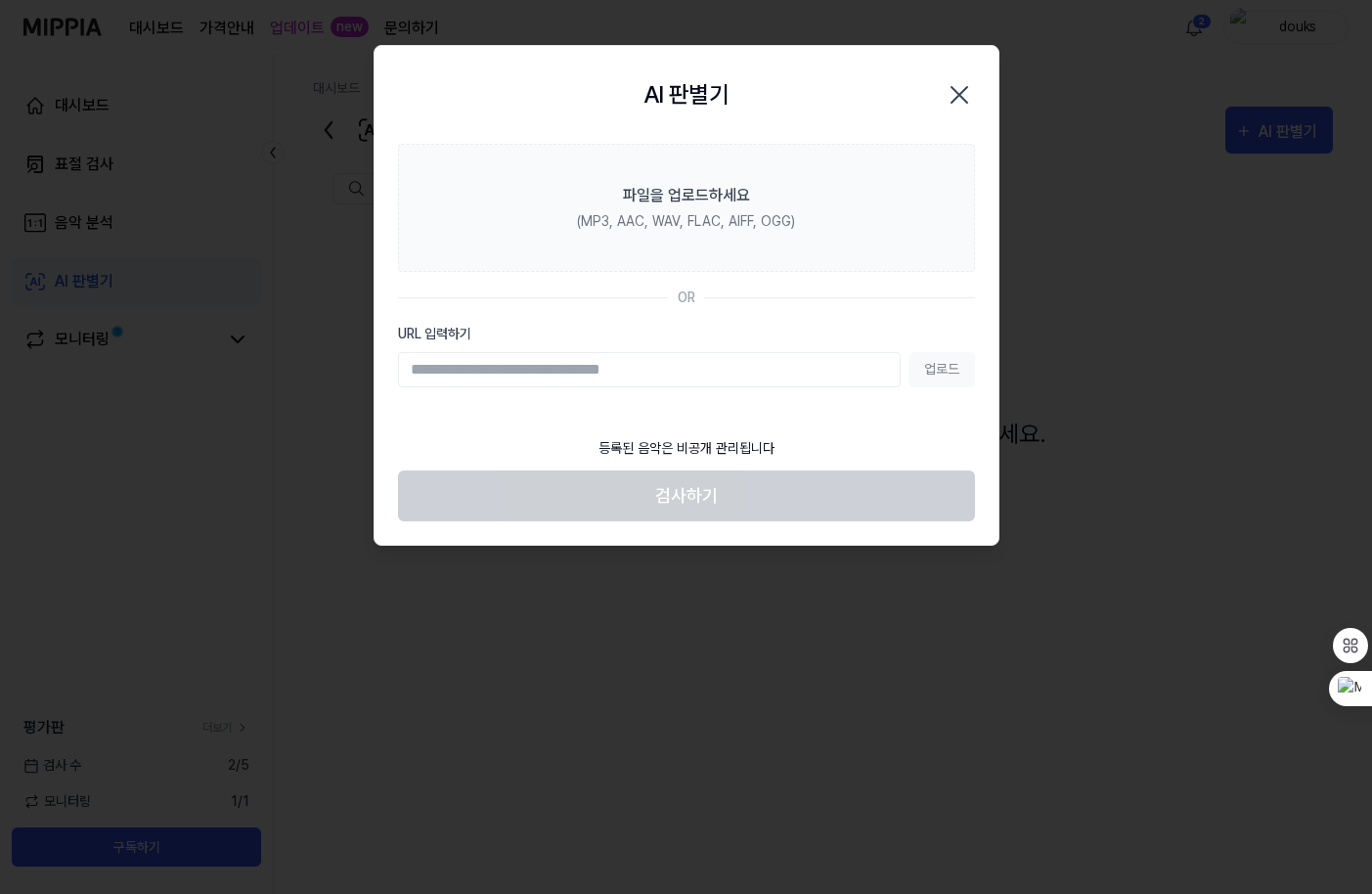 click 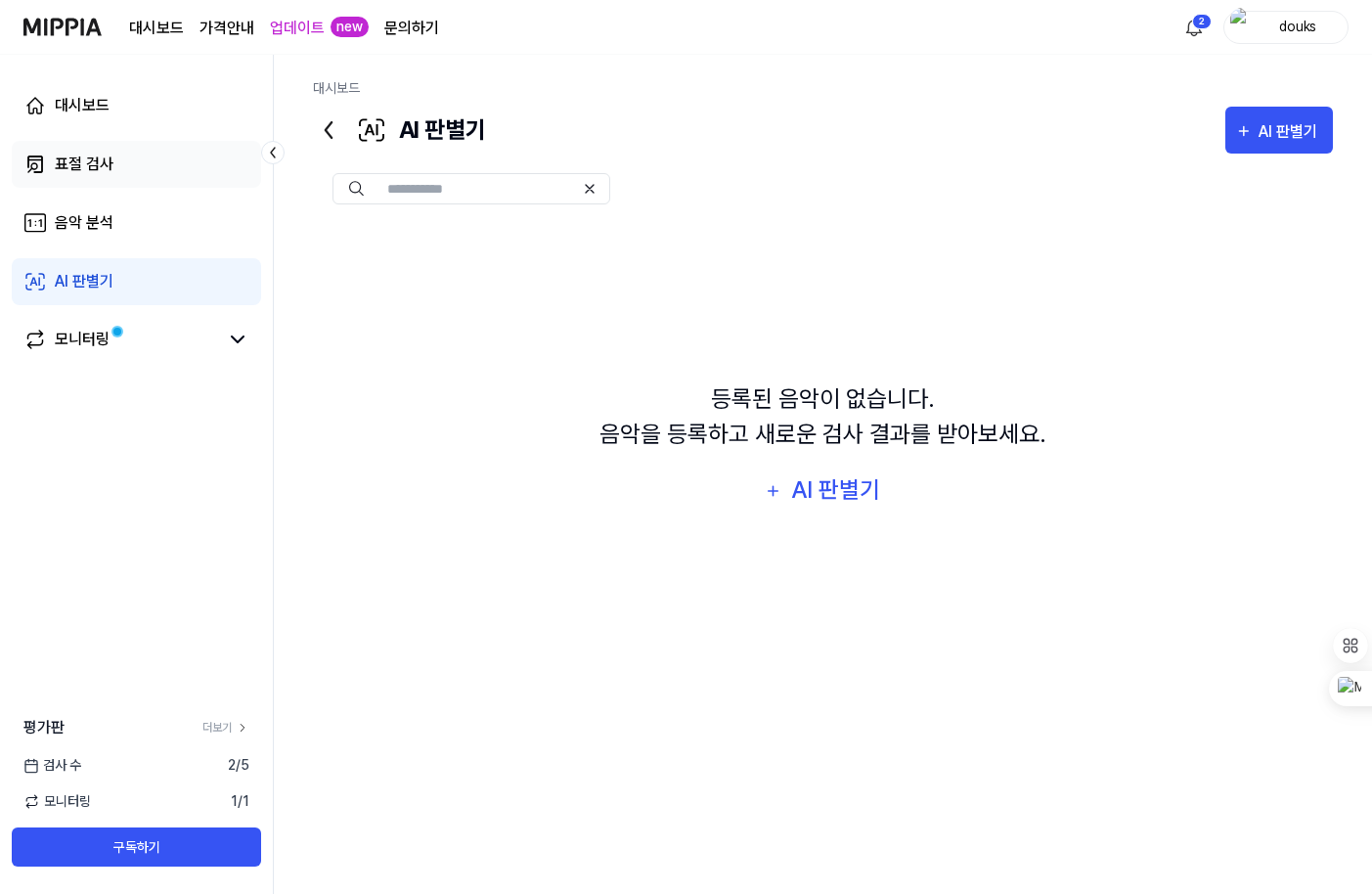 click on "표절 검사" at bounding box center (84, 164) 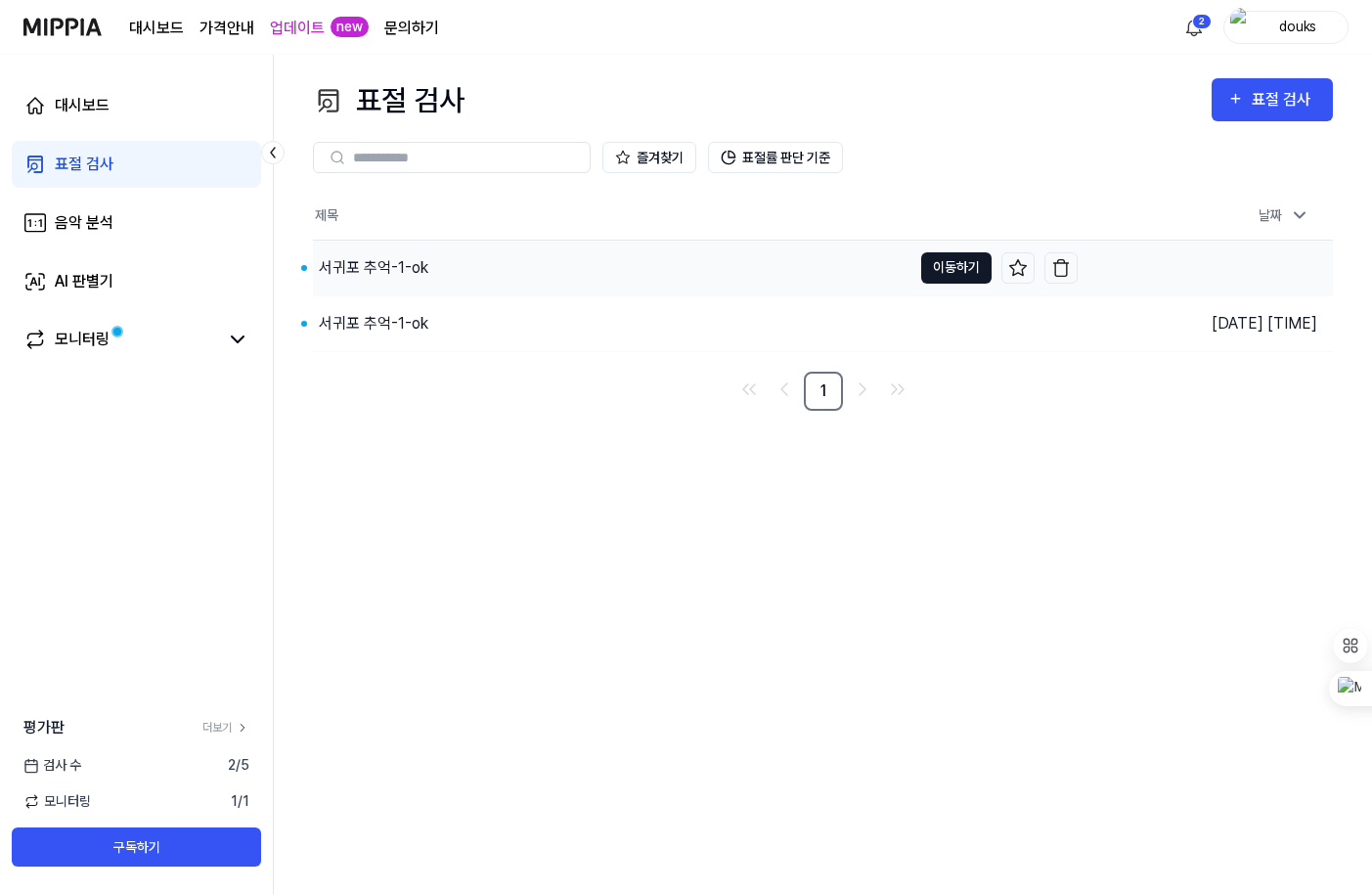 click on "이동하기" at bounding box center [956, 268] 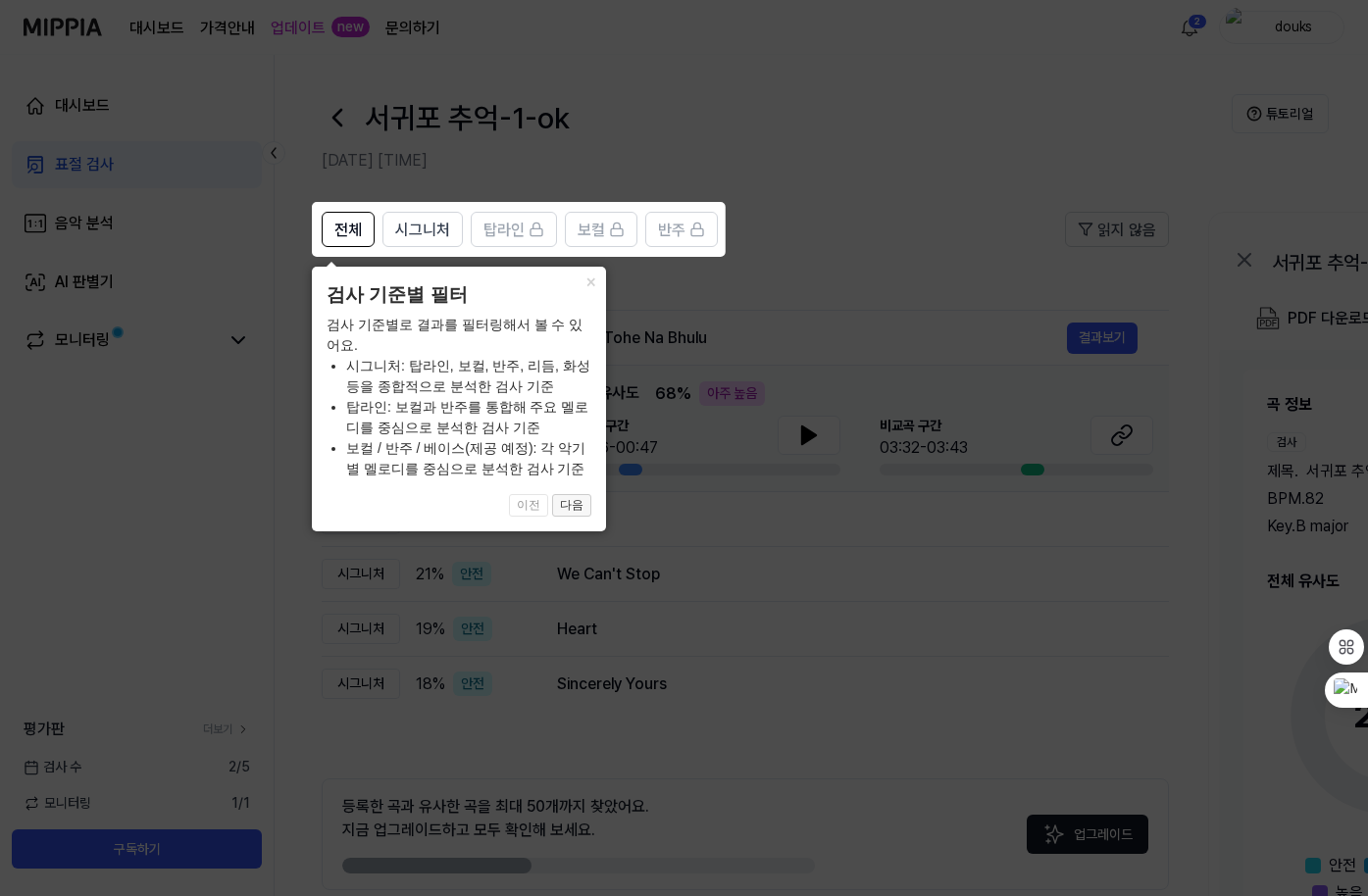 click on "다음" at bounding box center (572, 506) 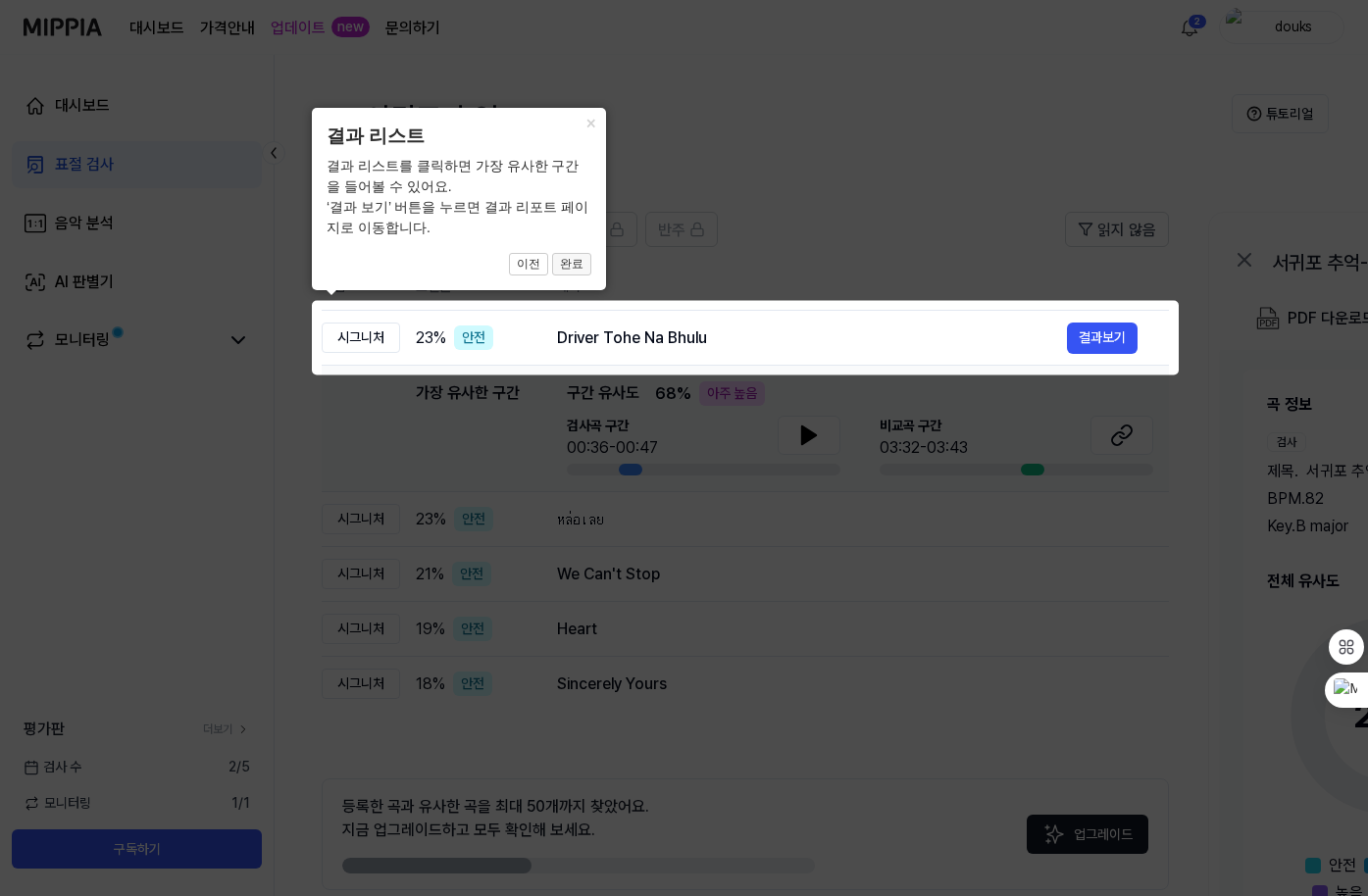 click on "완료" at bounding box center [572, 265] 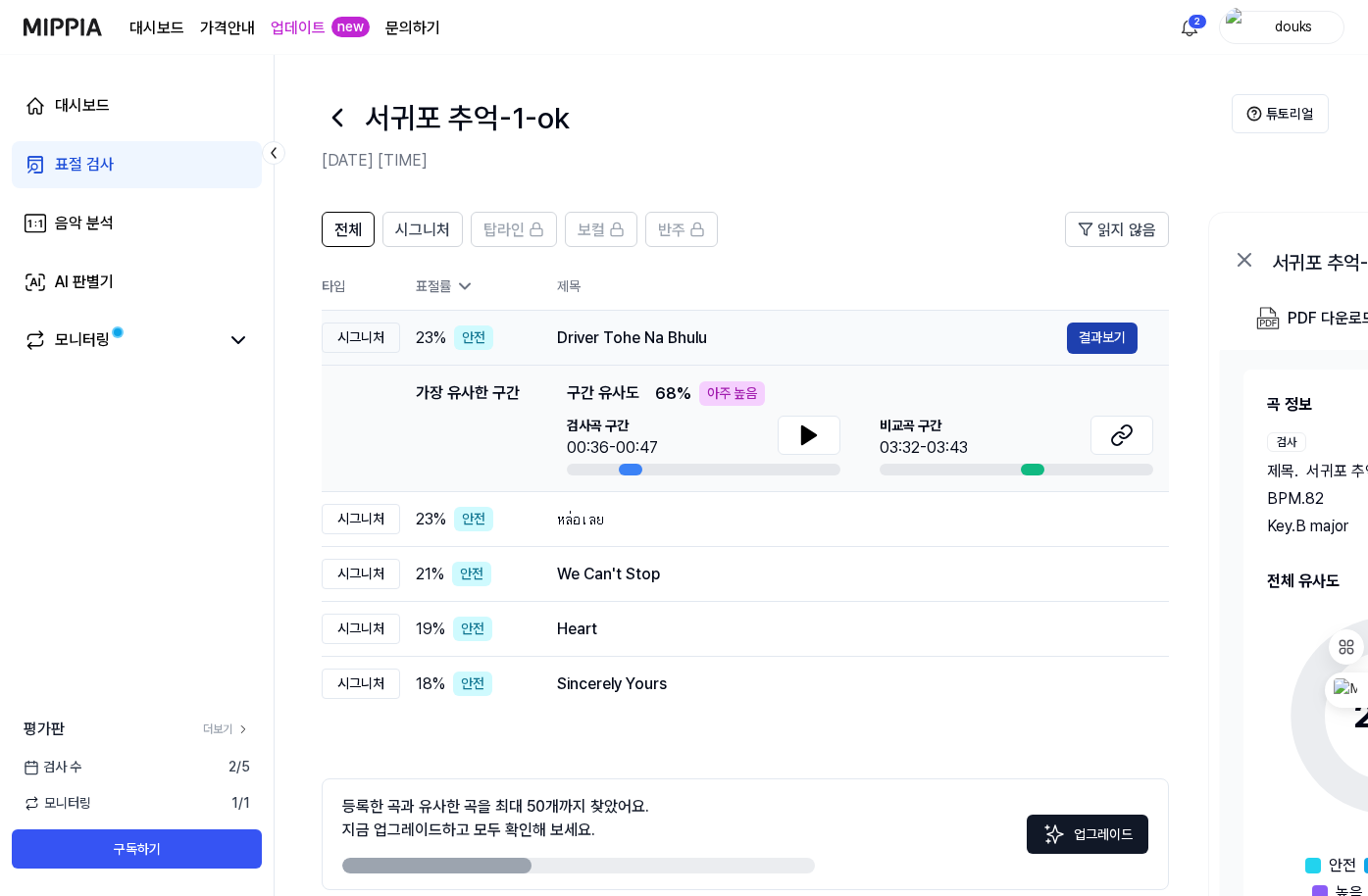 click on "결과보기" at bounding box center [1102, 338] 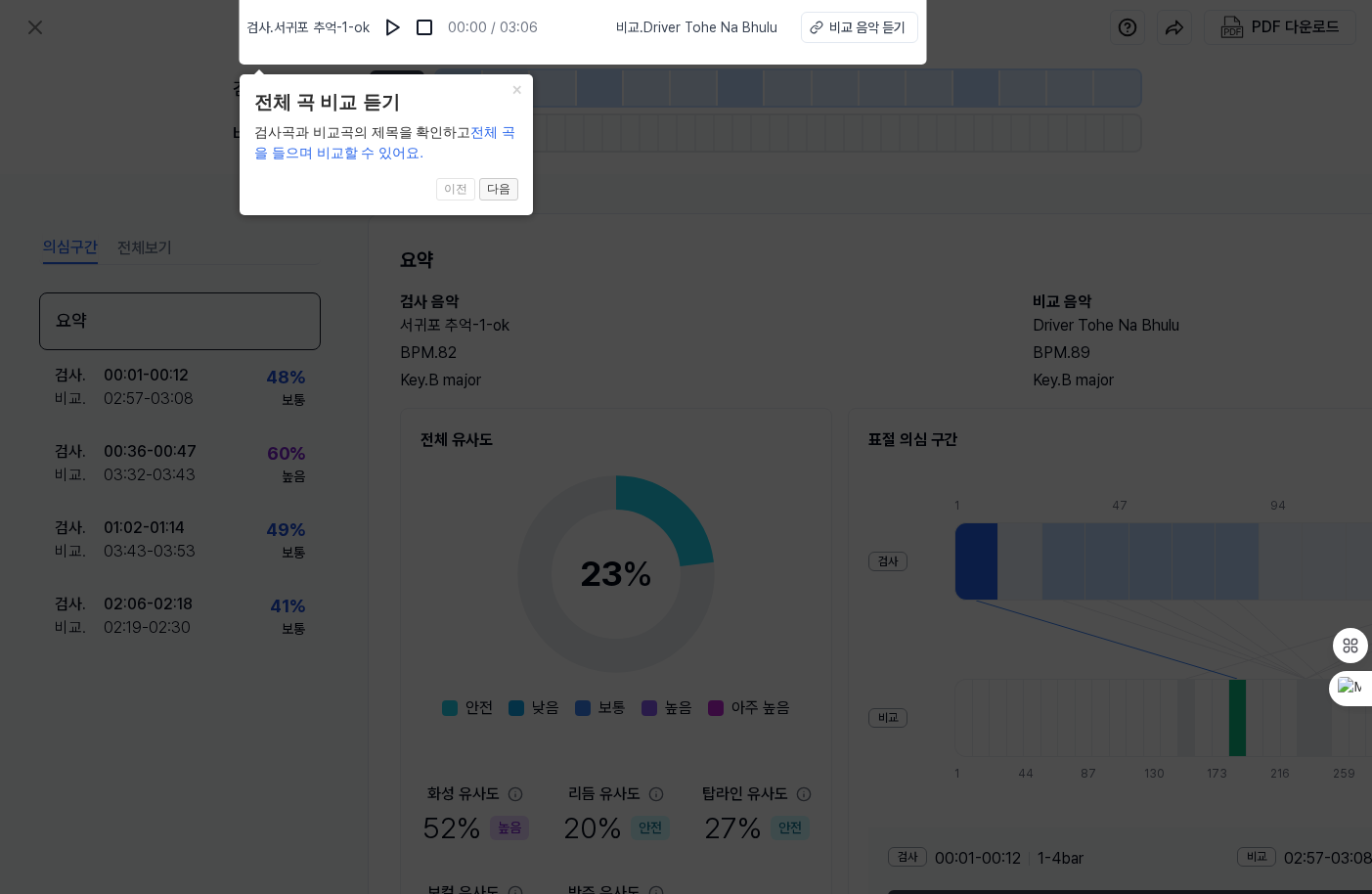 click on "다음" at bounding box center [499, 190] 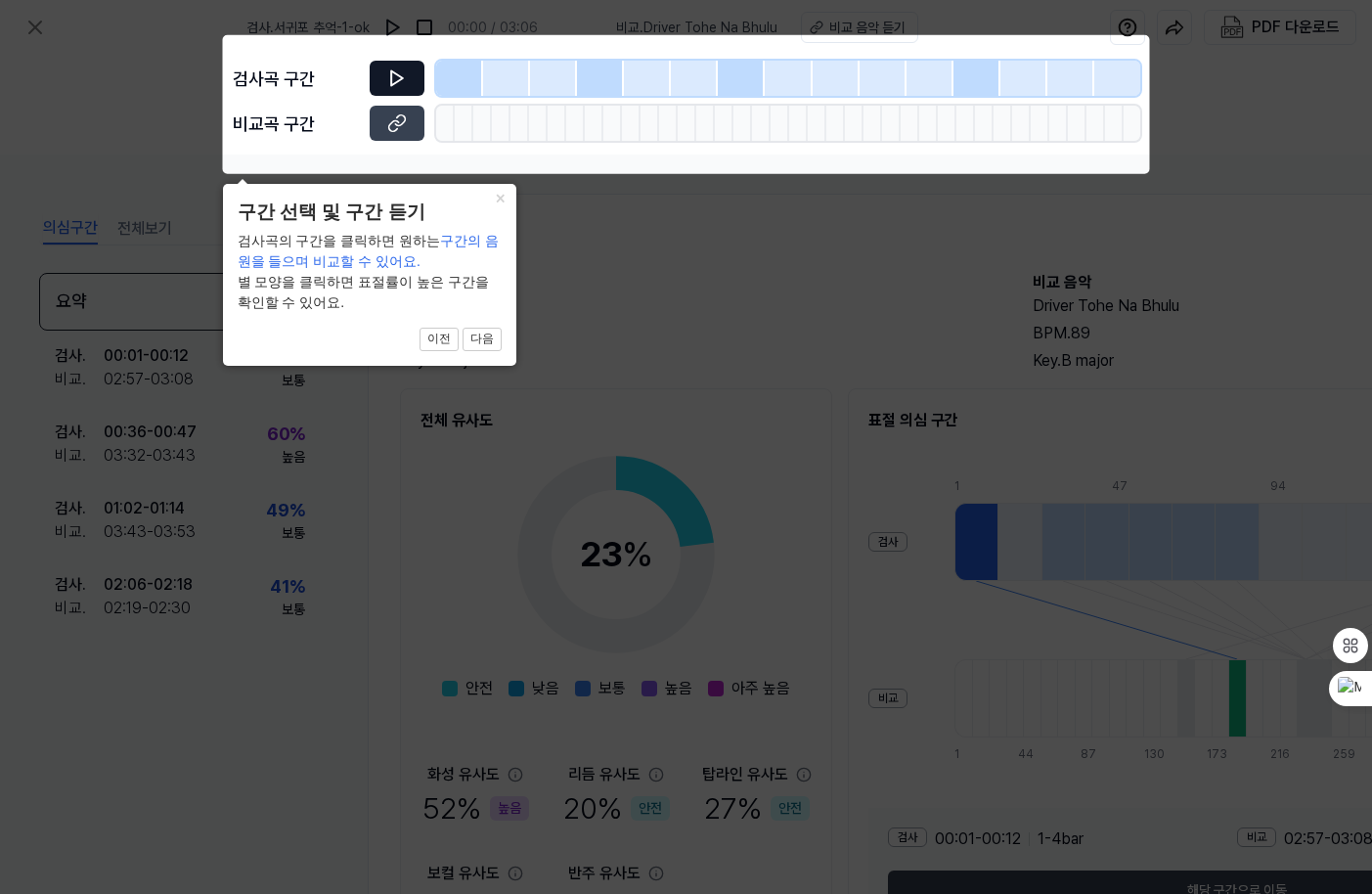 click 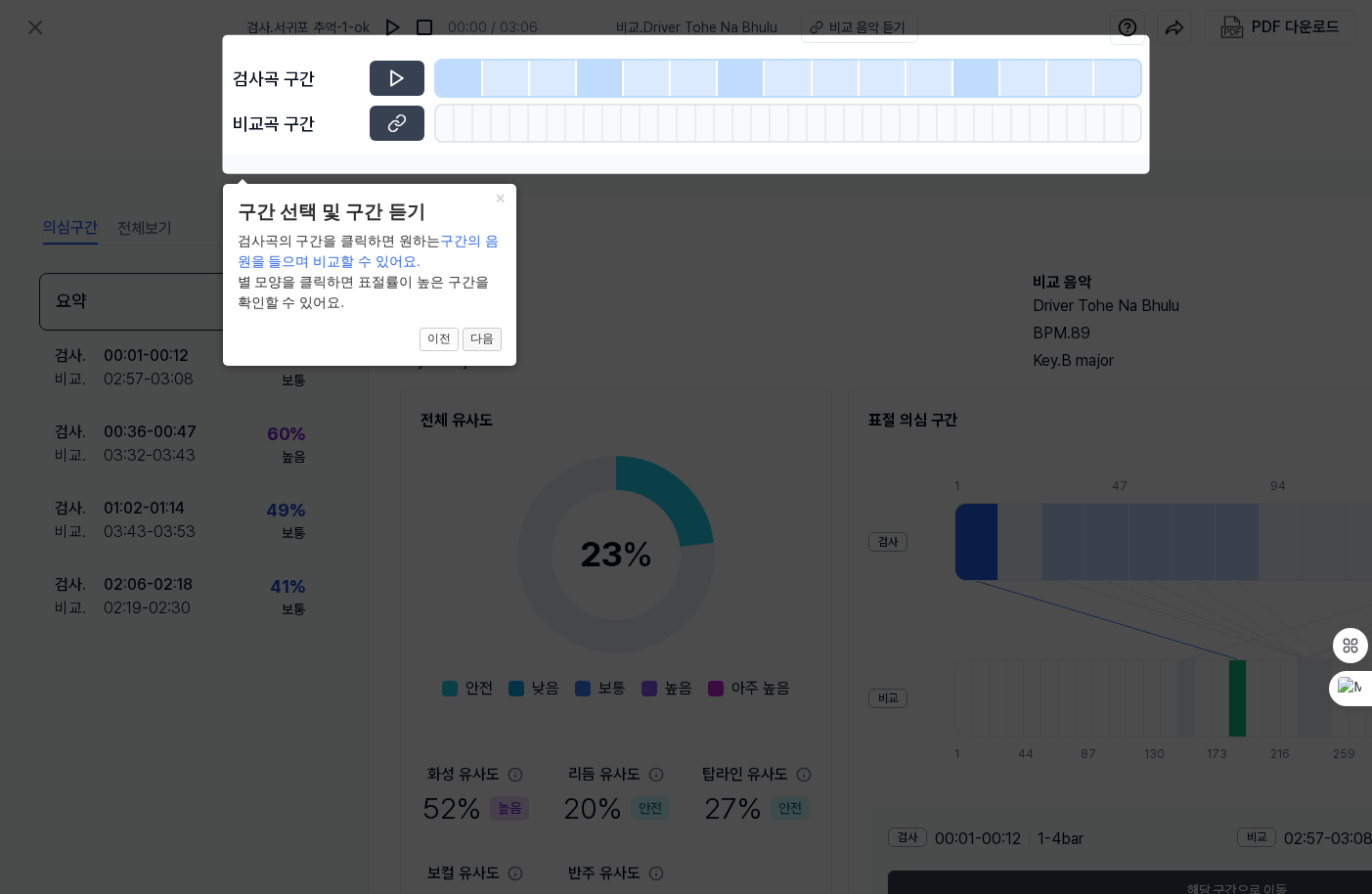 click on "다음" at bounding box center (482, 339) 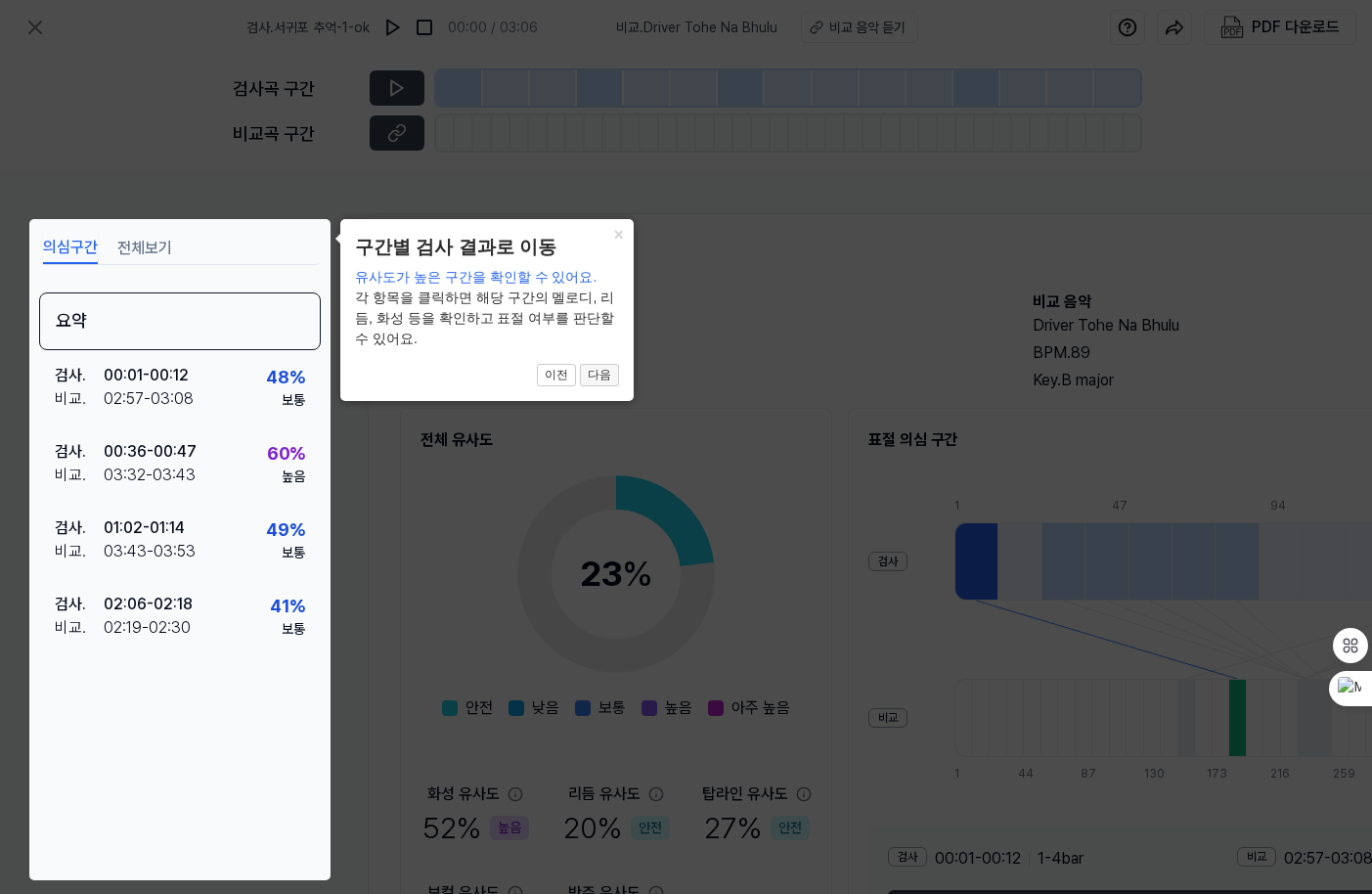 click on "다음" at bounding box center (599, 376) 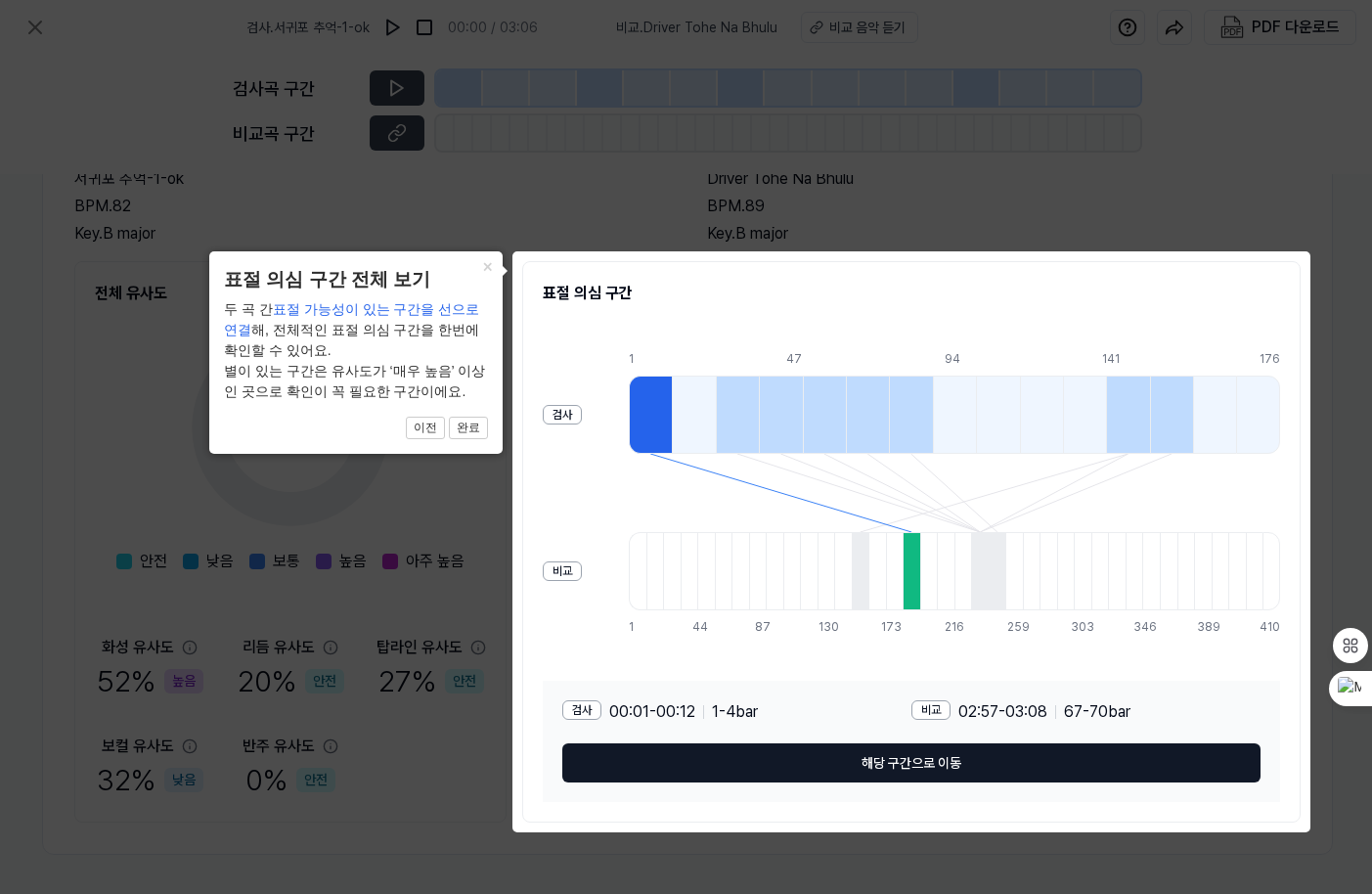click on "해당 구간으로 이동" at bounding box center (911, 763) 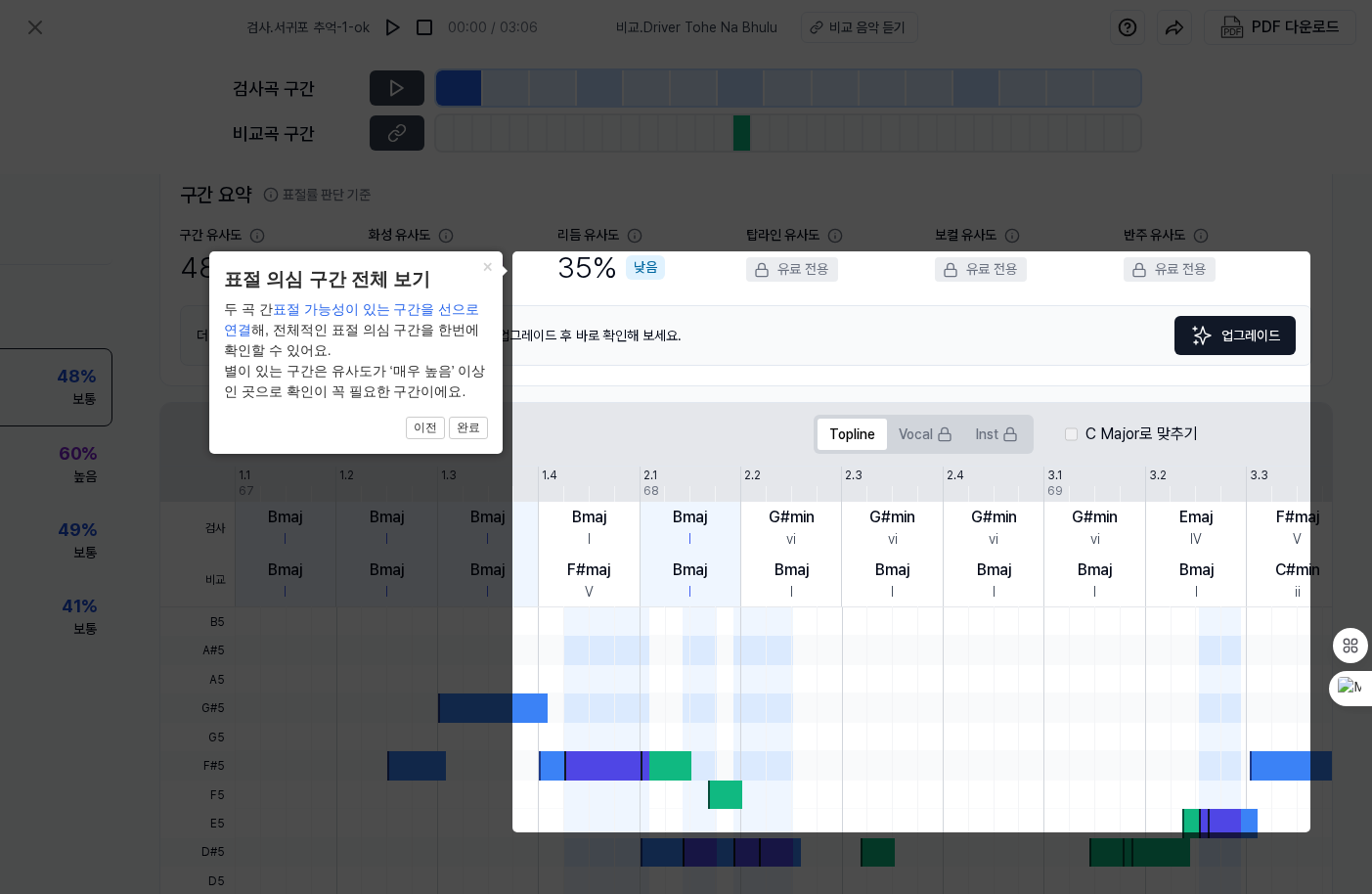 scroll, scrollTop: 147, scrollLeft: 216, axis: both 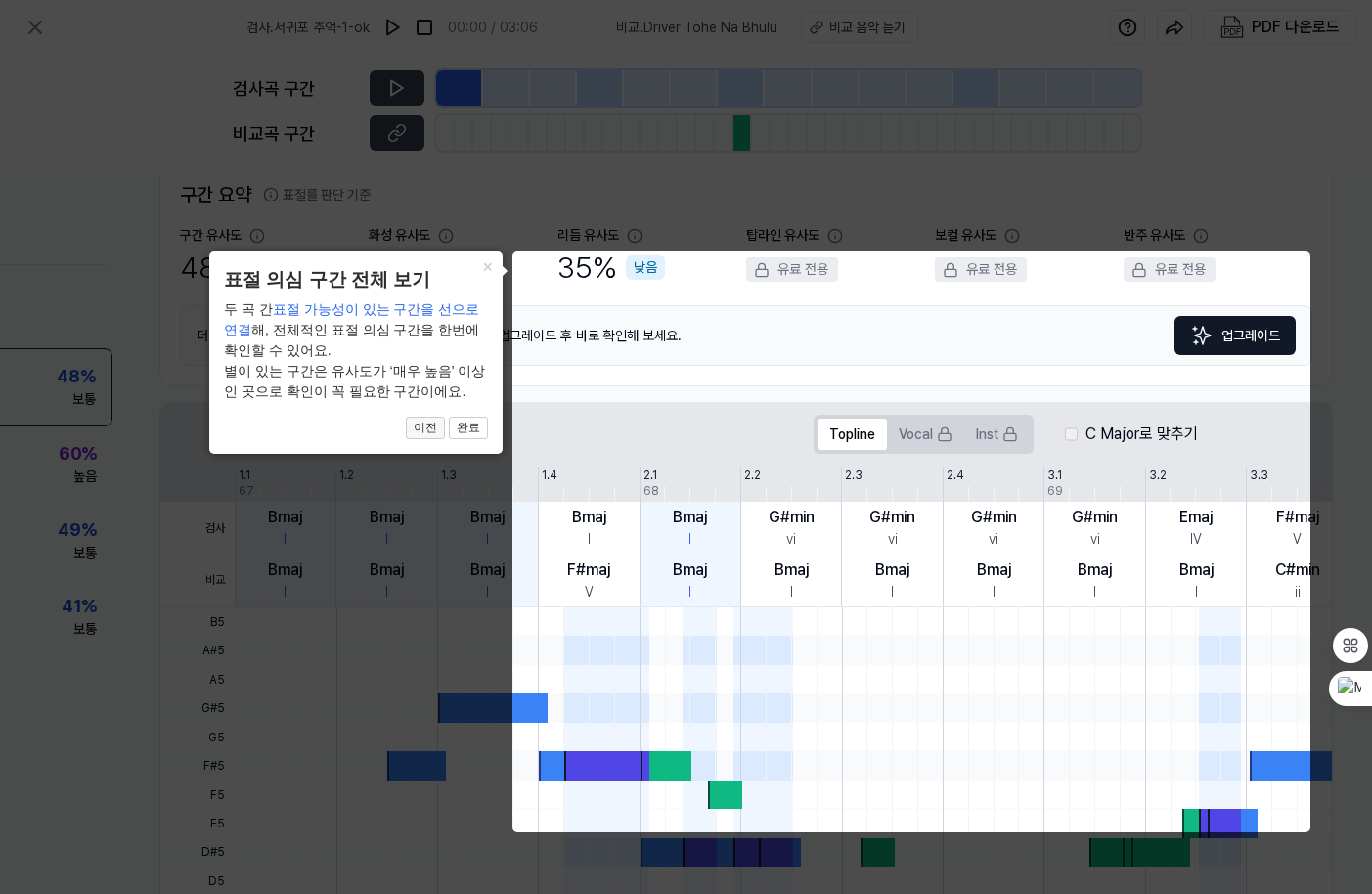 click on "이전" at bounding box center [425, 428] 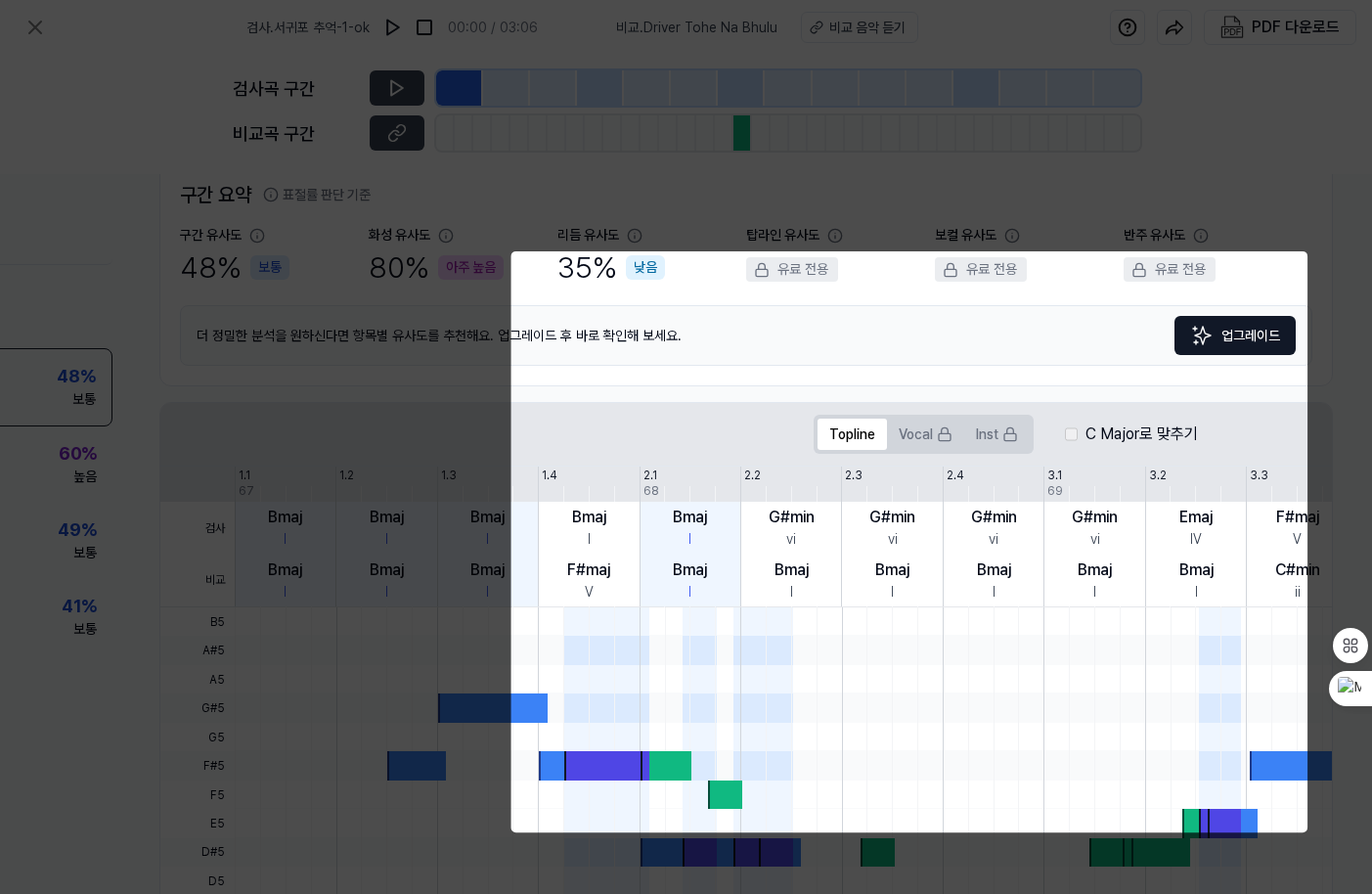 scroll, scrollTop: 162, scrollLeft: 0, axis: vertical 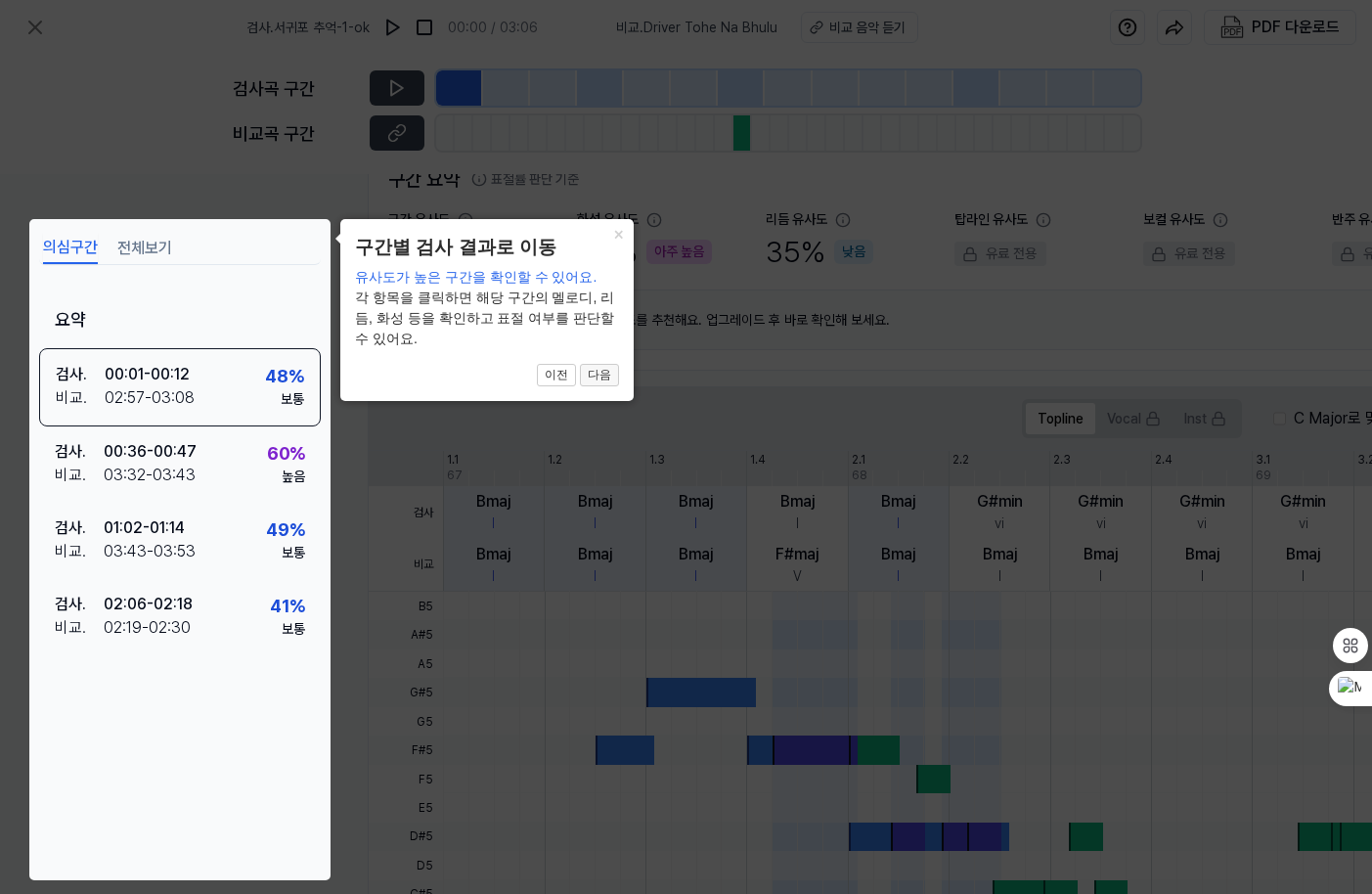 click on "다음" at bounding box center [599, 376] 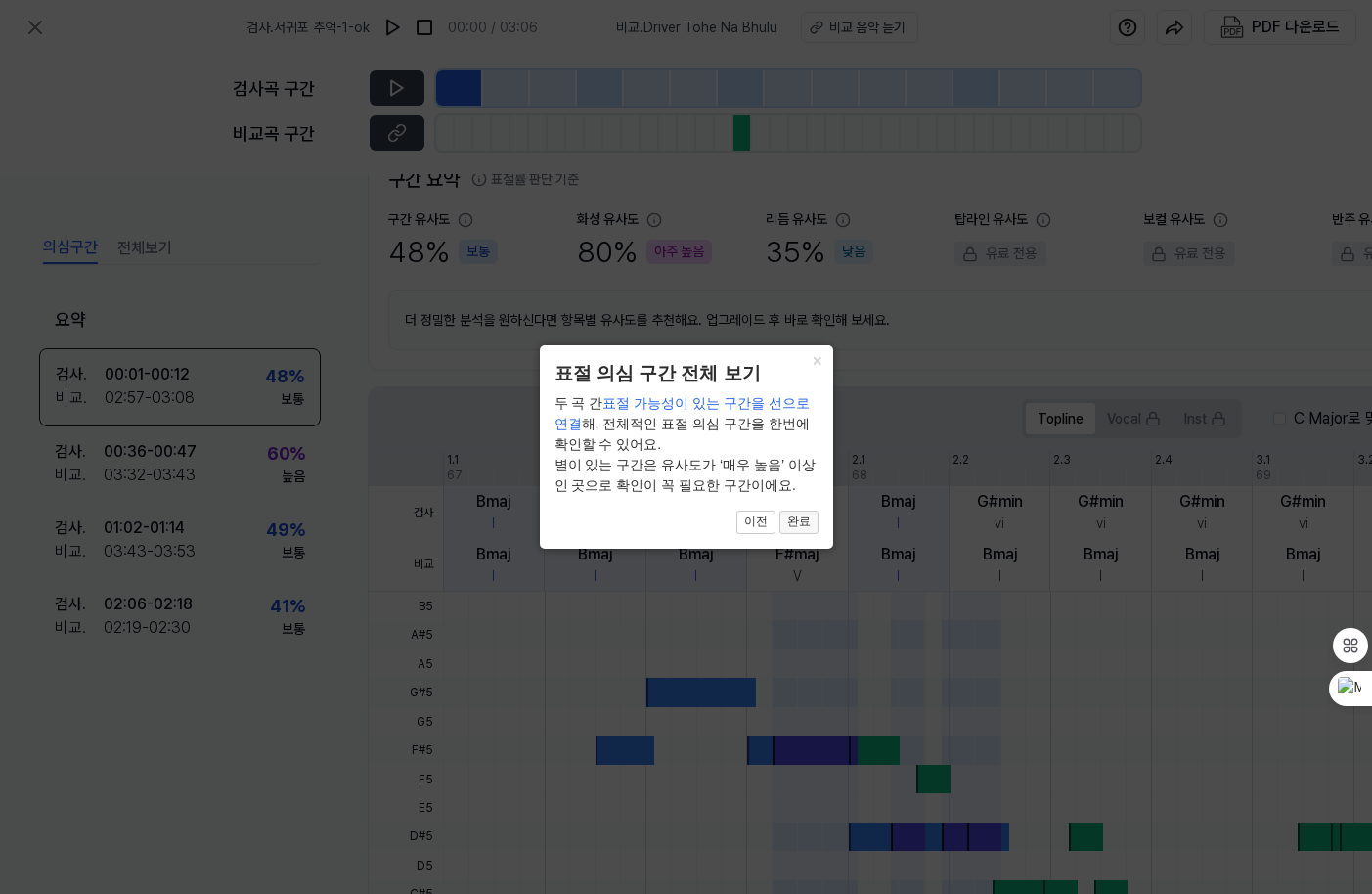 click on "완료" at bounding box center [799, 522] 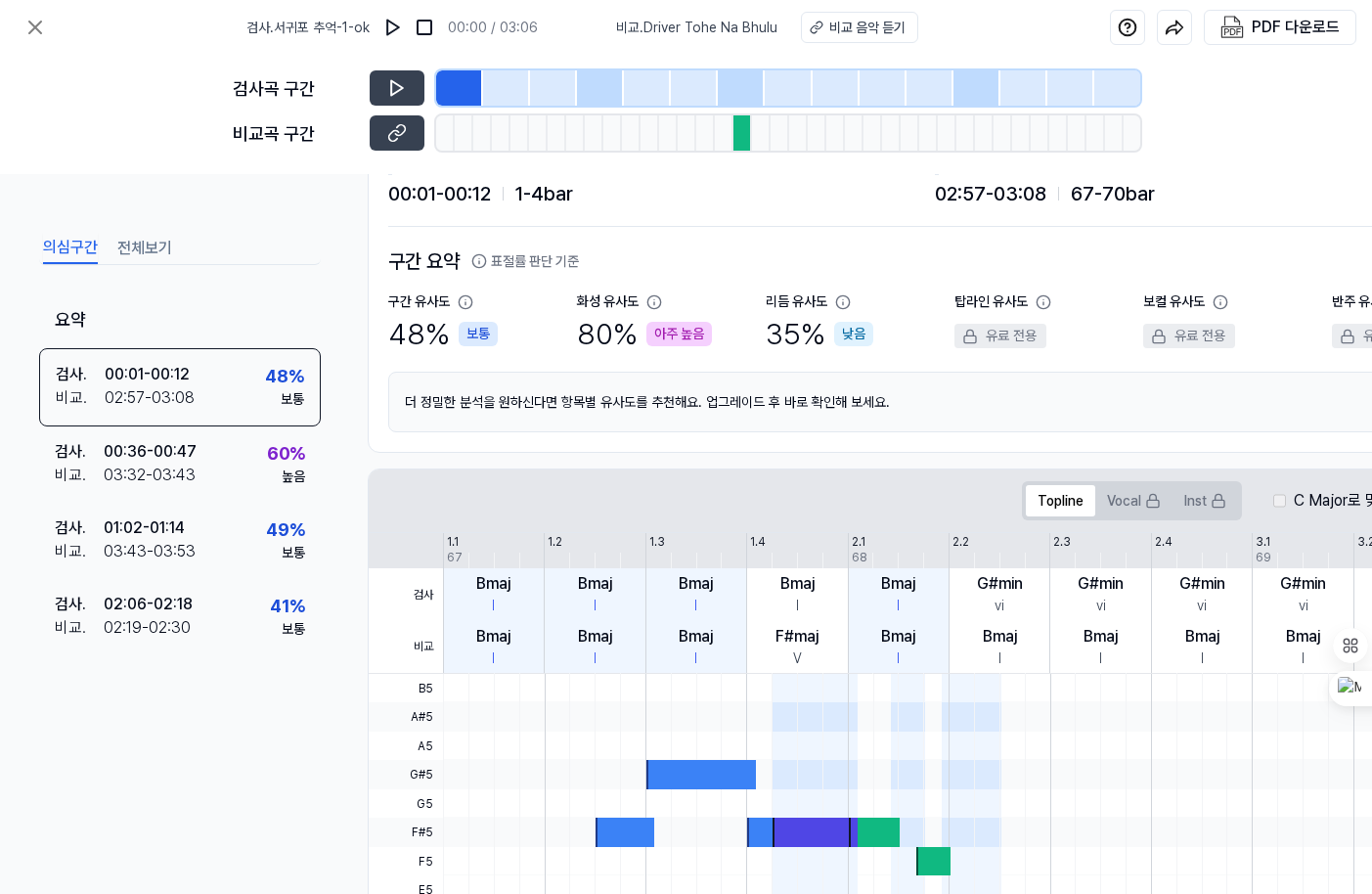 scroll, scrollTop: 65, scrollLeft: 0, axis: vertical 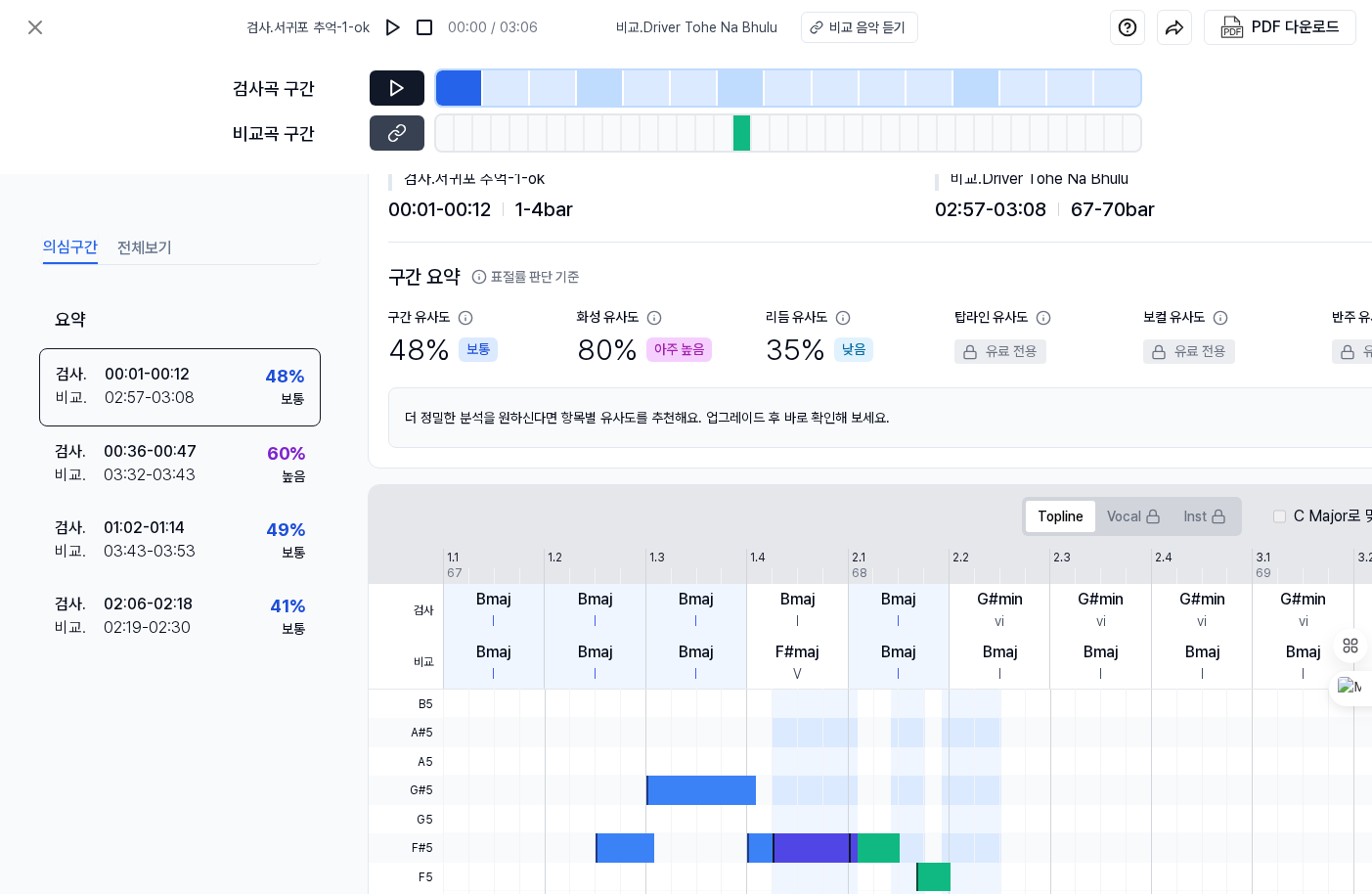 click 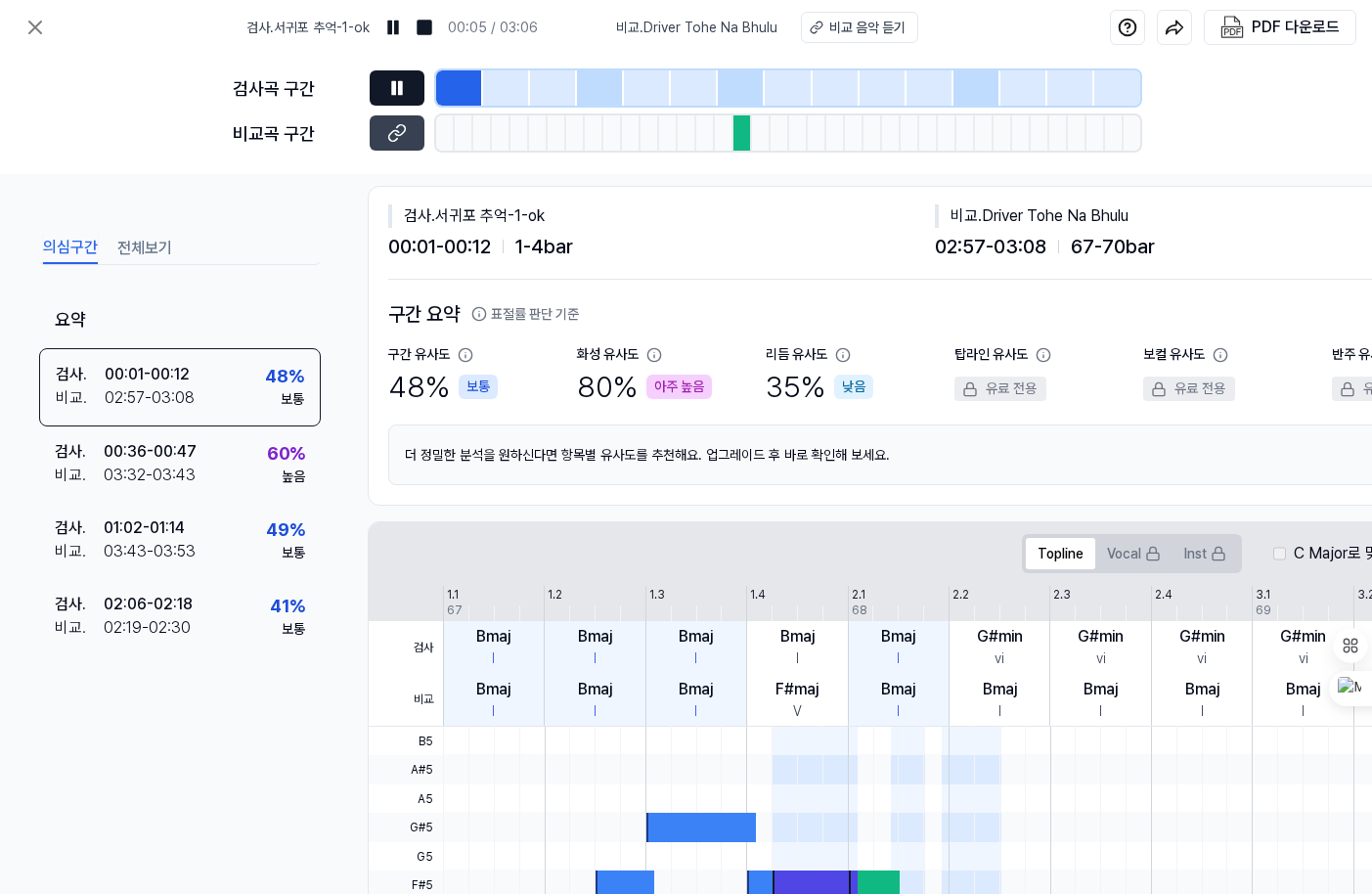 scroll, scrollTop: 0, scrollLeft: 0, axis: both 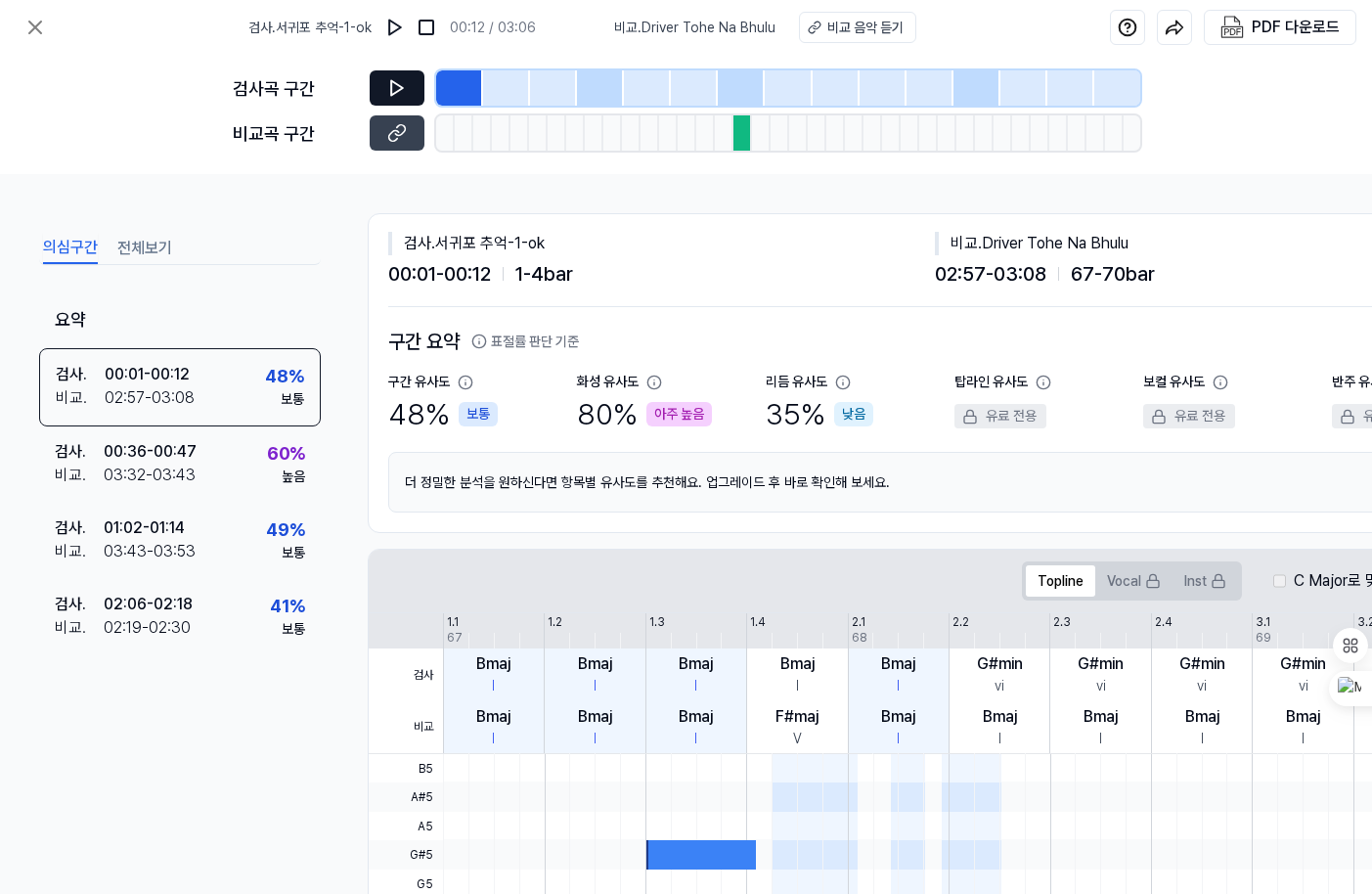 click 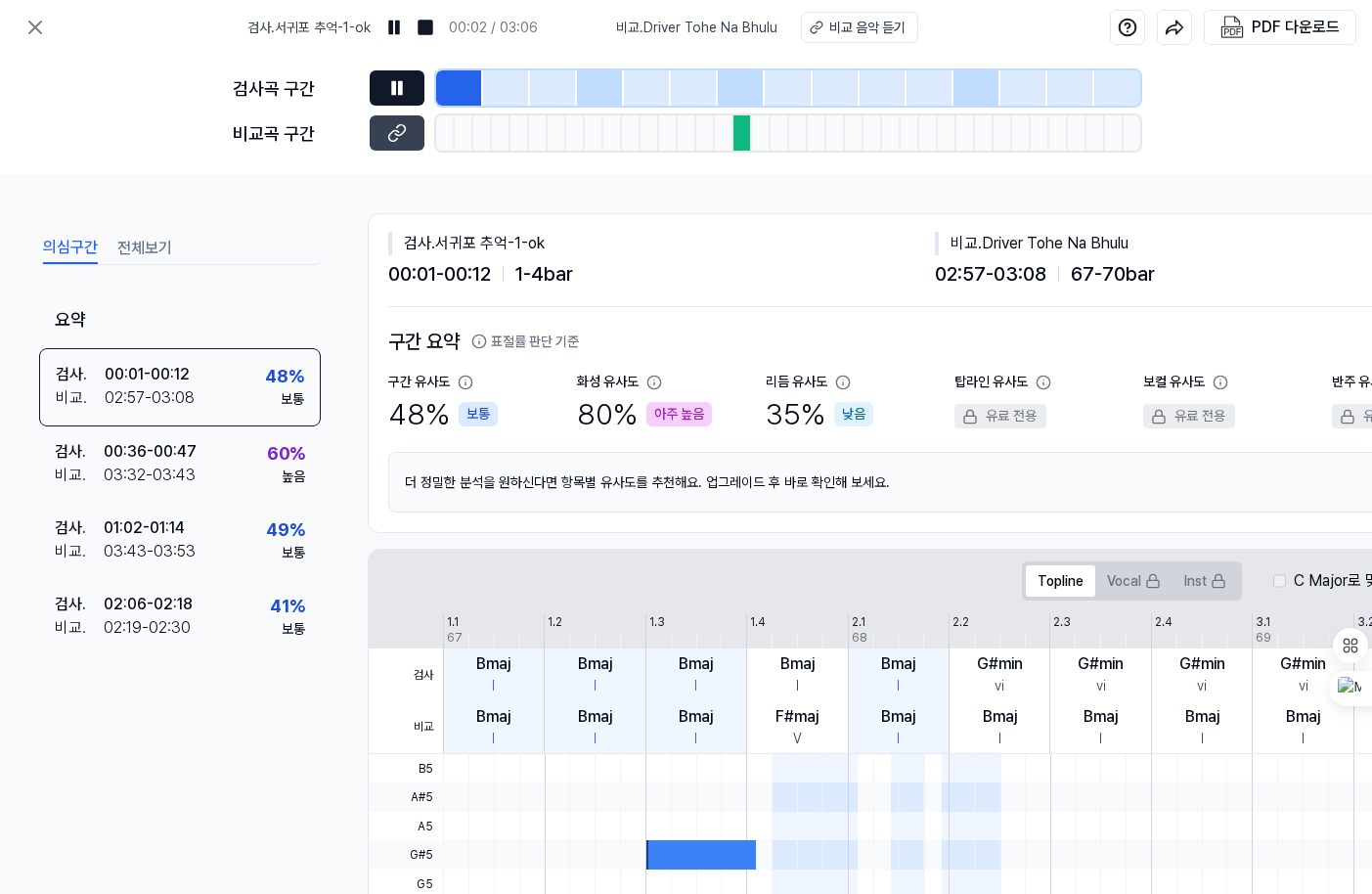 click at bounding box center (600, 88) 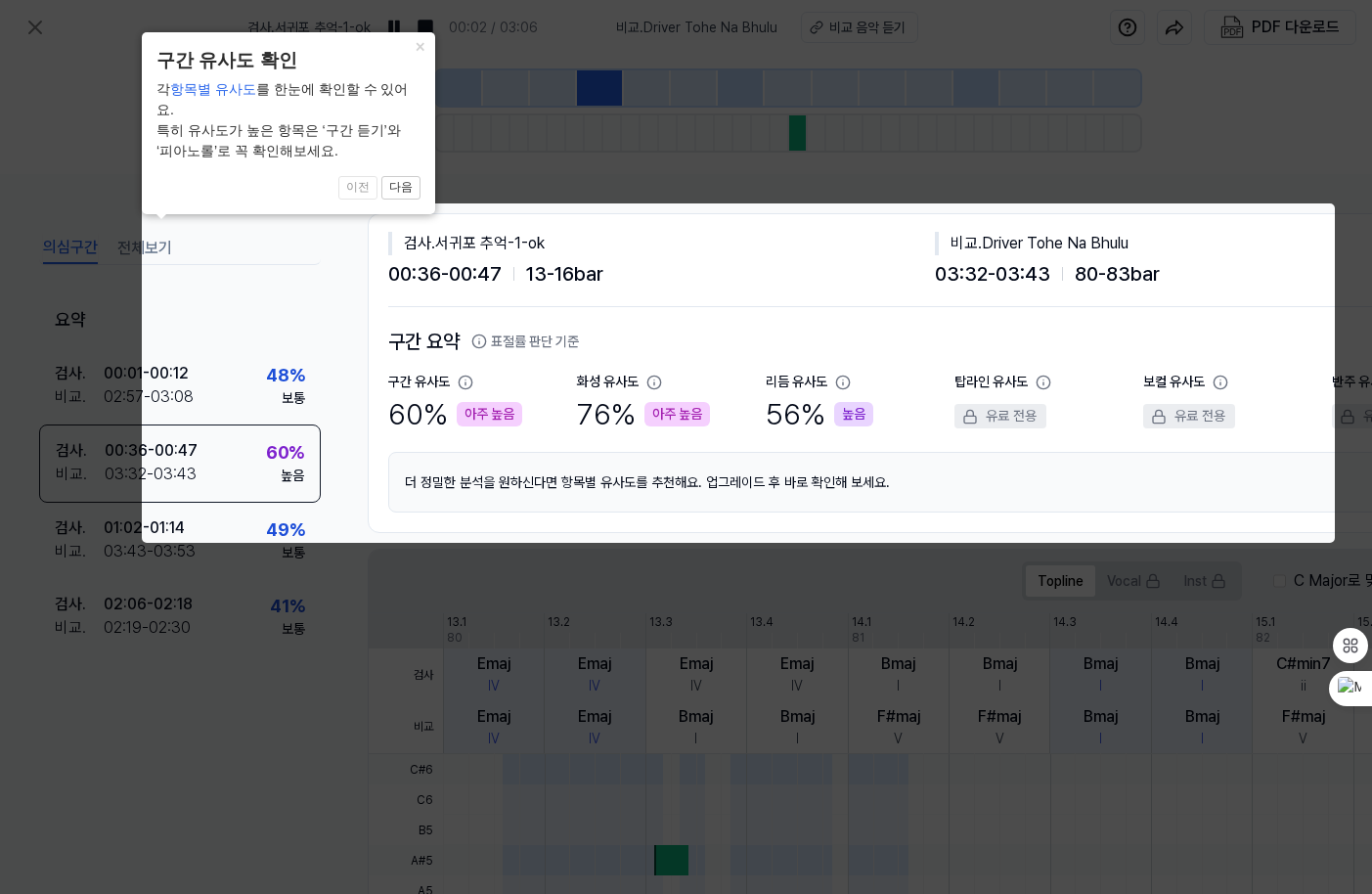 scroll, scrollTop: 0, scrollLeft: 216, axis: horizontal 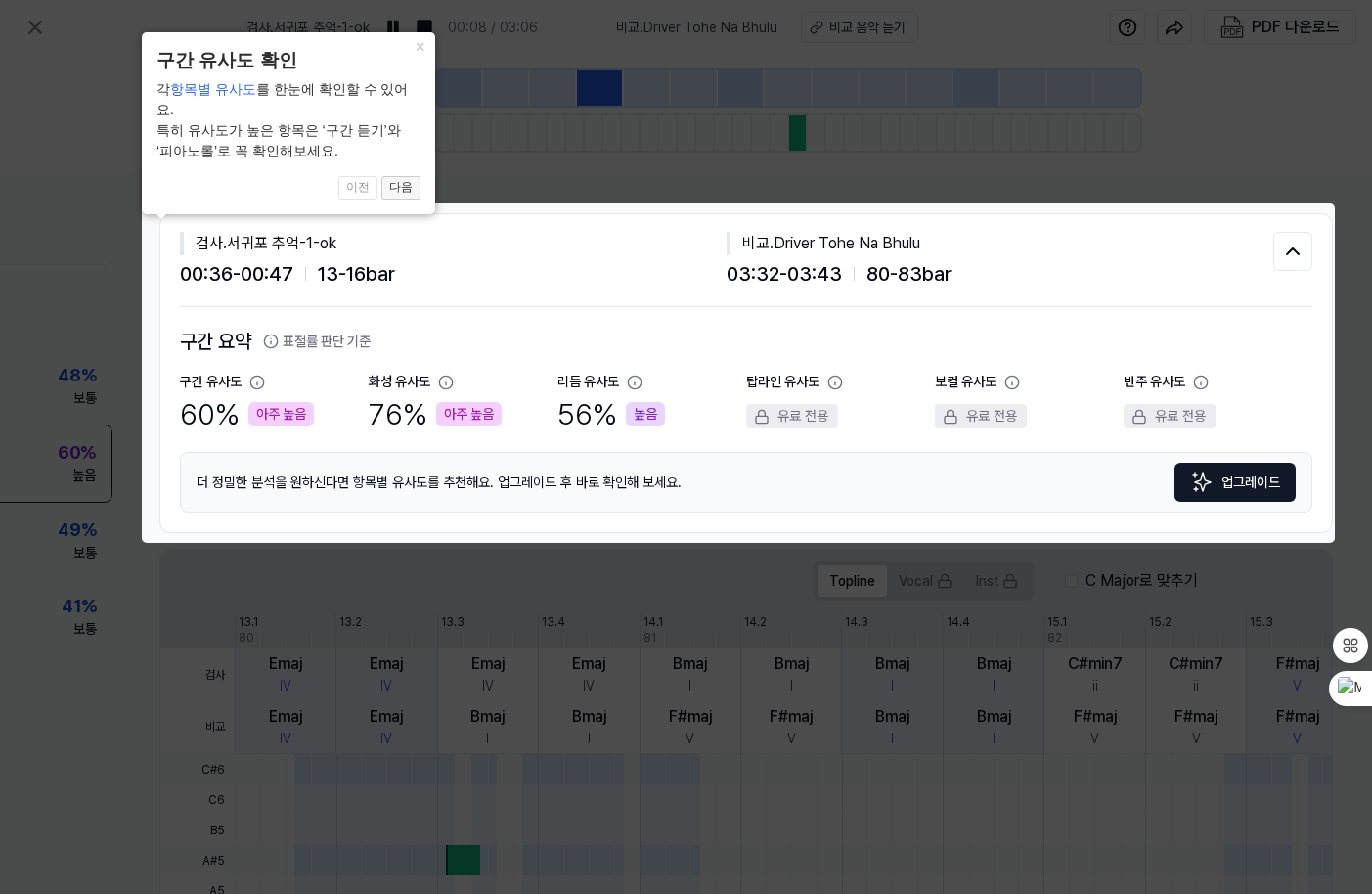 click on "다음" at bounding box center [401, 188] 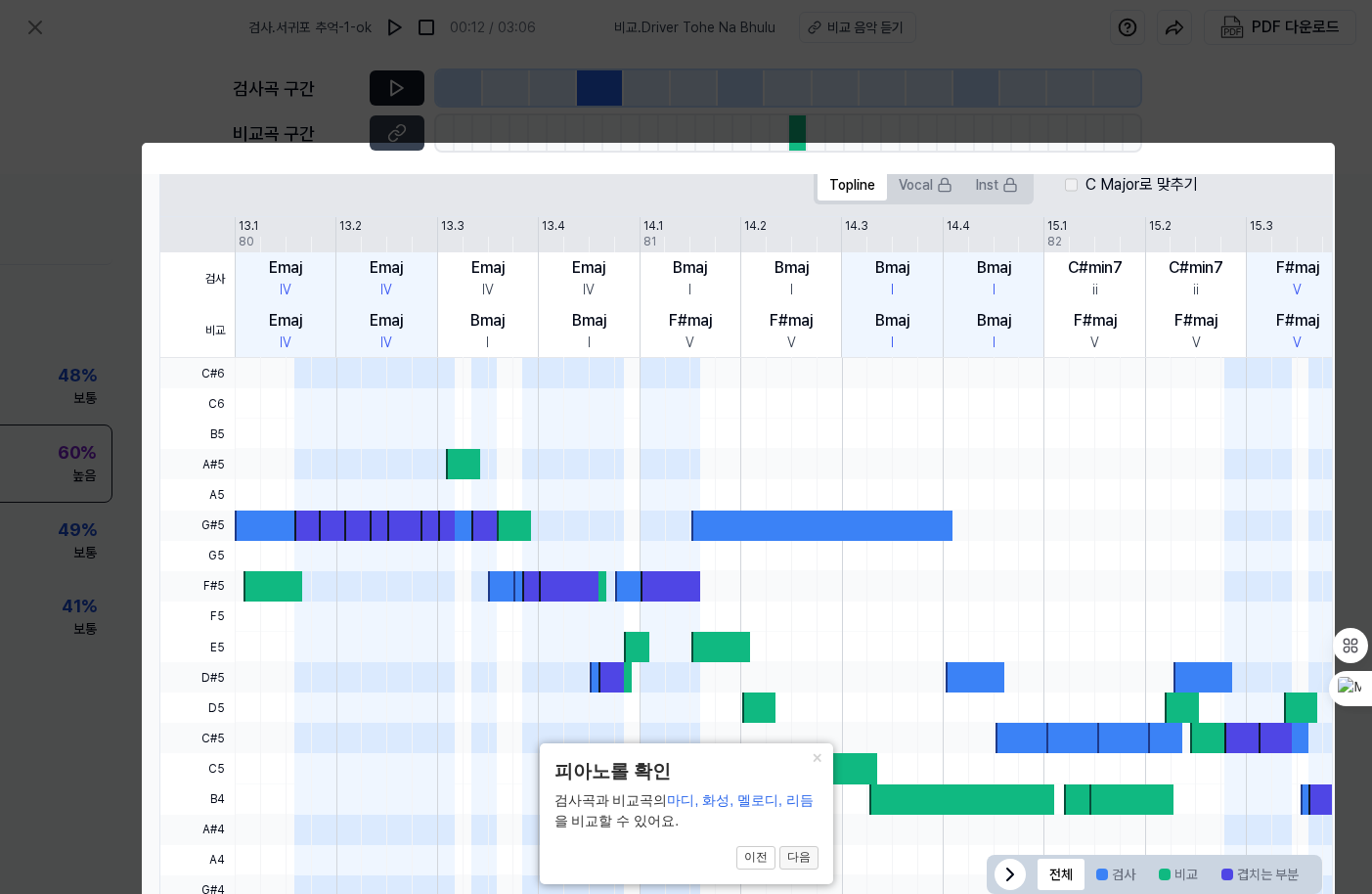click on "다음" at bounding box center [799, 858] 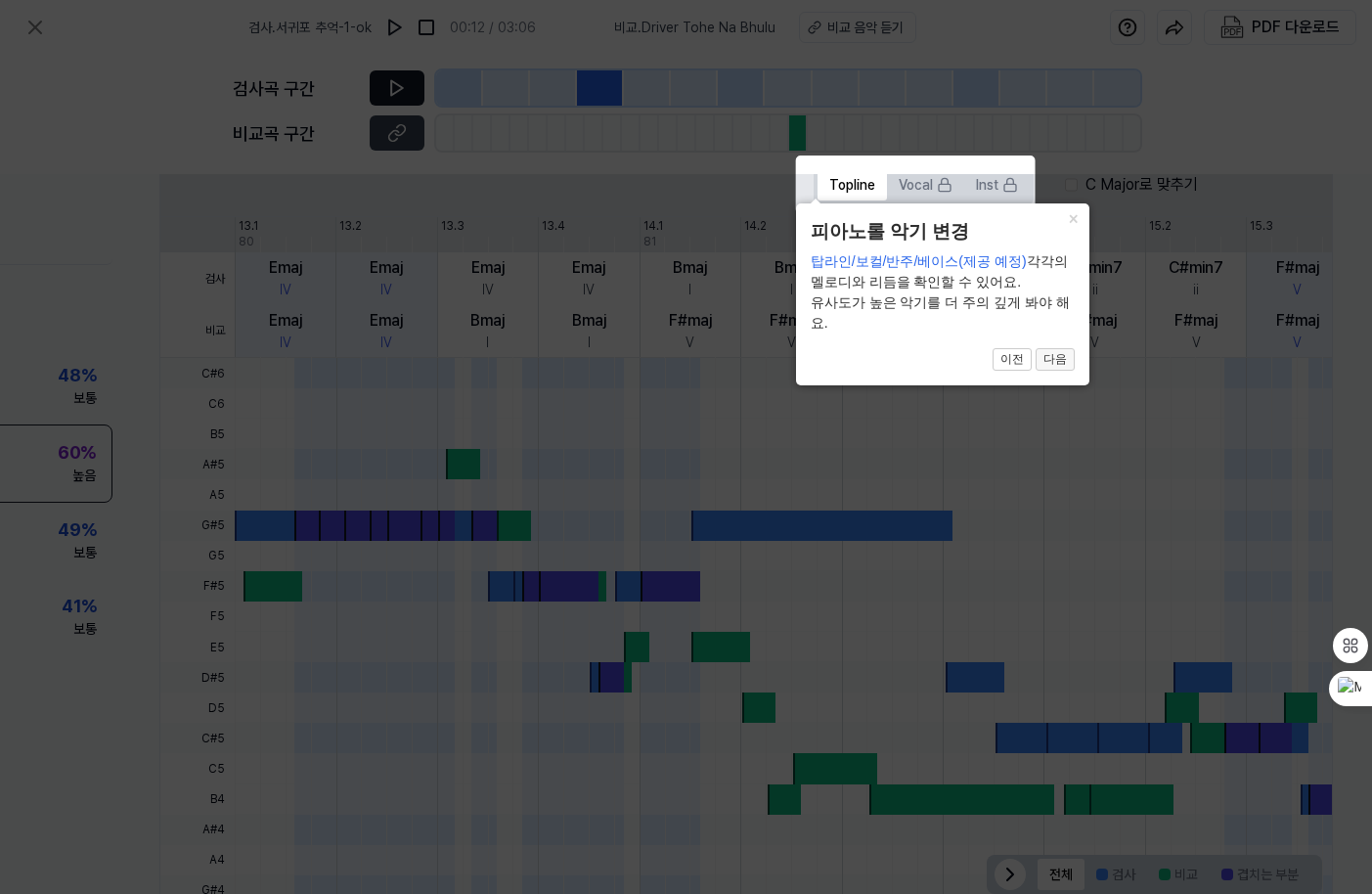 click on "다음" at bounding box center (1055, 360) 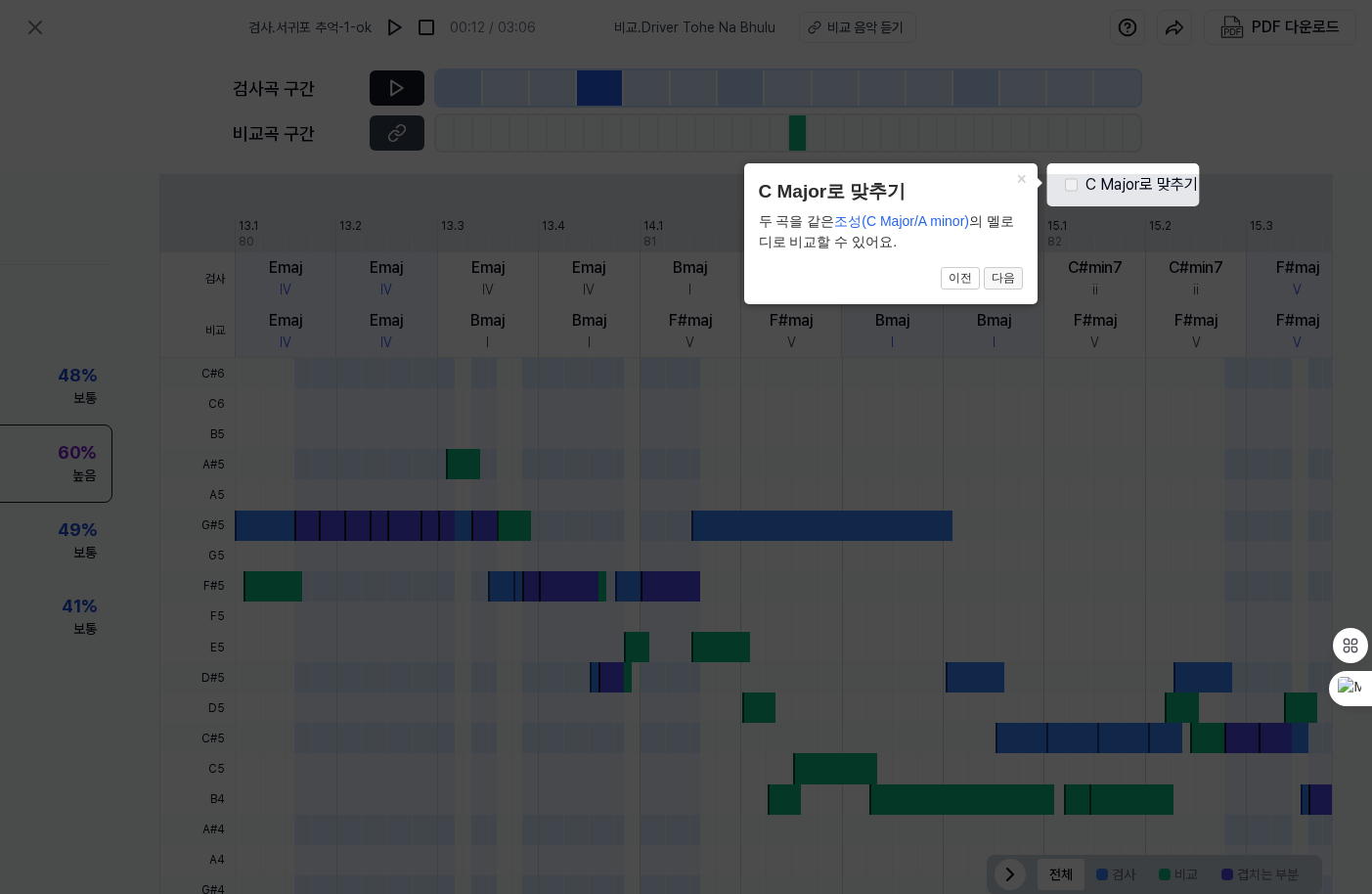 click on "다음" at bounding box center (1003, 279) 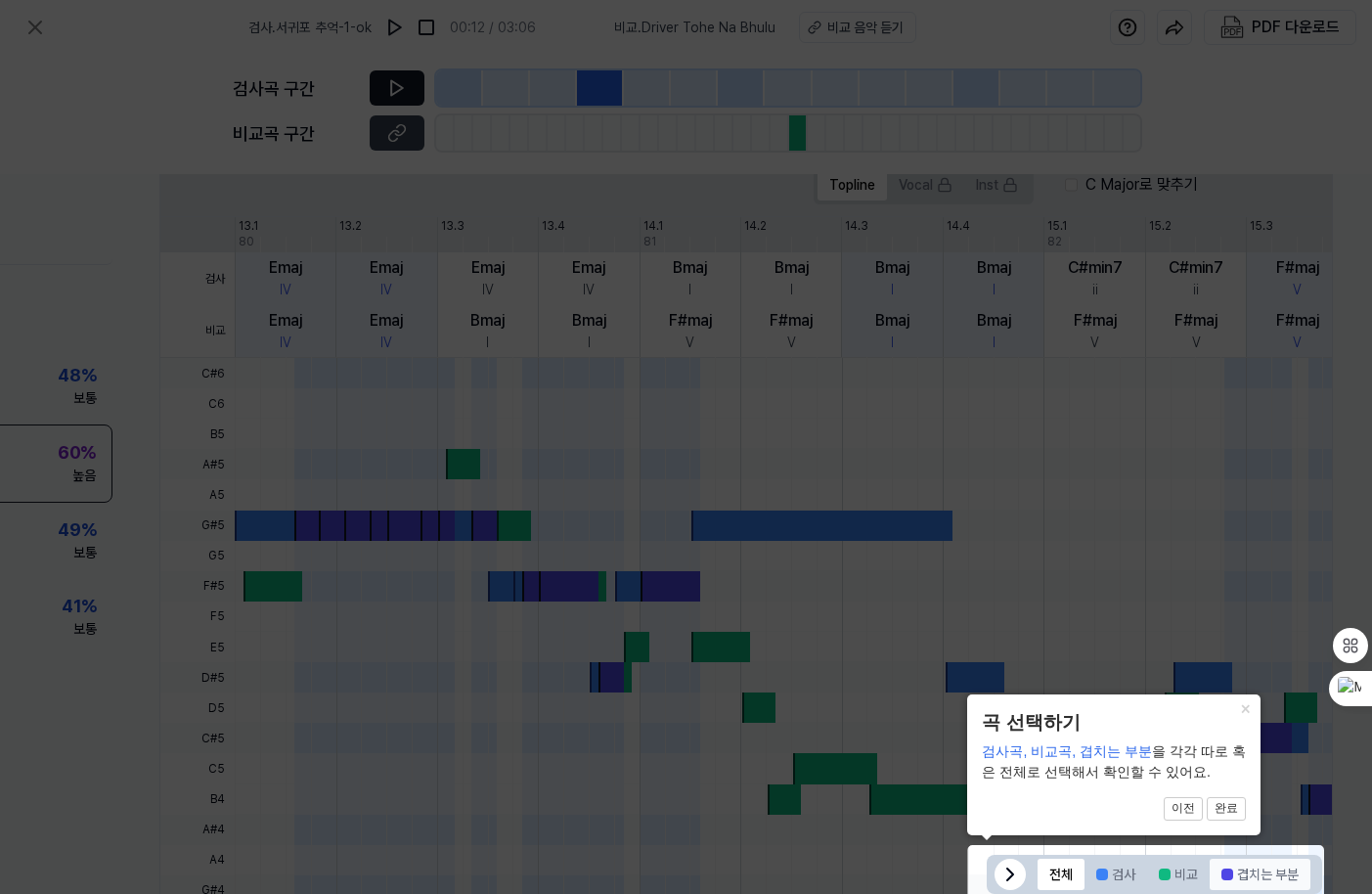 click on "겹치는 부분" at bounding box center [1260, 874] 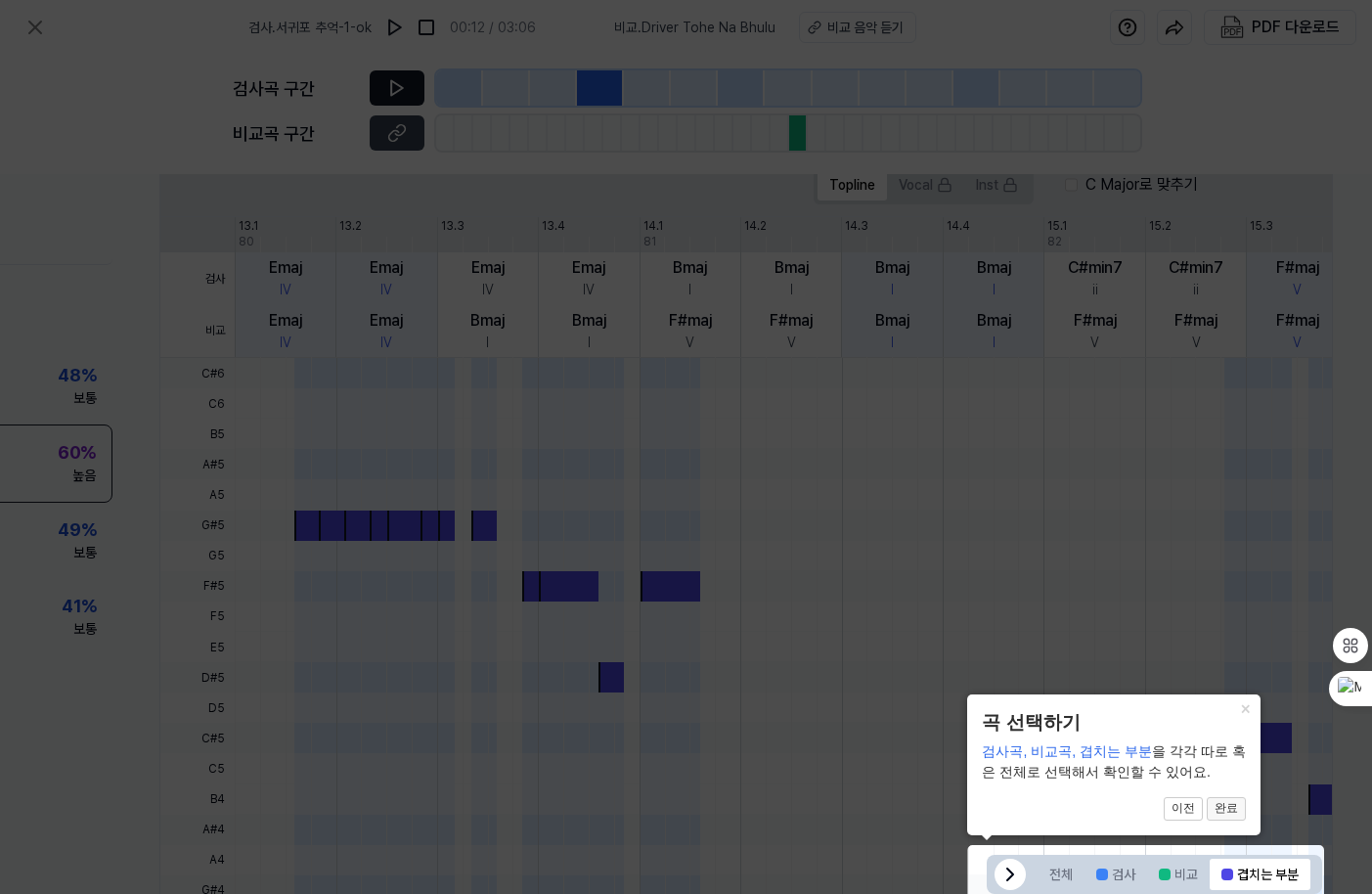 click on "완료" at bounding box center [1226, 809] 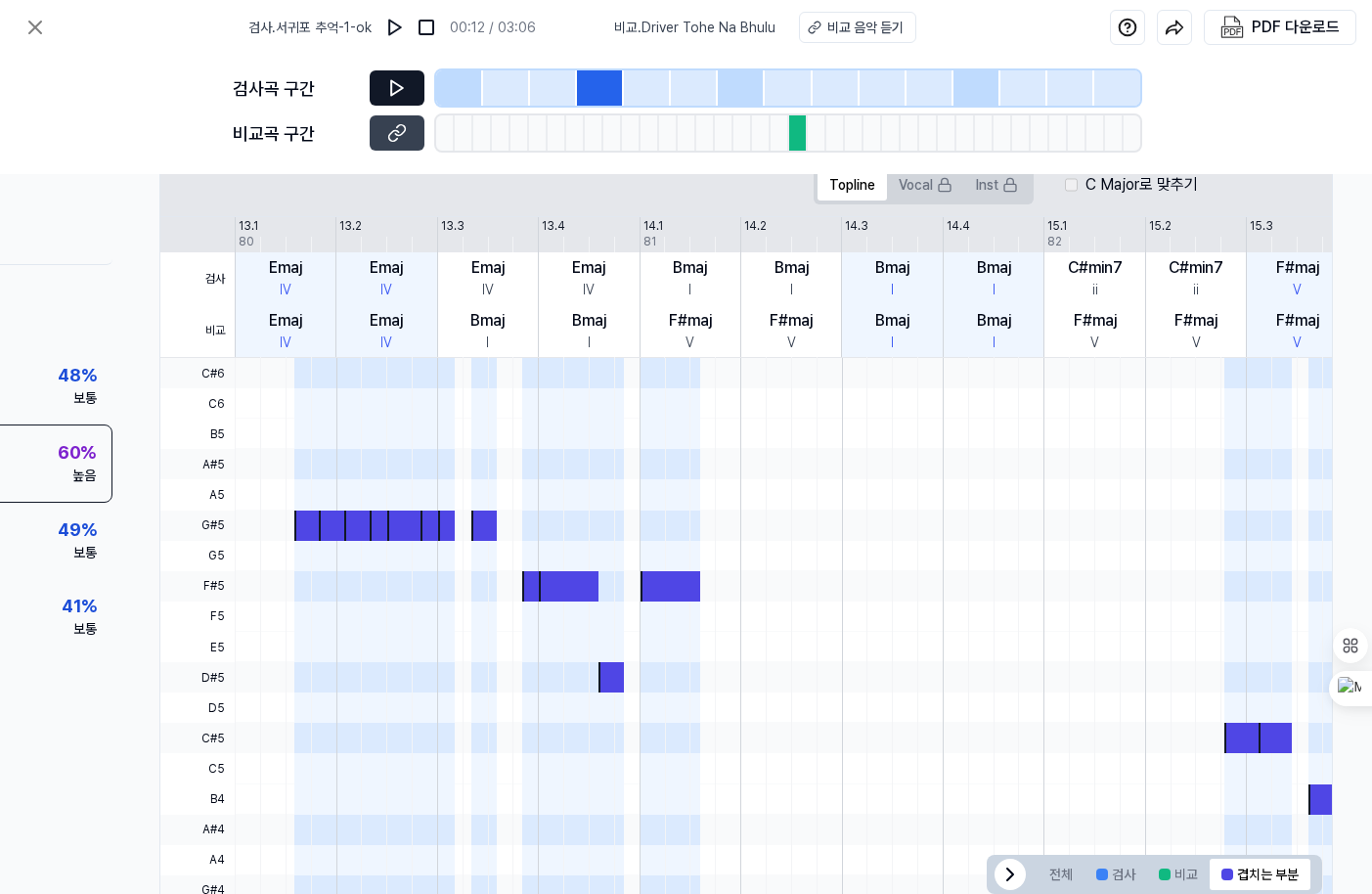 click at bounding box center [600, 88] 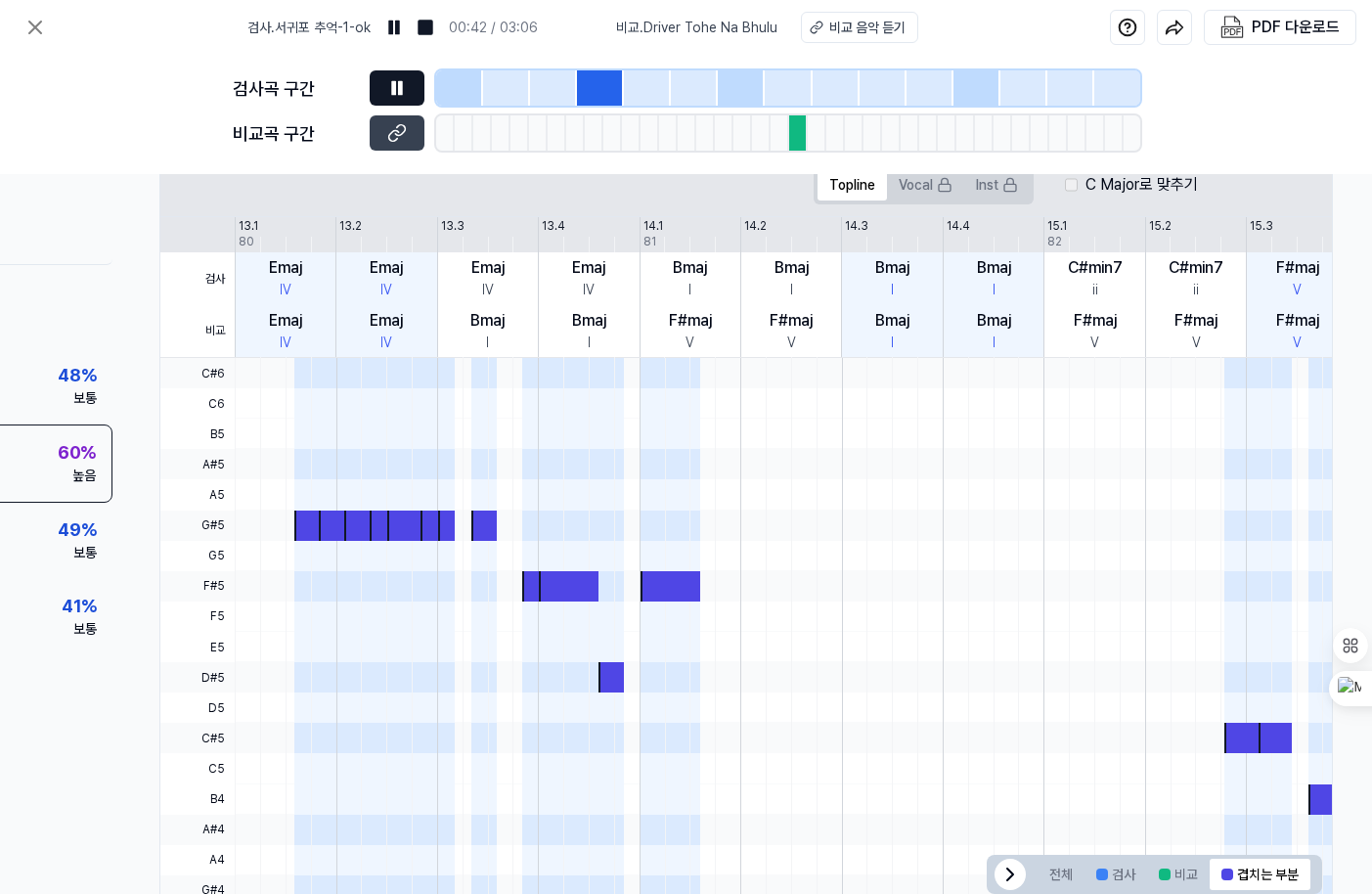 click at bounding box center (741, 88) 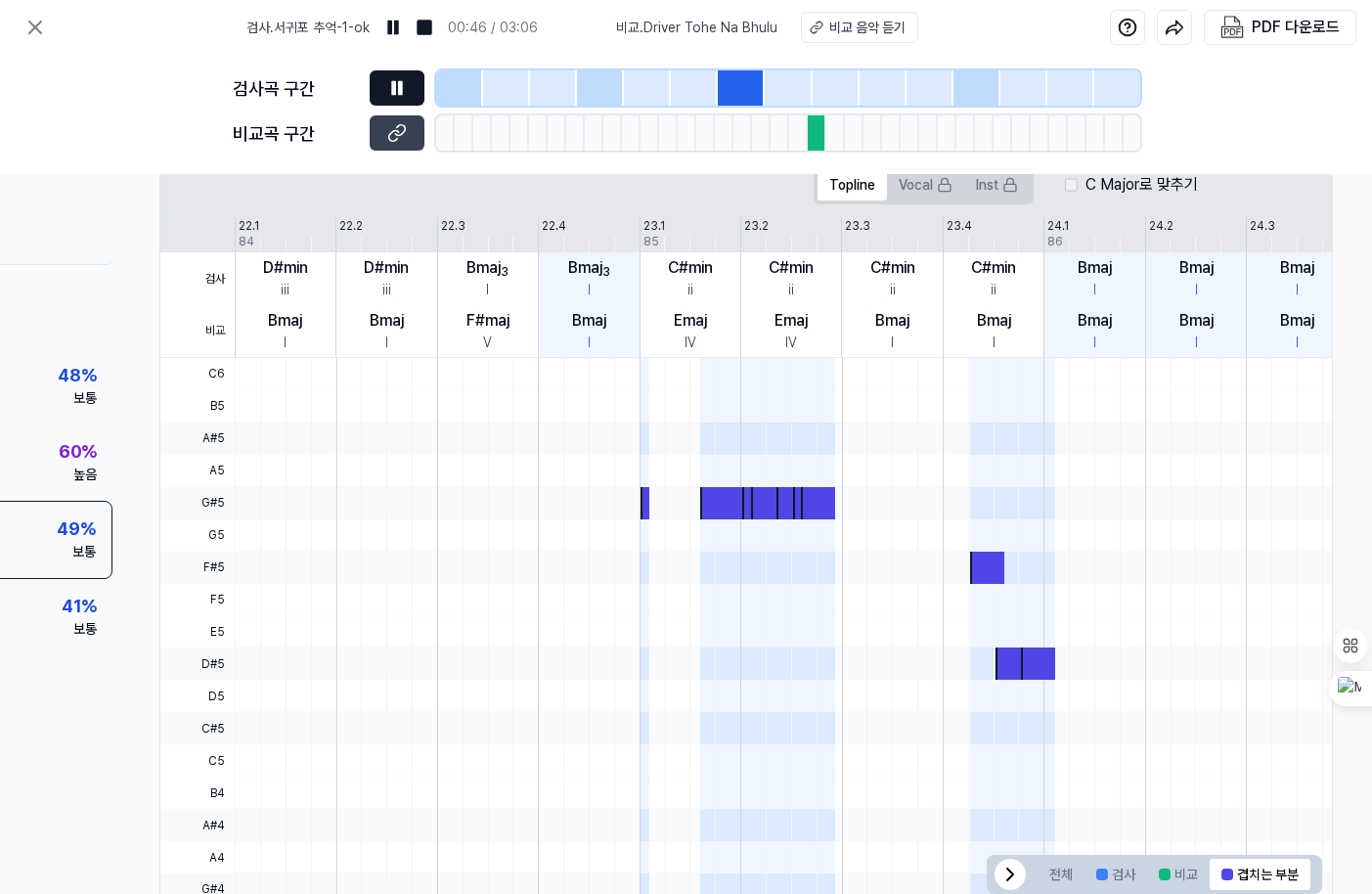 click 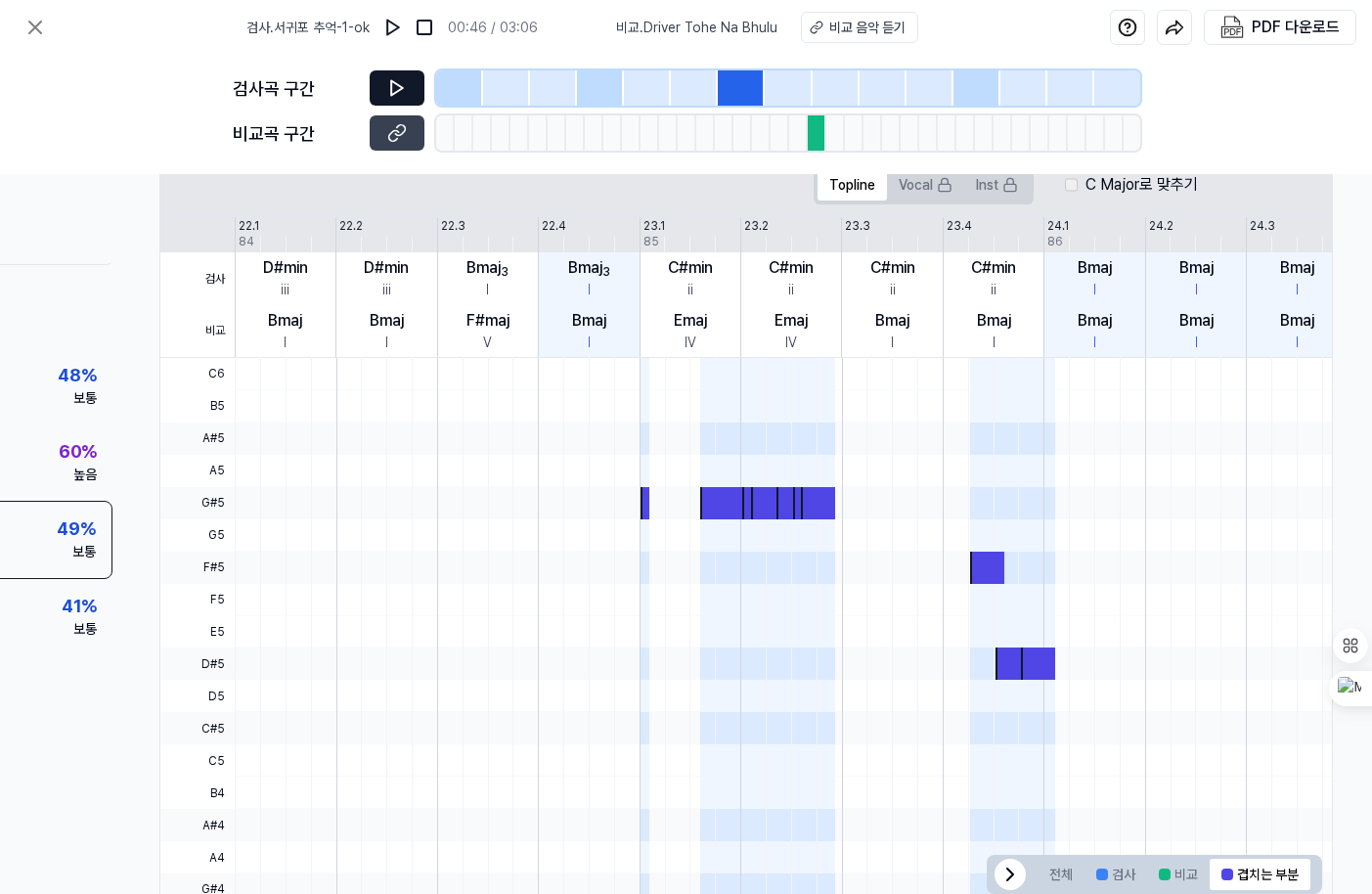 click 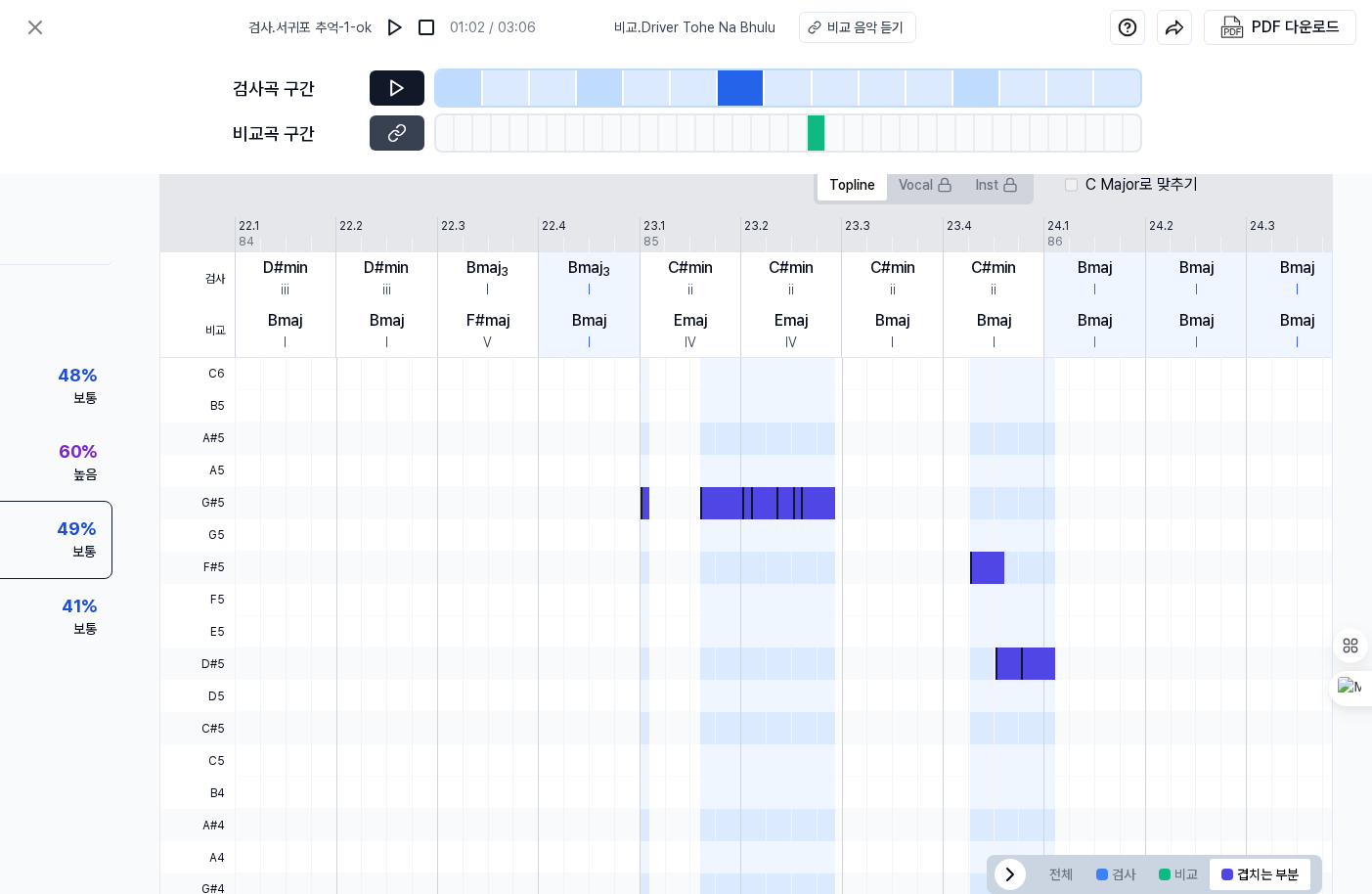 click at bounding box center [741, 88] 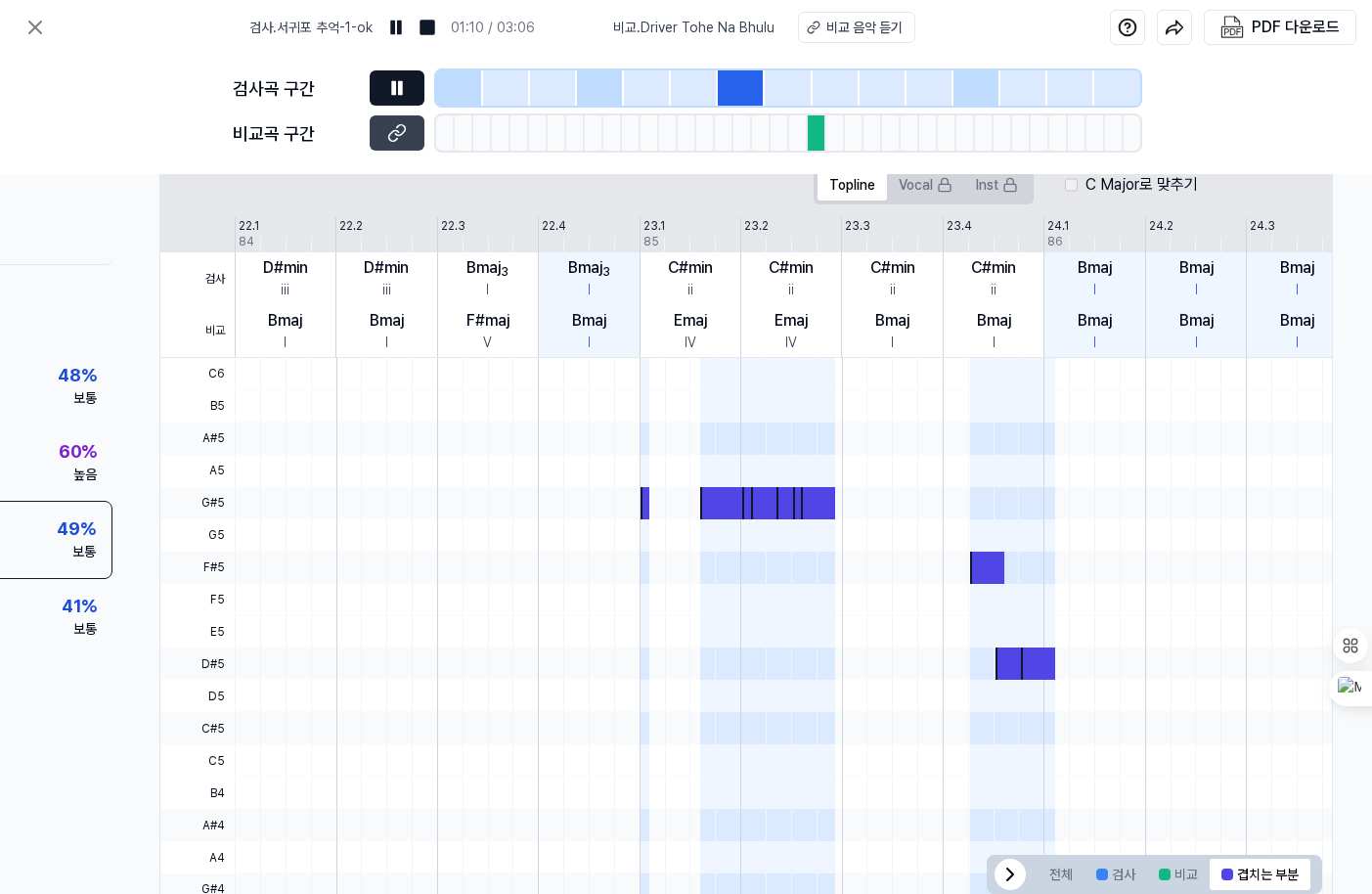 click 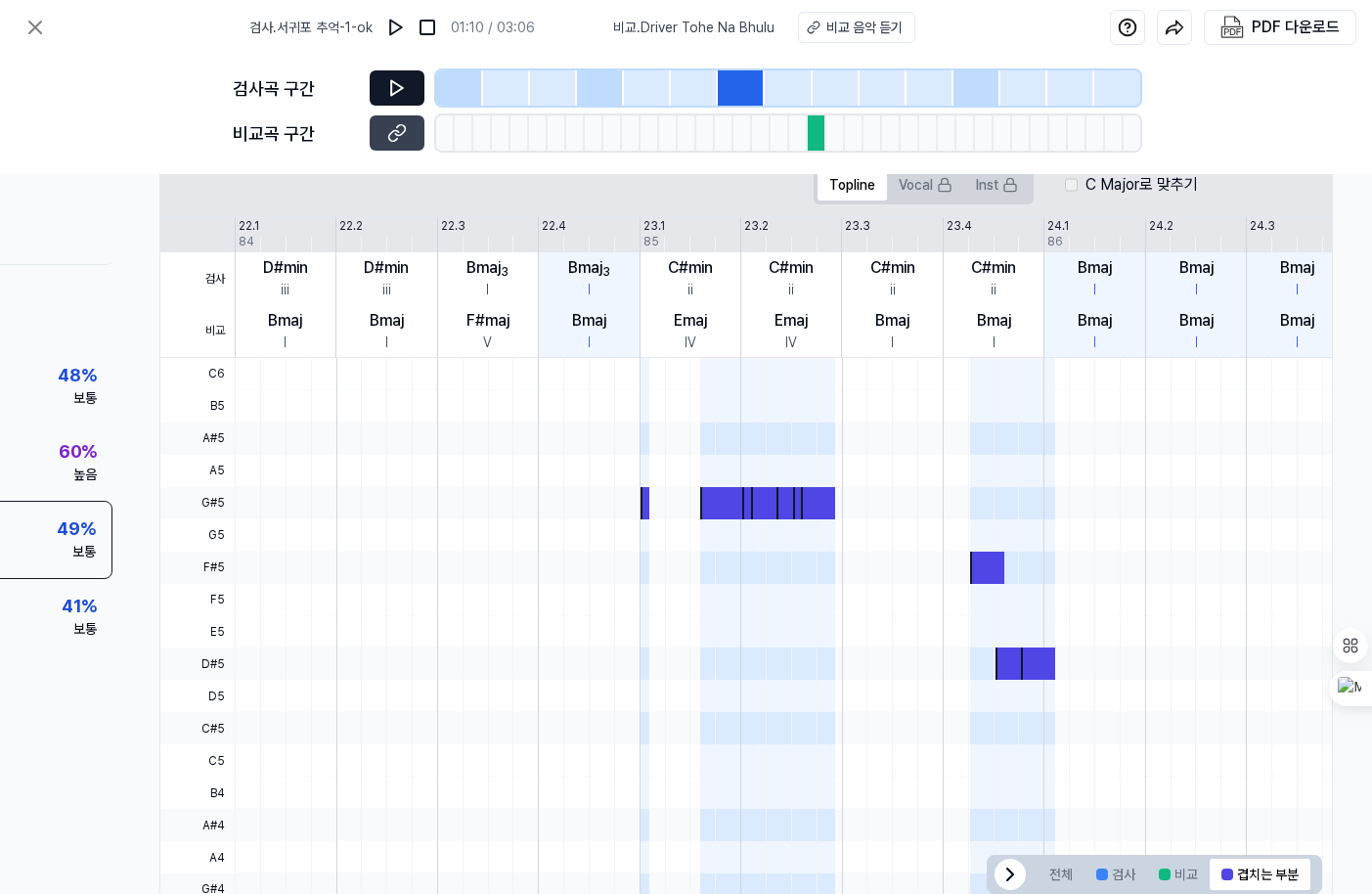 click at bounding box center (977, 88) 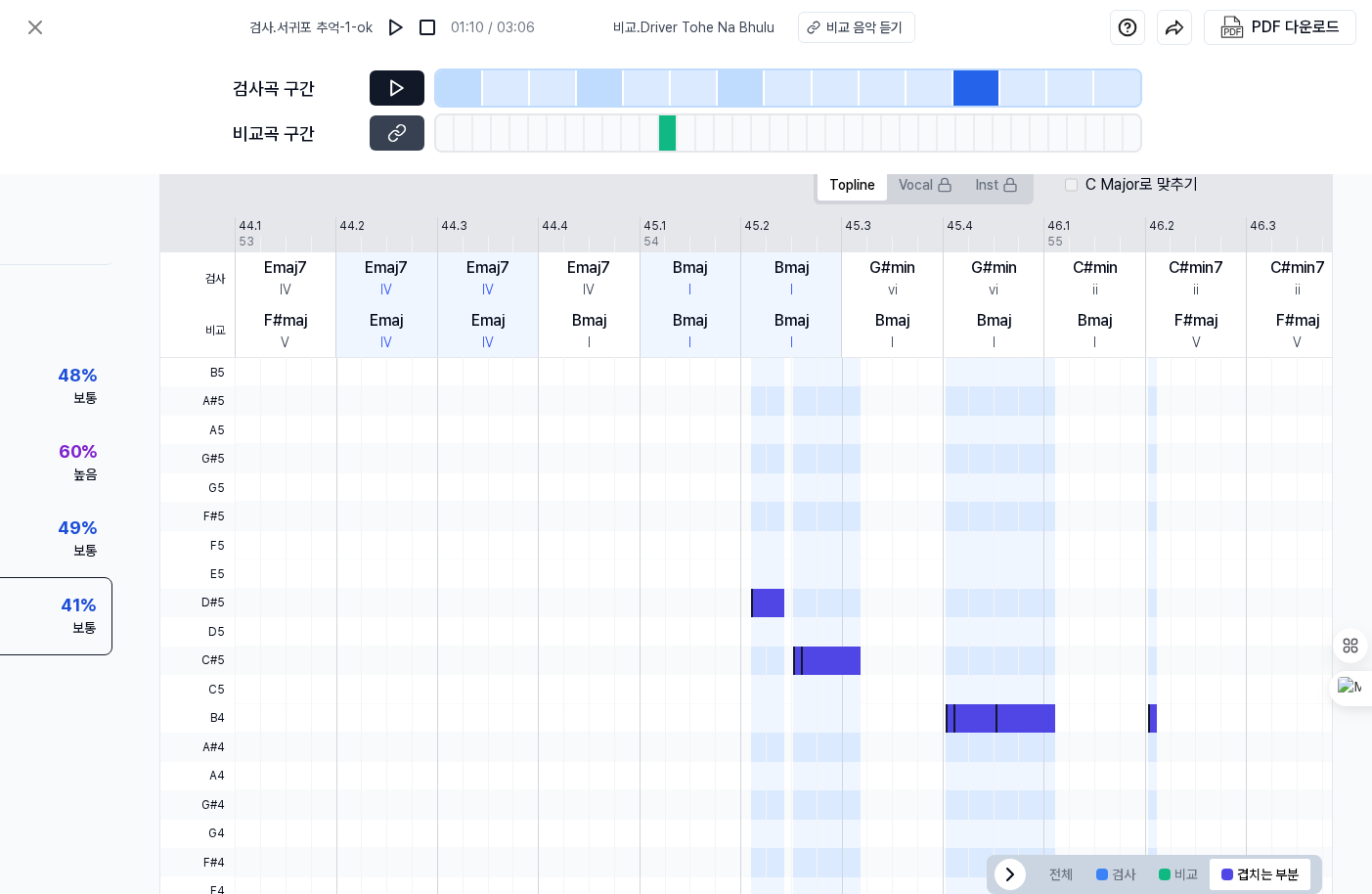 click 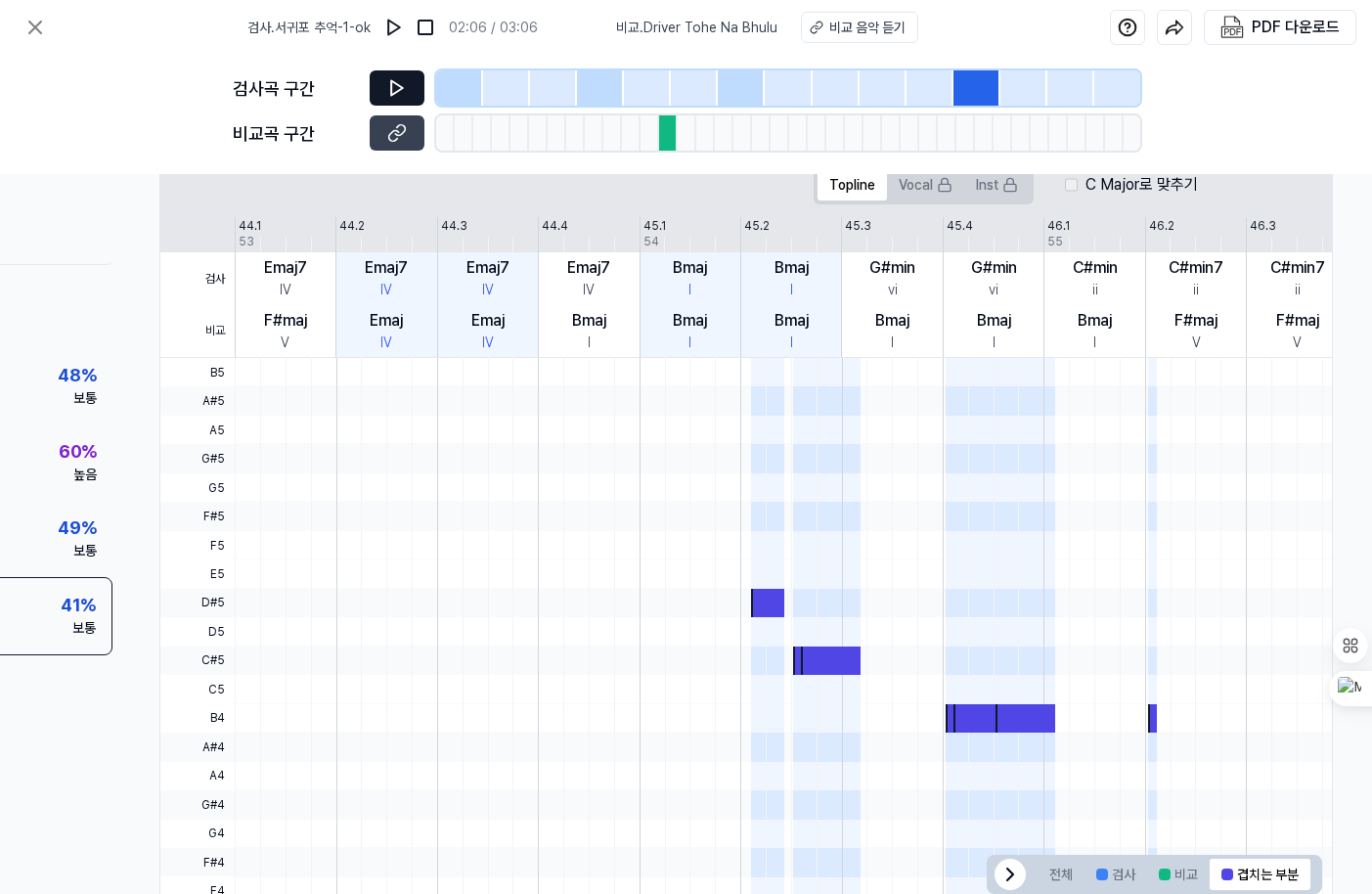 click 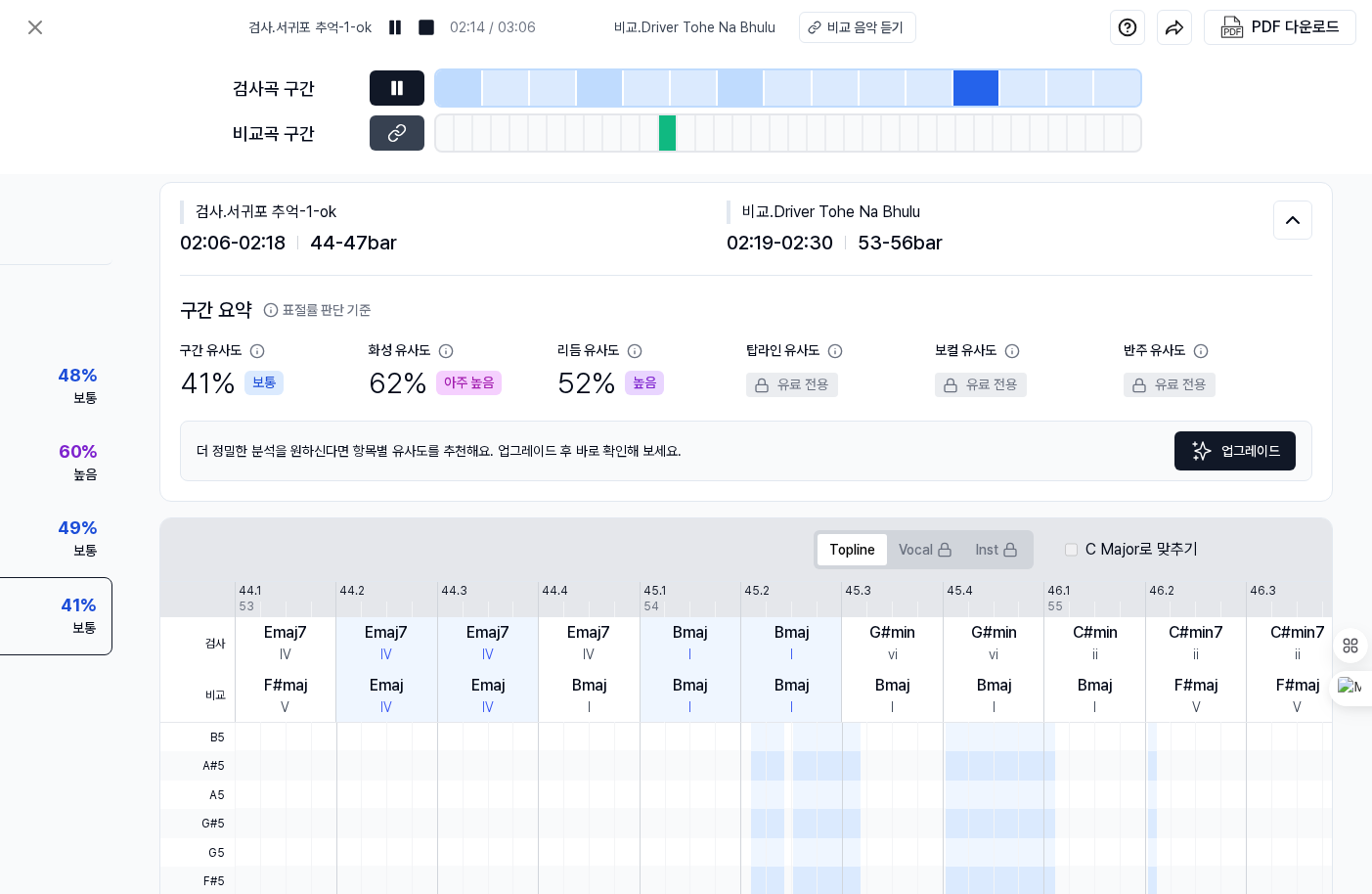 scroll, scrollTop: 0, scrollLeft: 216, axis: horizontal 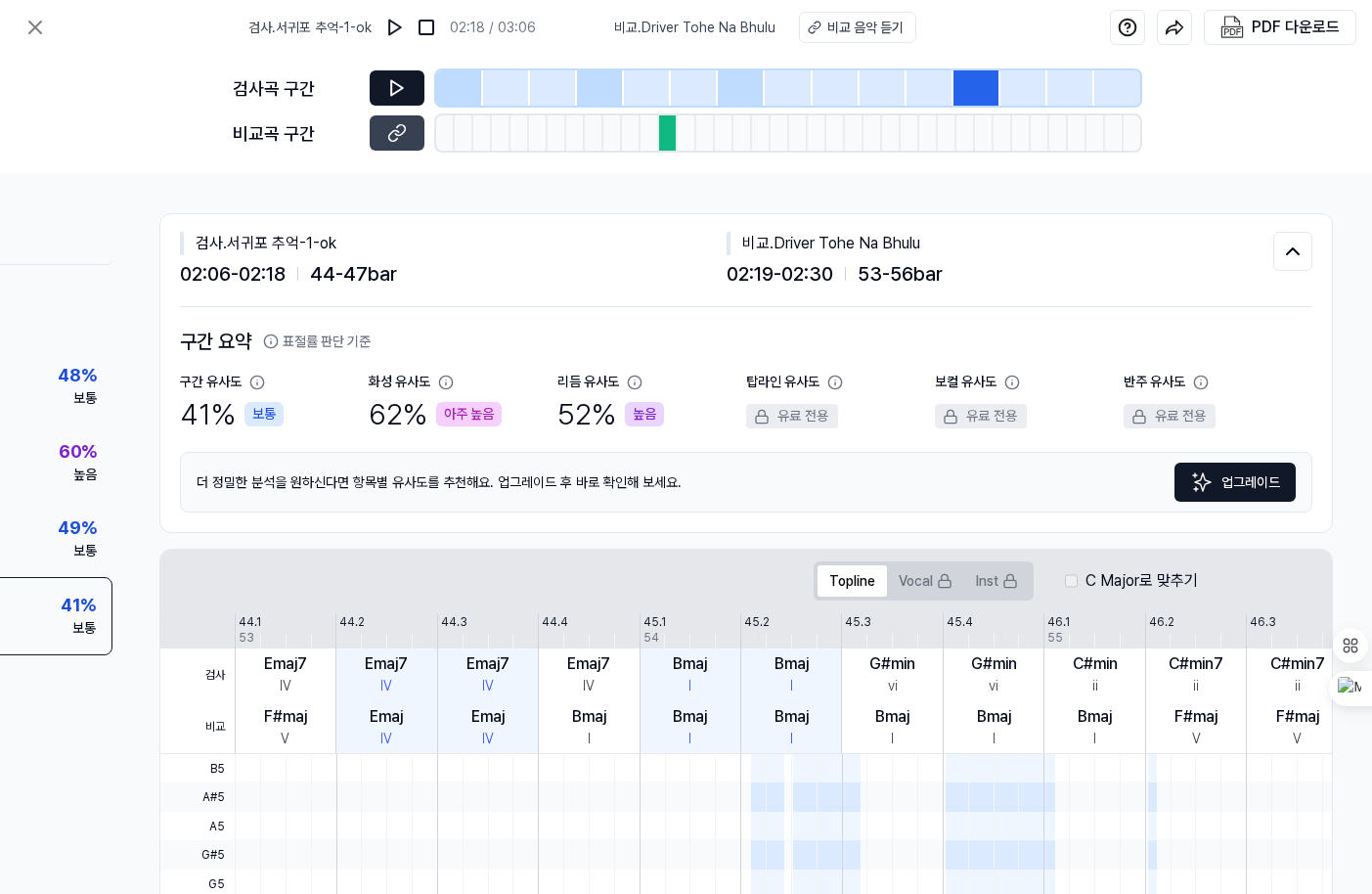 click at bounding box center (668, 133) 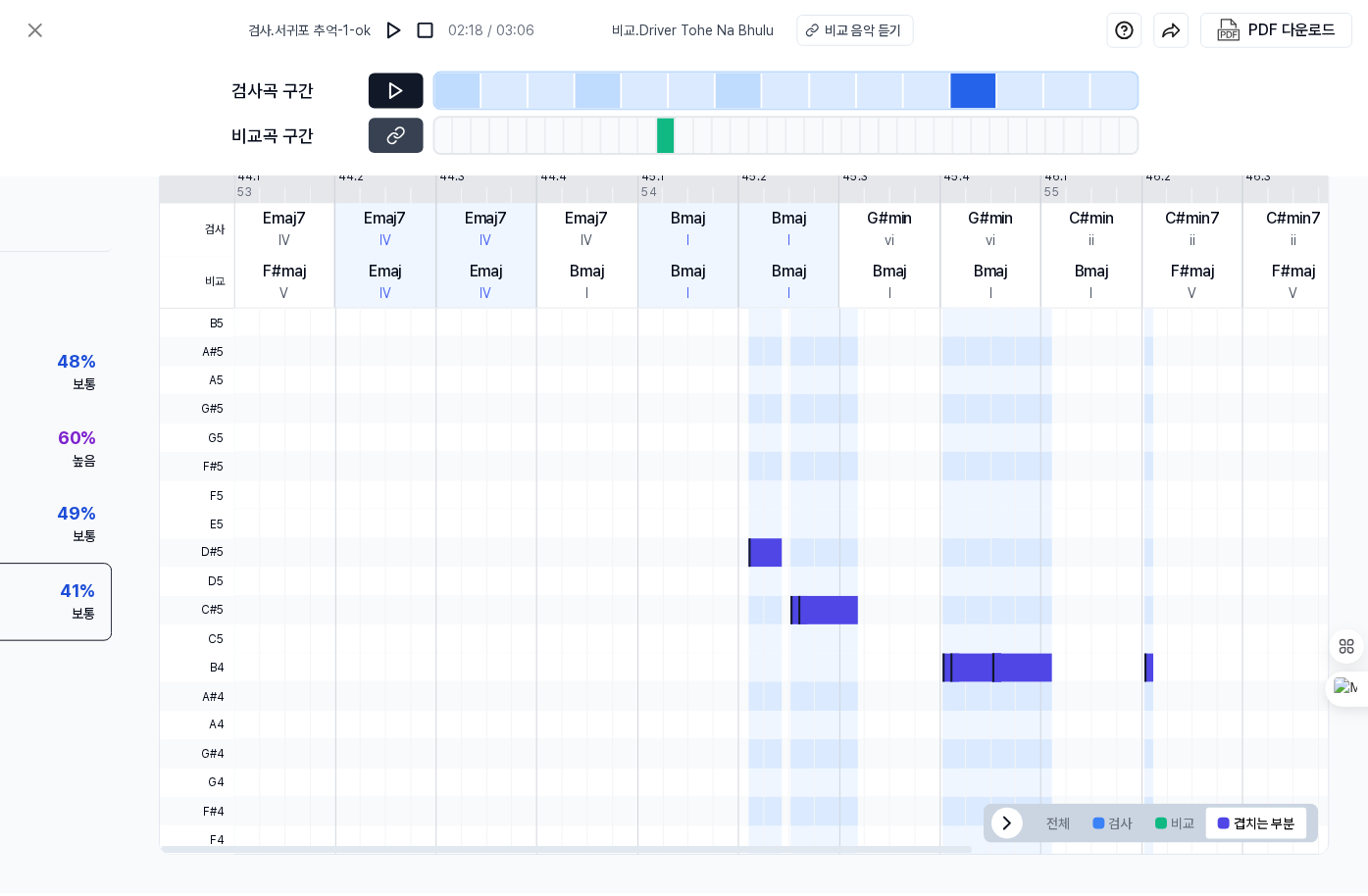 scroll, scrollTop: 0, scrollLeft: 217, axis: horizontal 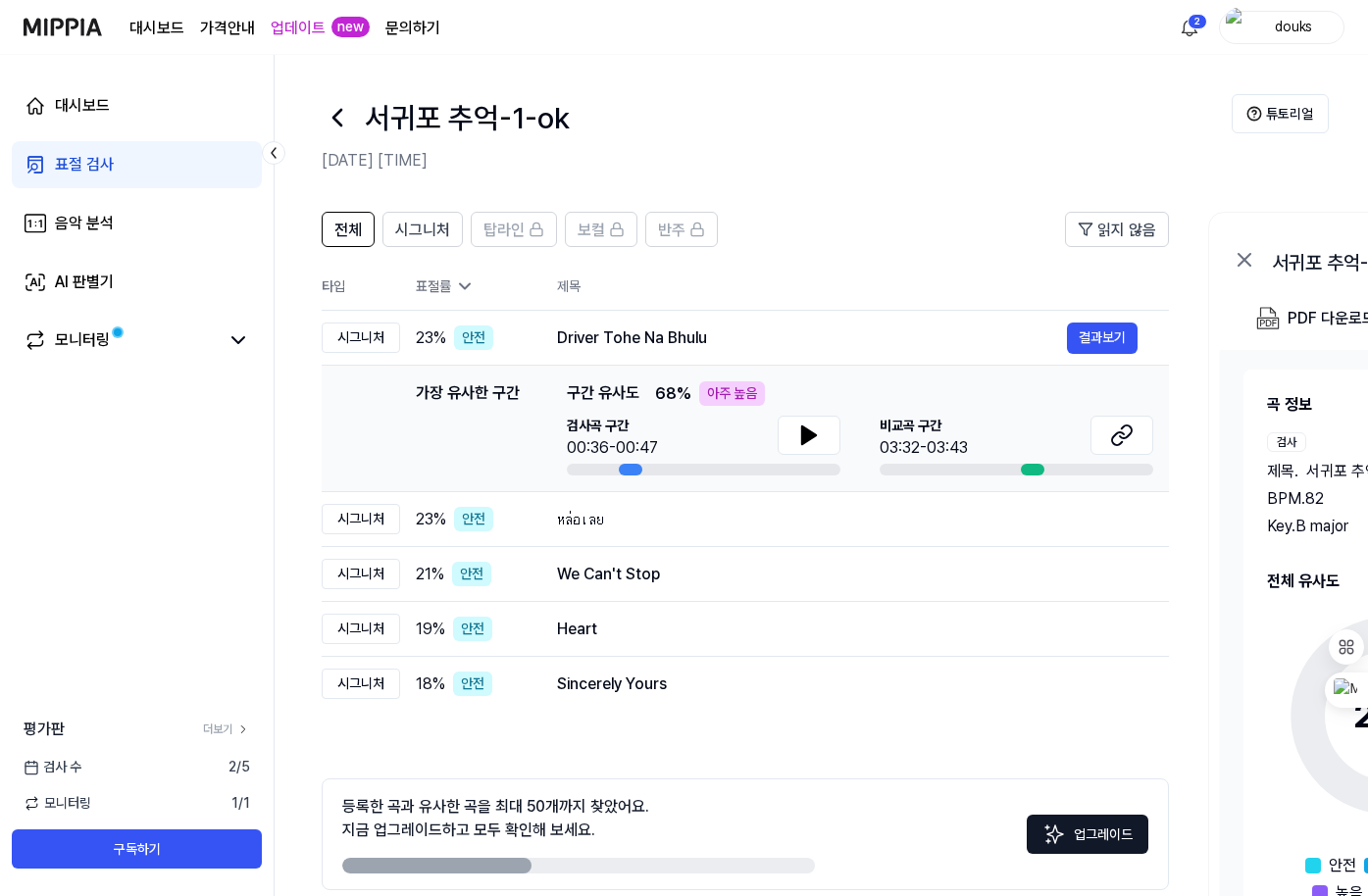 click on "서귀포 추억-1-ok" at bounding box center [467, 118] 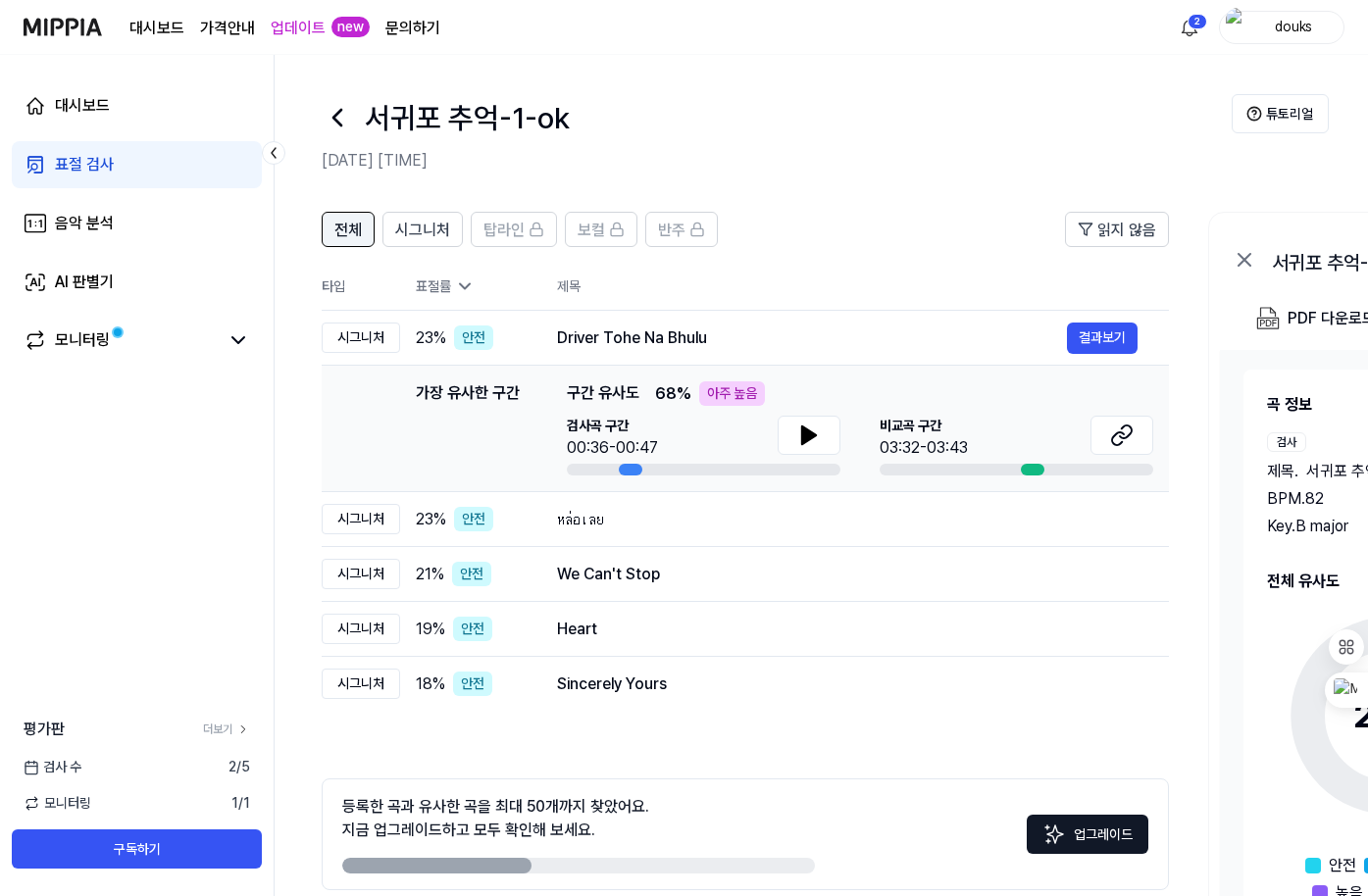 click on "전체" at bounding box center [348, 230] 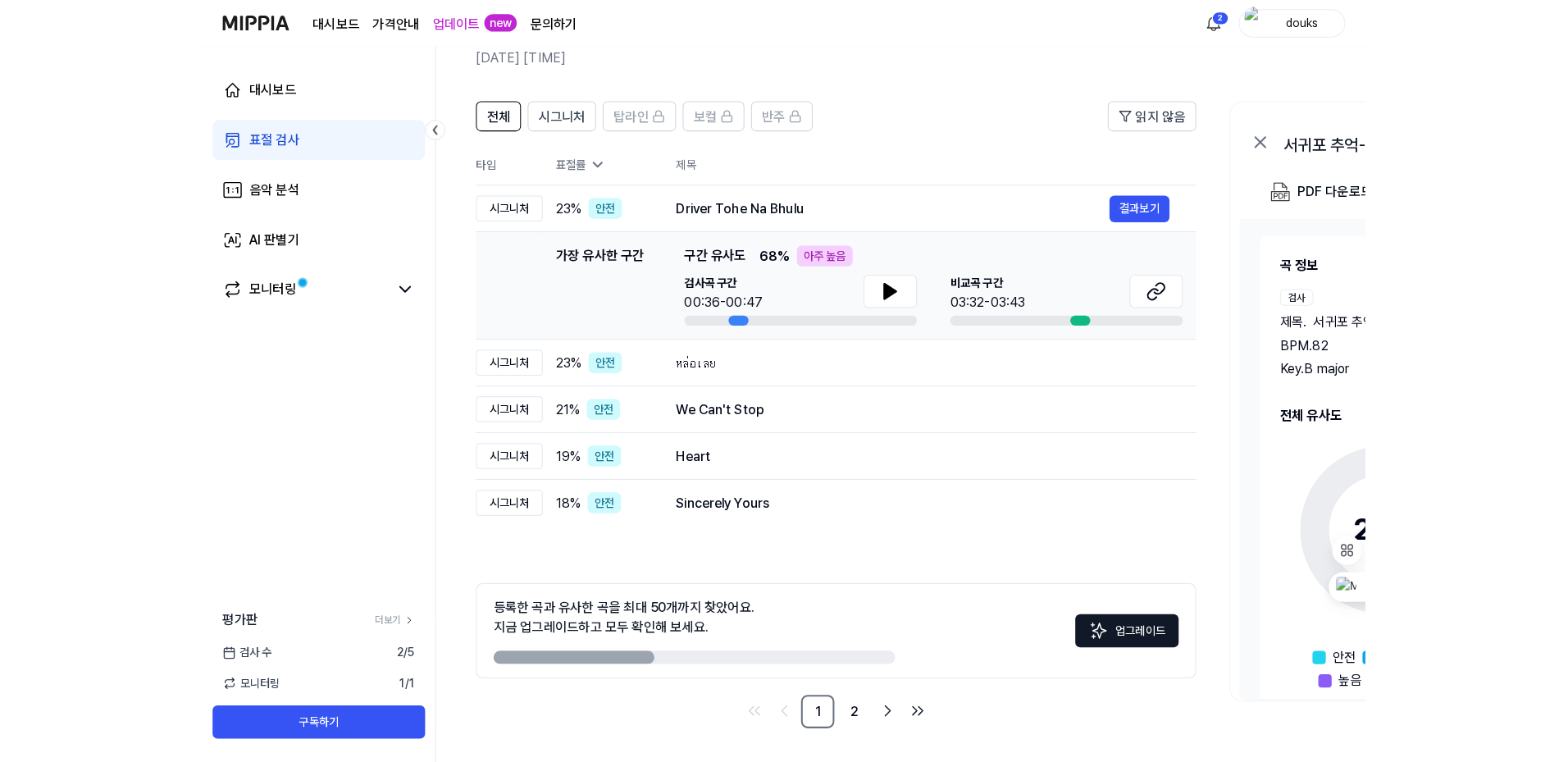 scroll, scrollTop: 65, scrollLeft: 0, axis: vertical 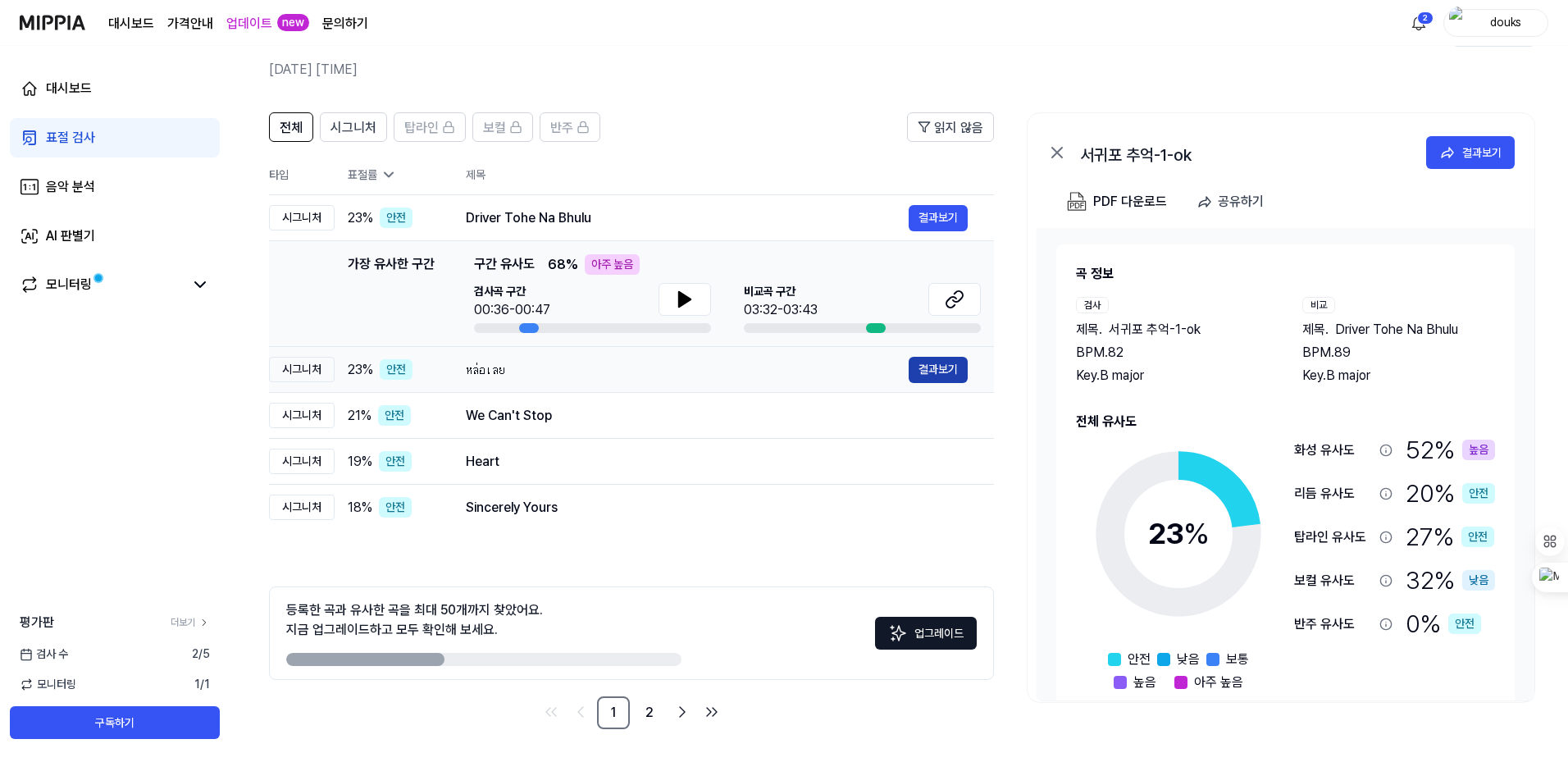 click on "결과보기" at bounding box center [938, 370] 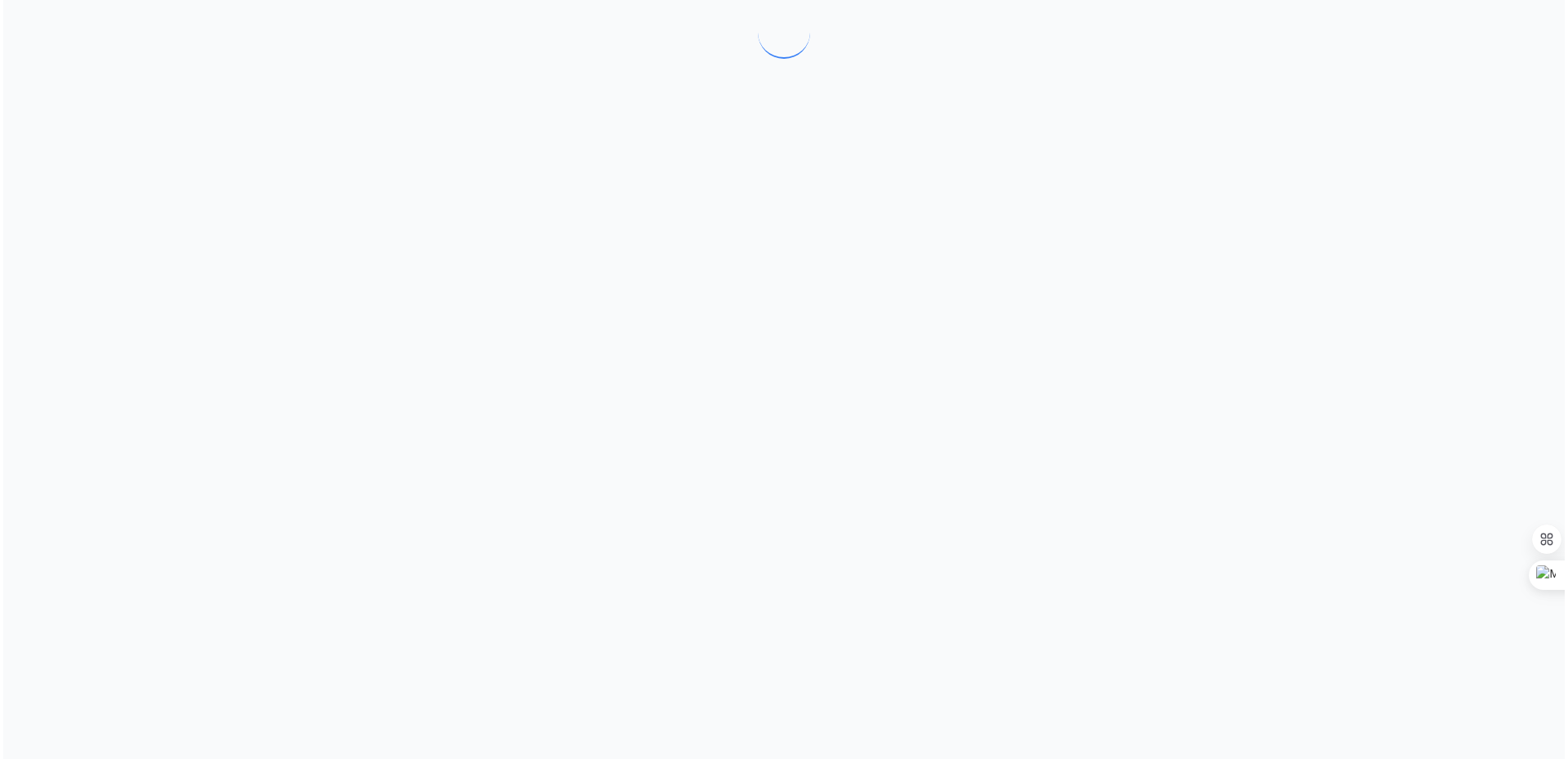scroll, scrollTop: 0, scrollLeft: 0, axis: both 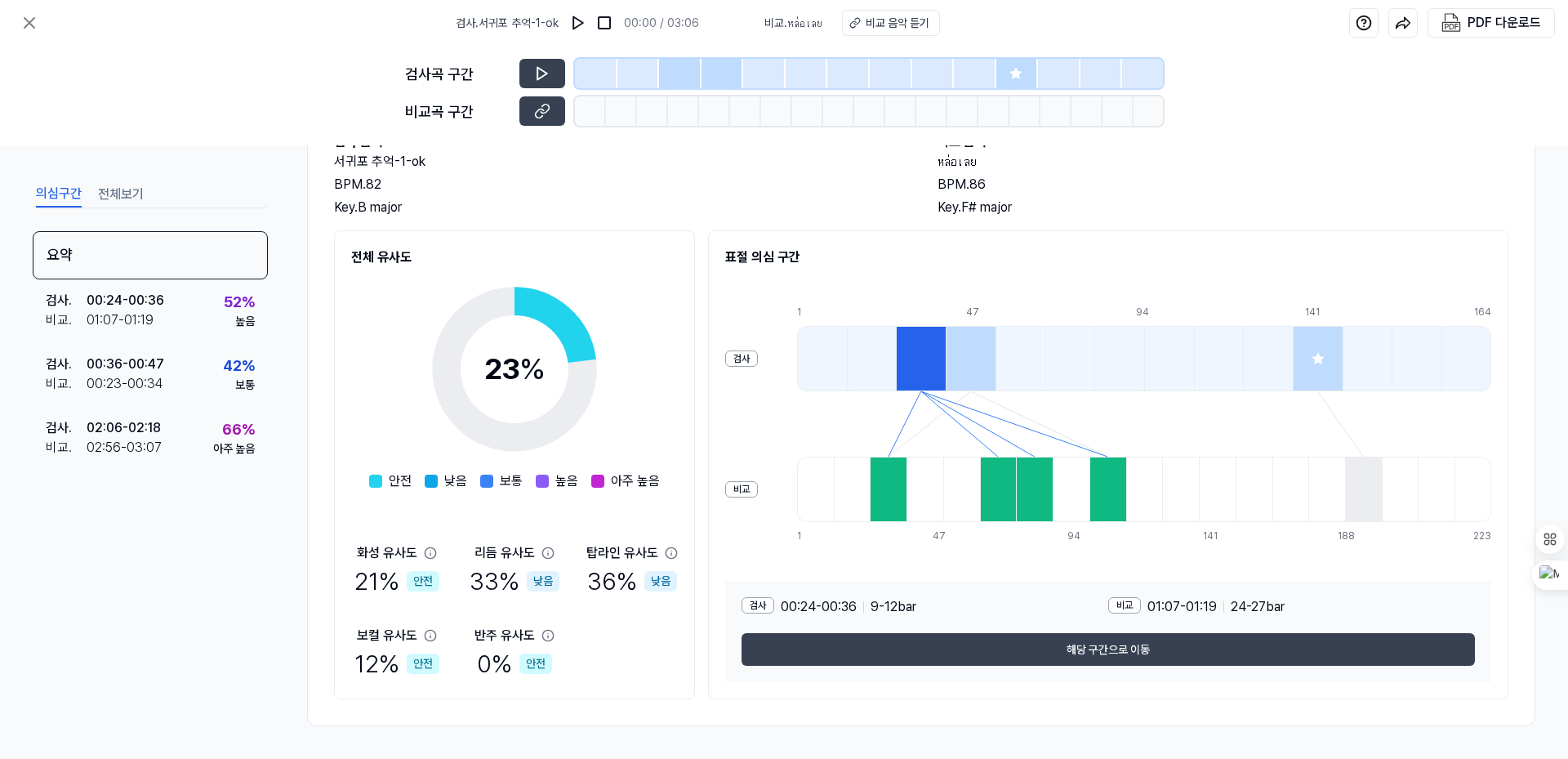 click at bounding box center (920, 359) 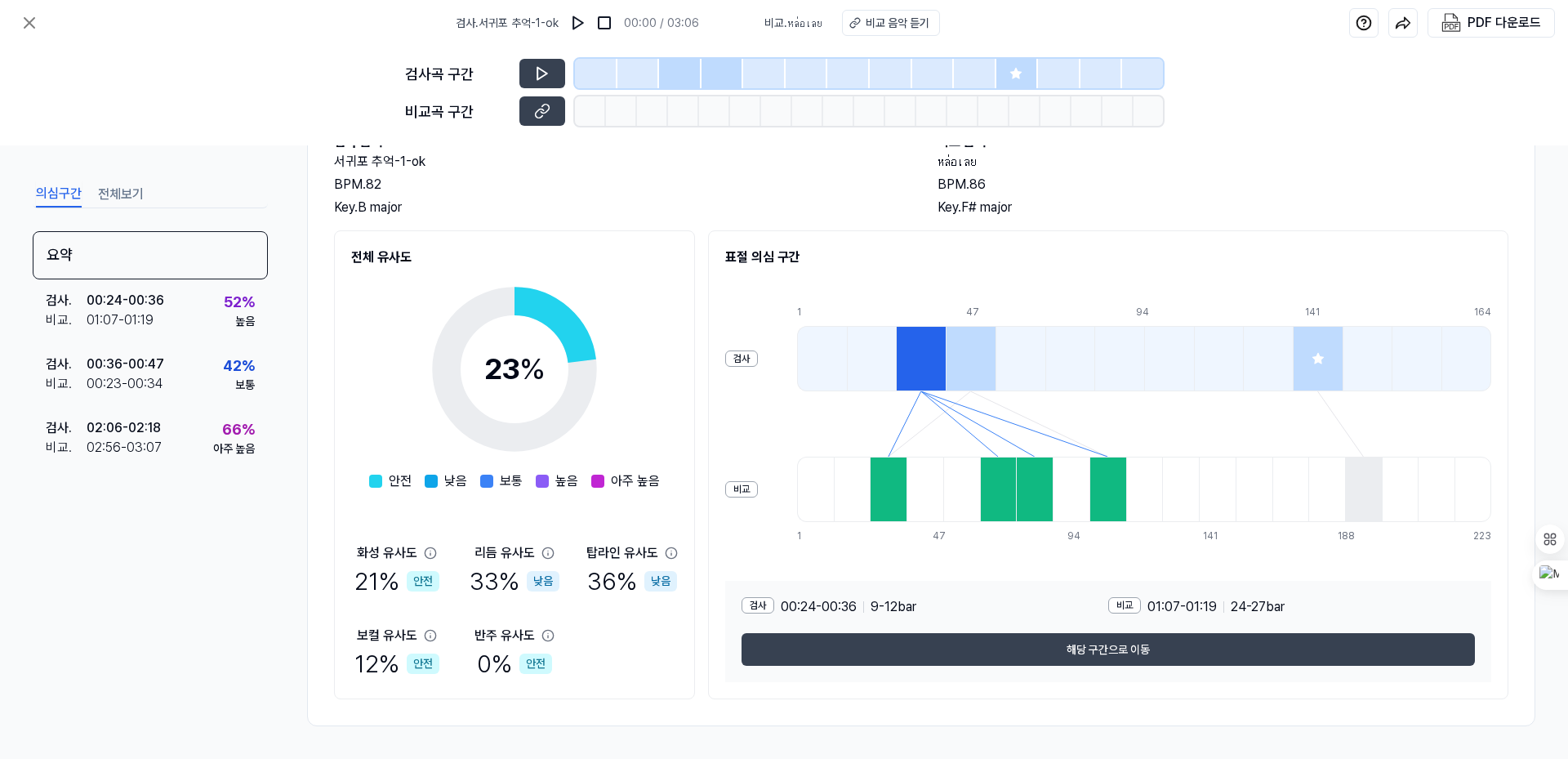 click at bounding box center (680, 74) 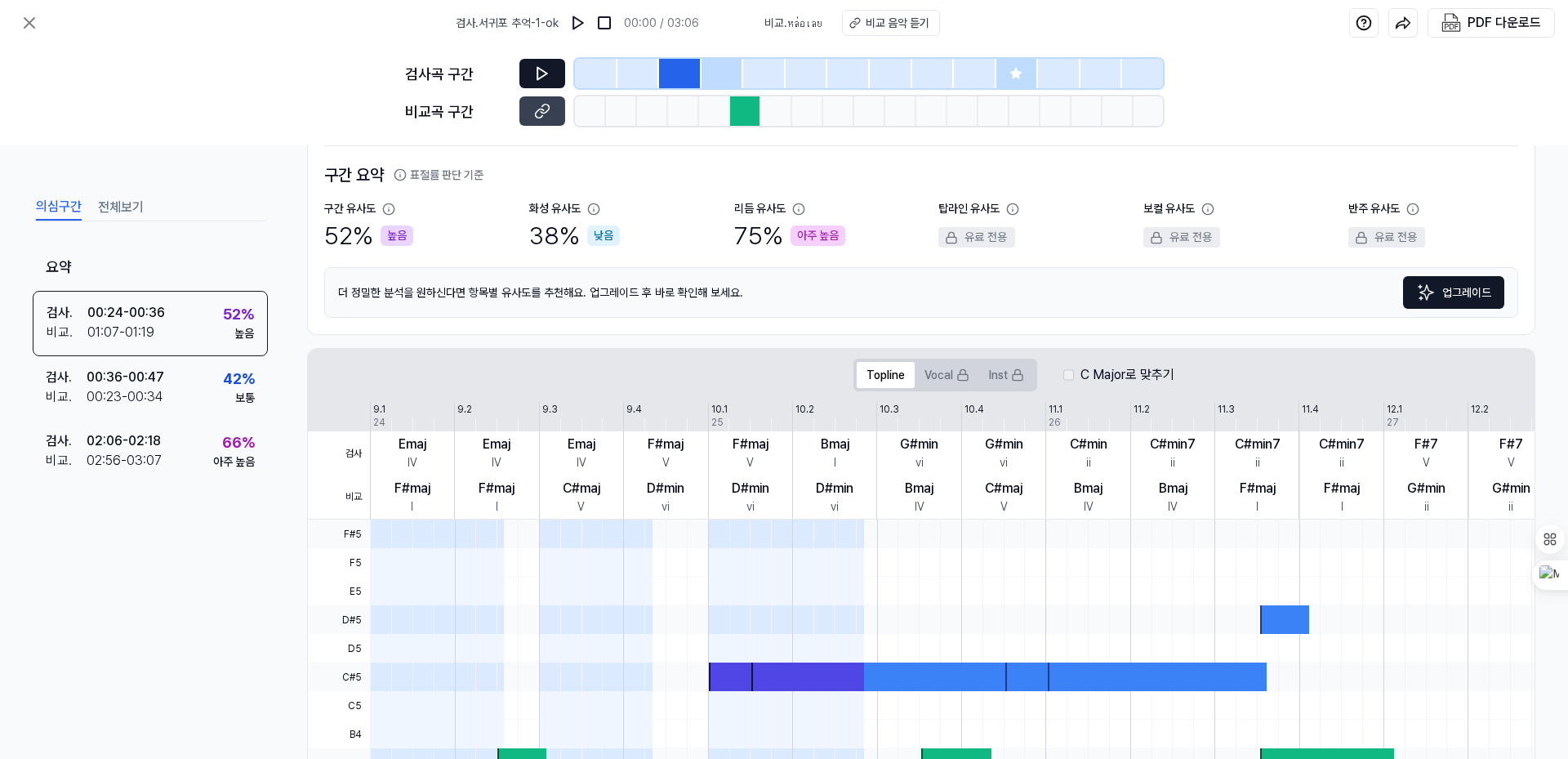 click 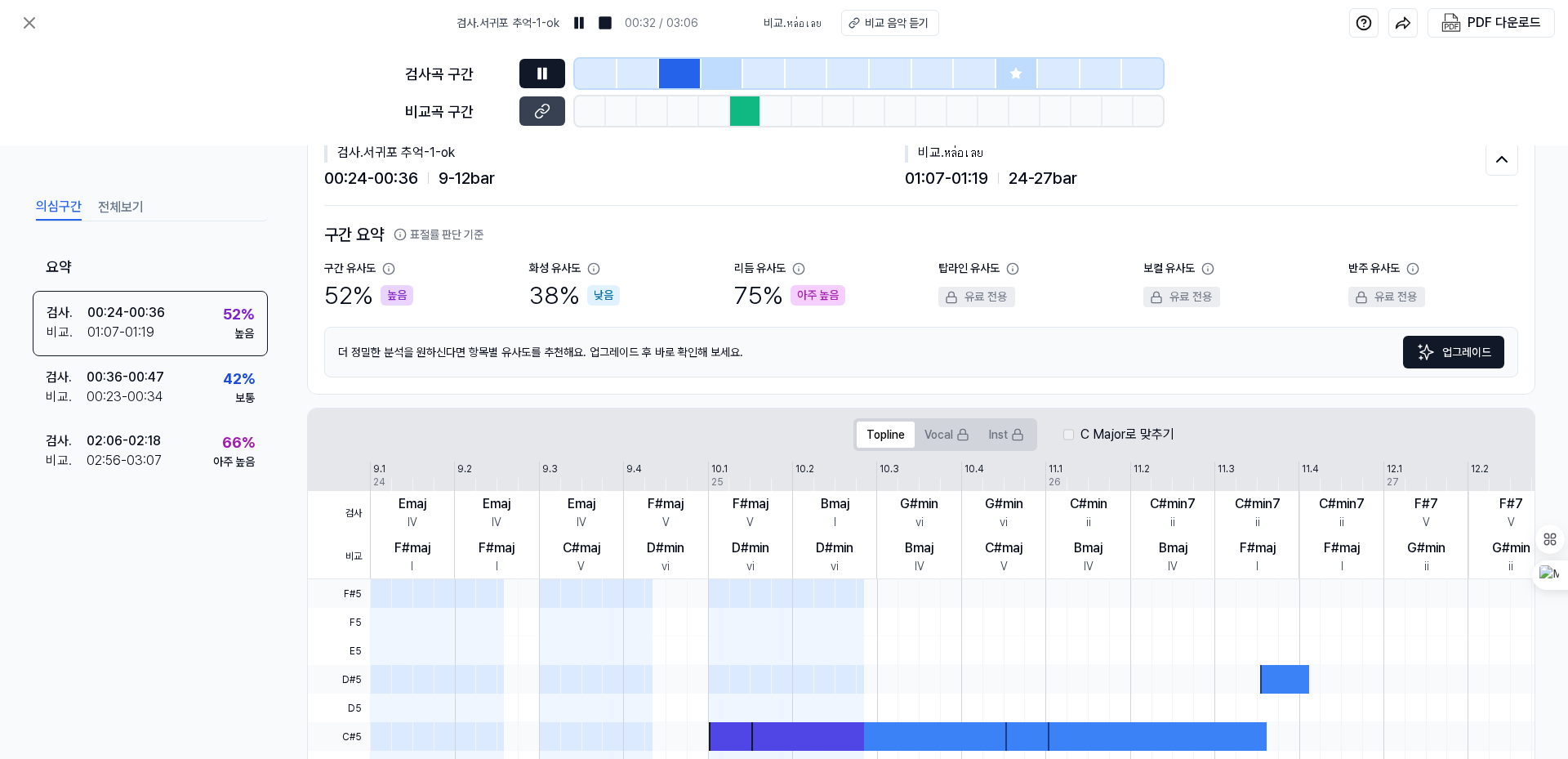 scroll, scrollTop: 35, scrollLeft: 0, axis: vertical 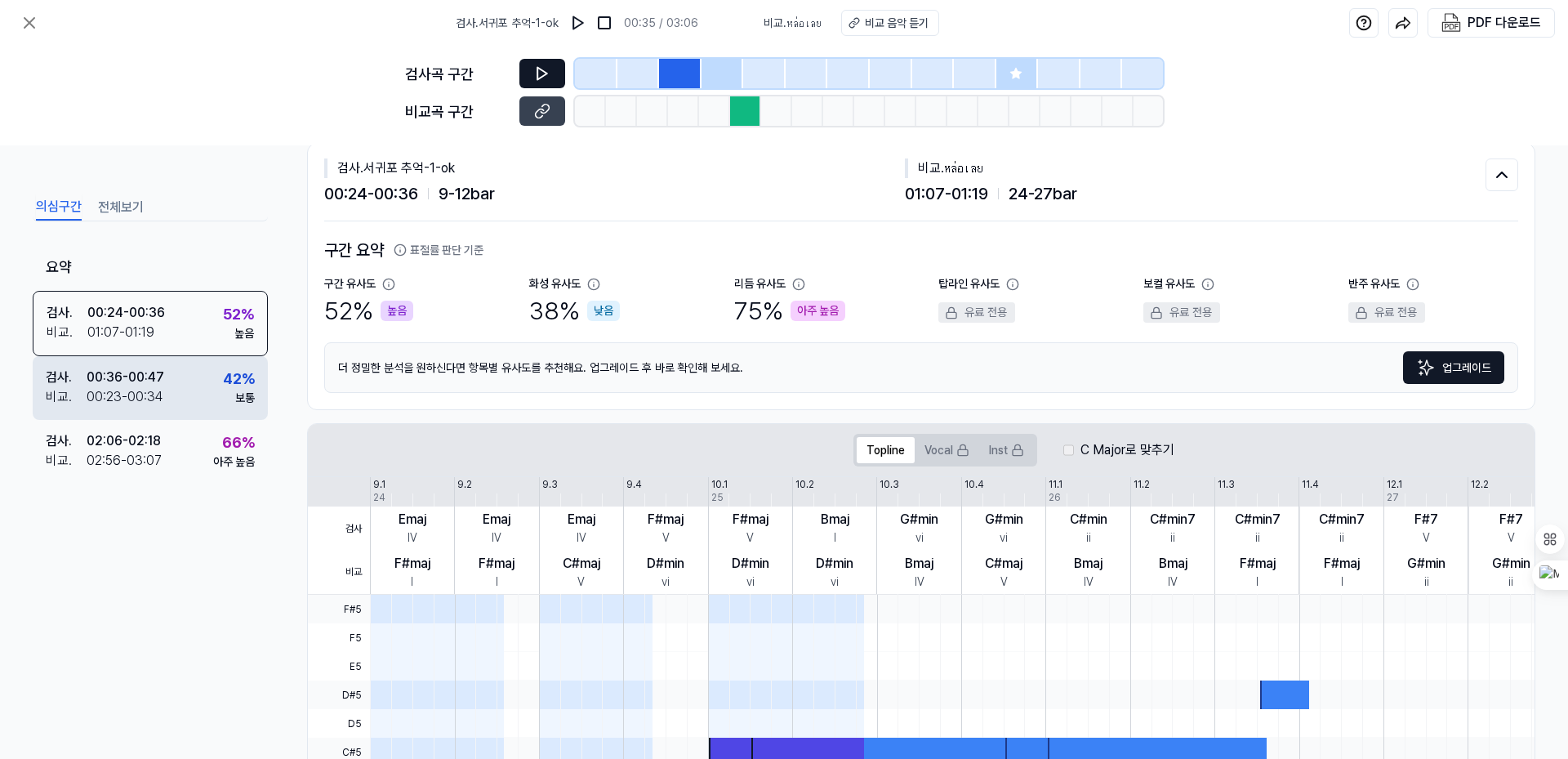 click on "00:36 - 00:47" at bounding box center (125, 377) 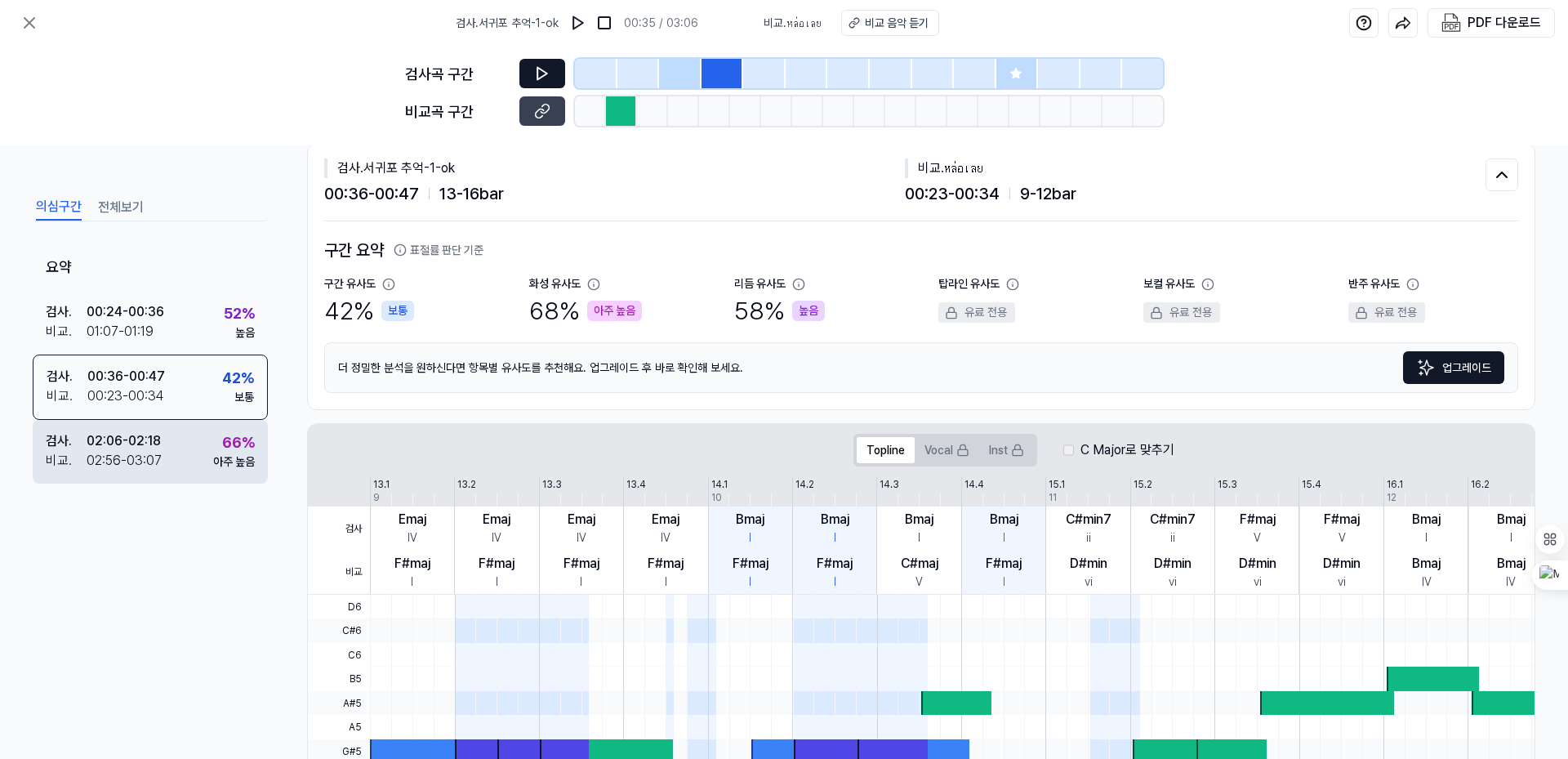 click on "검사 . [TIME] - [TIME] 비교 . [TIME] - [TIME] 66 % 아주 높음" at bounding box center (150, 452) 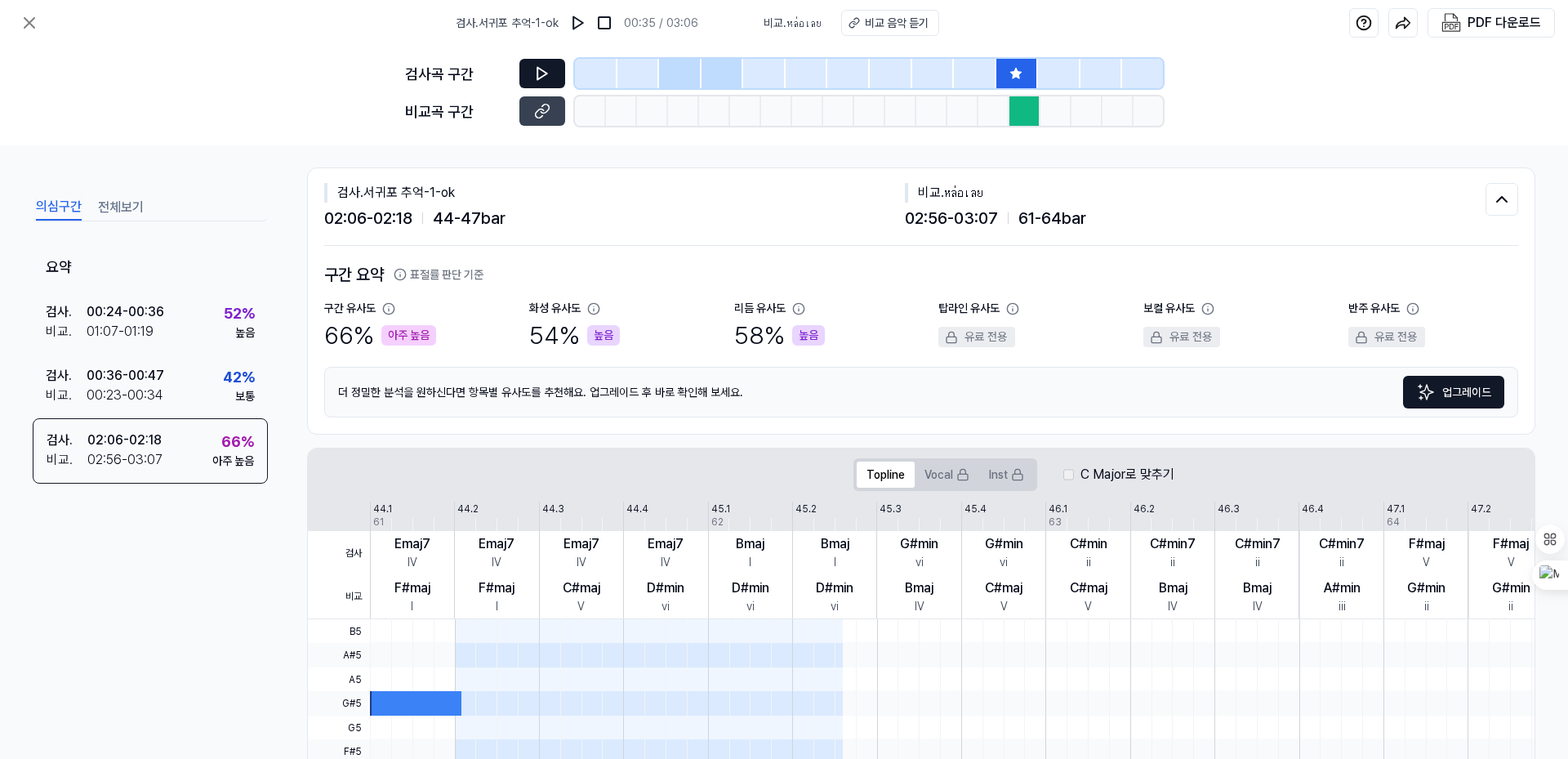 scroll, scrollTop: 0, scrollLeft: 0, axis: both 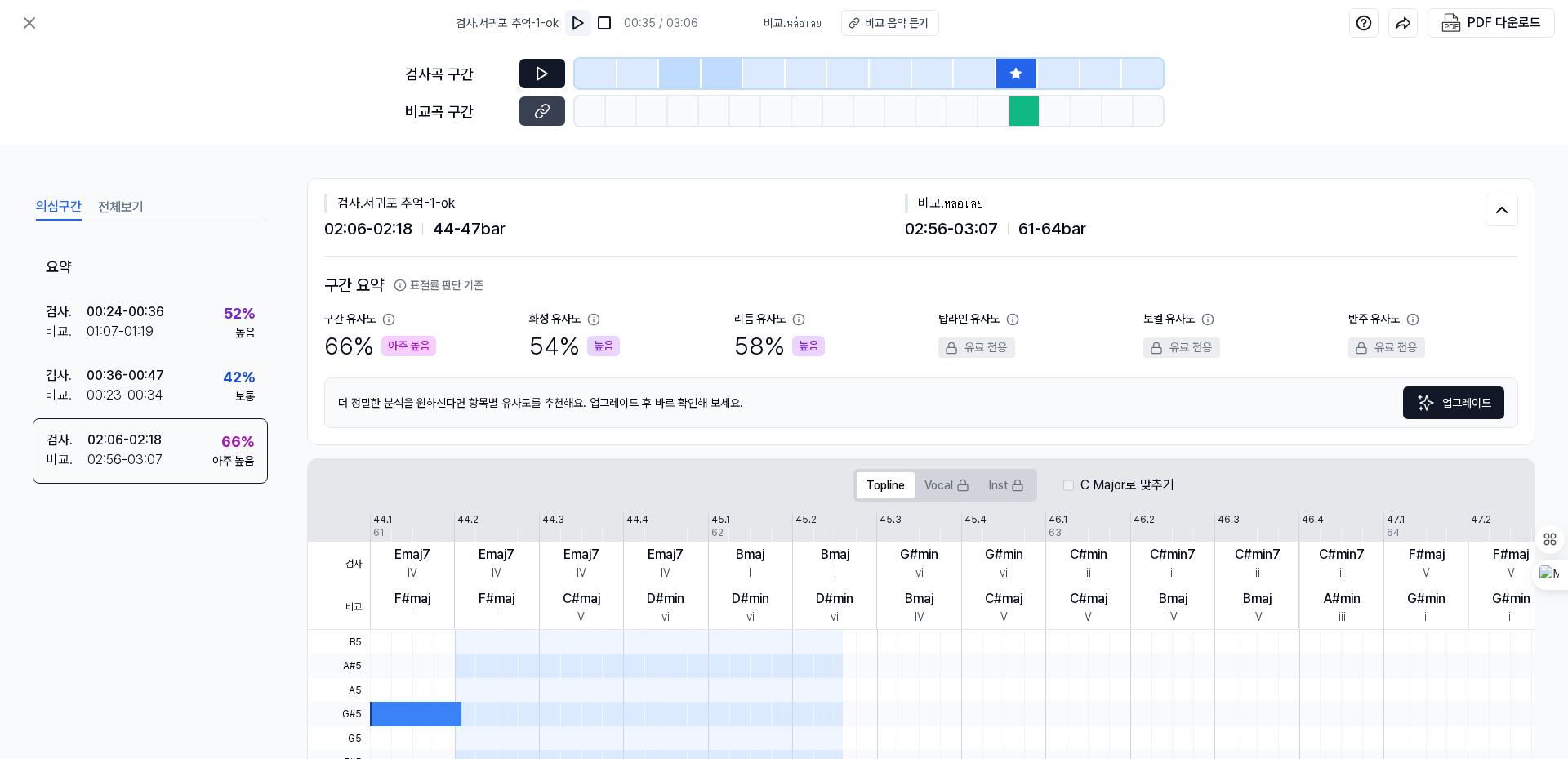 click at bounding box center [578, 23] 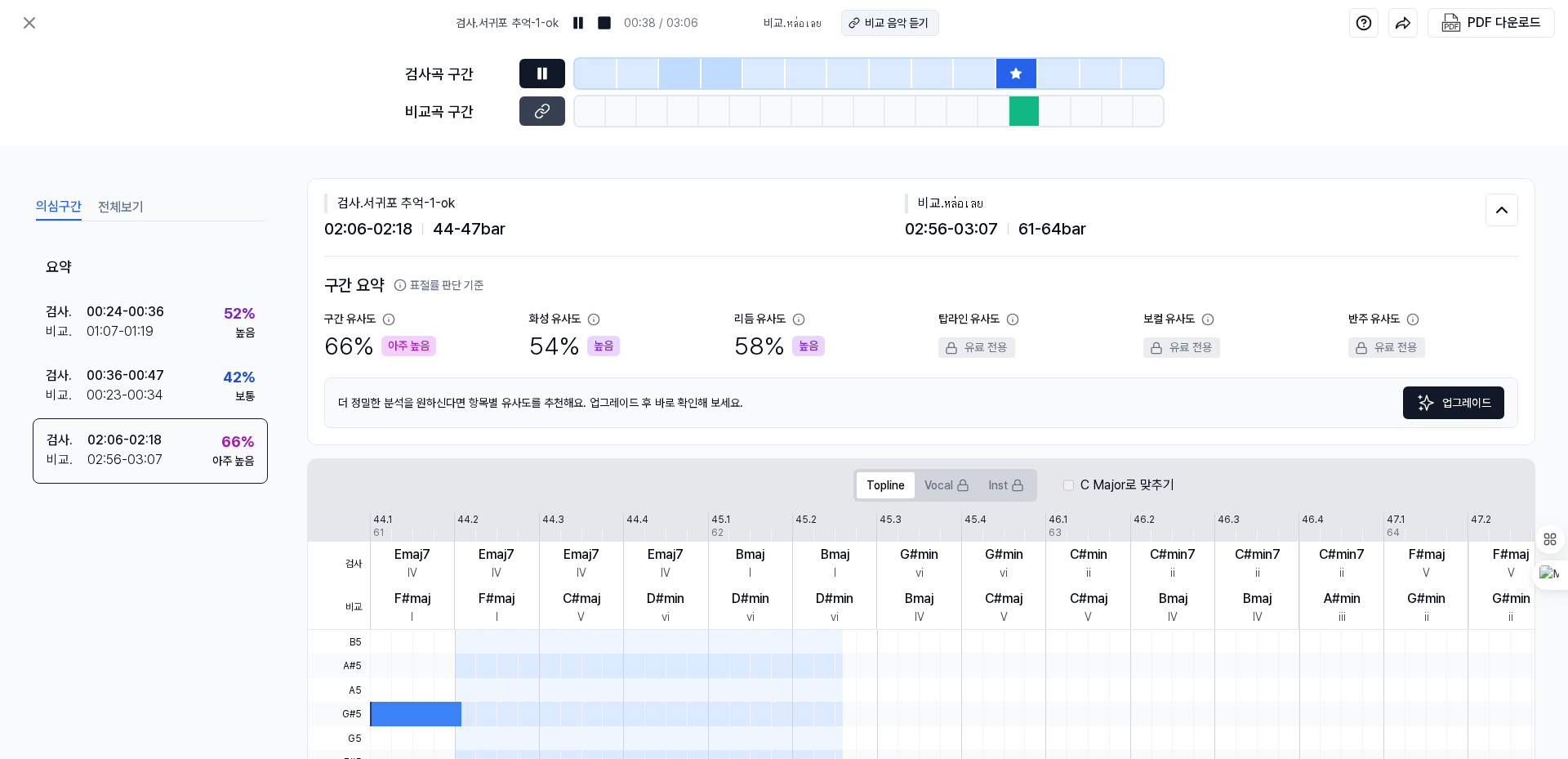 click on "비교 음악 듣기" at bounding box center (897, 23) 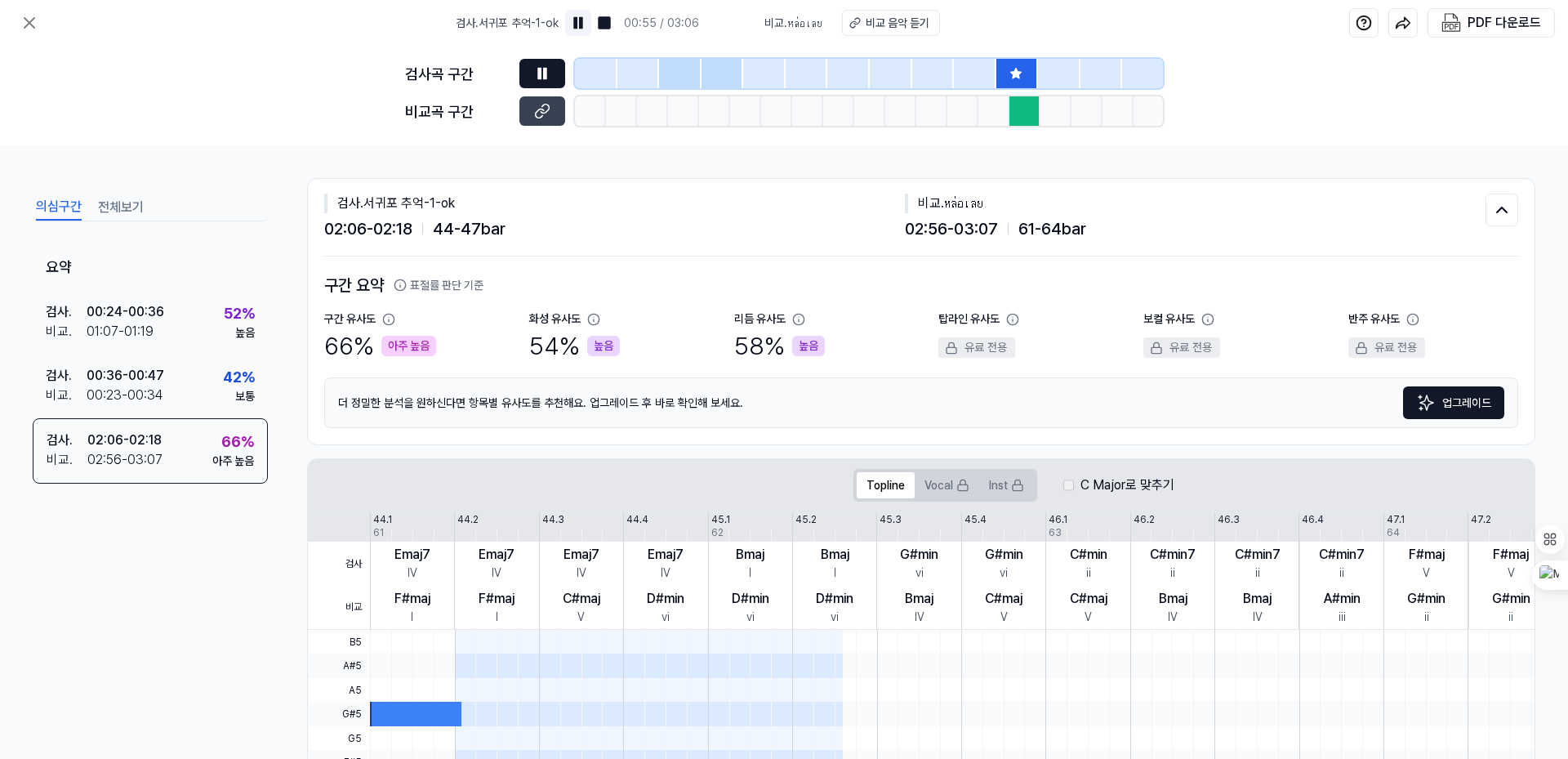 click at bounding box center (578, 23) 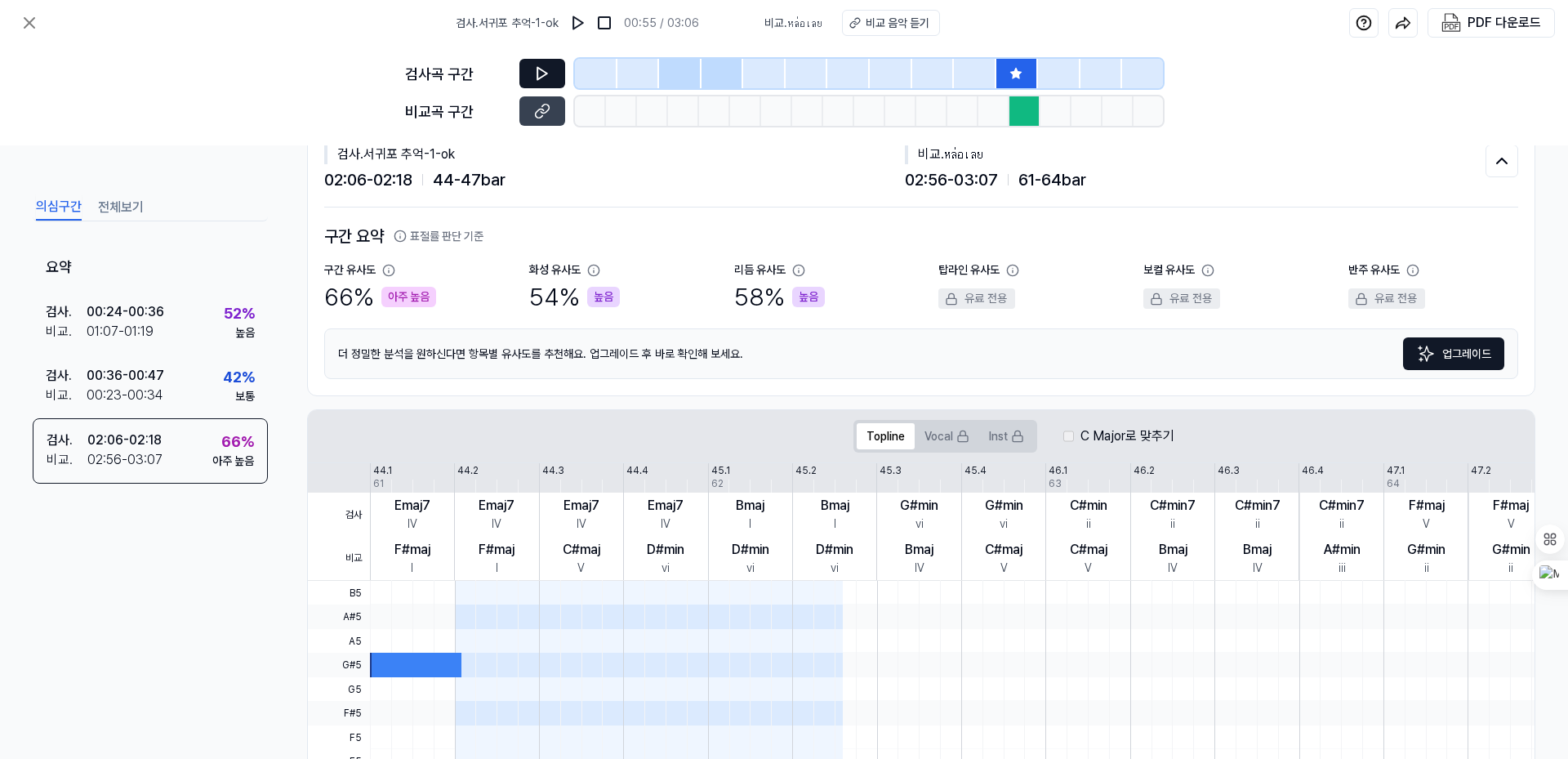 scroll, scrollTop: 82, scrollLeft: 0, axis: vertical 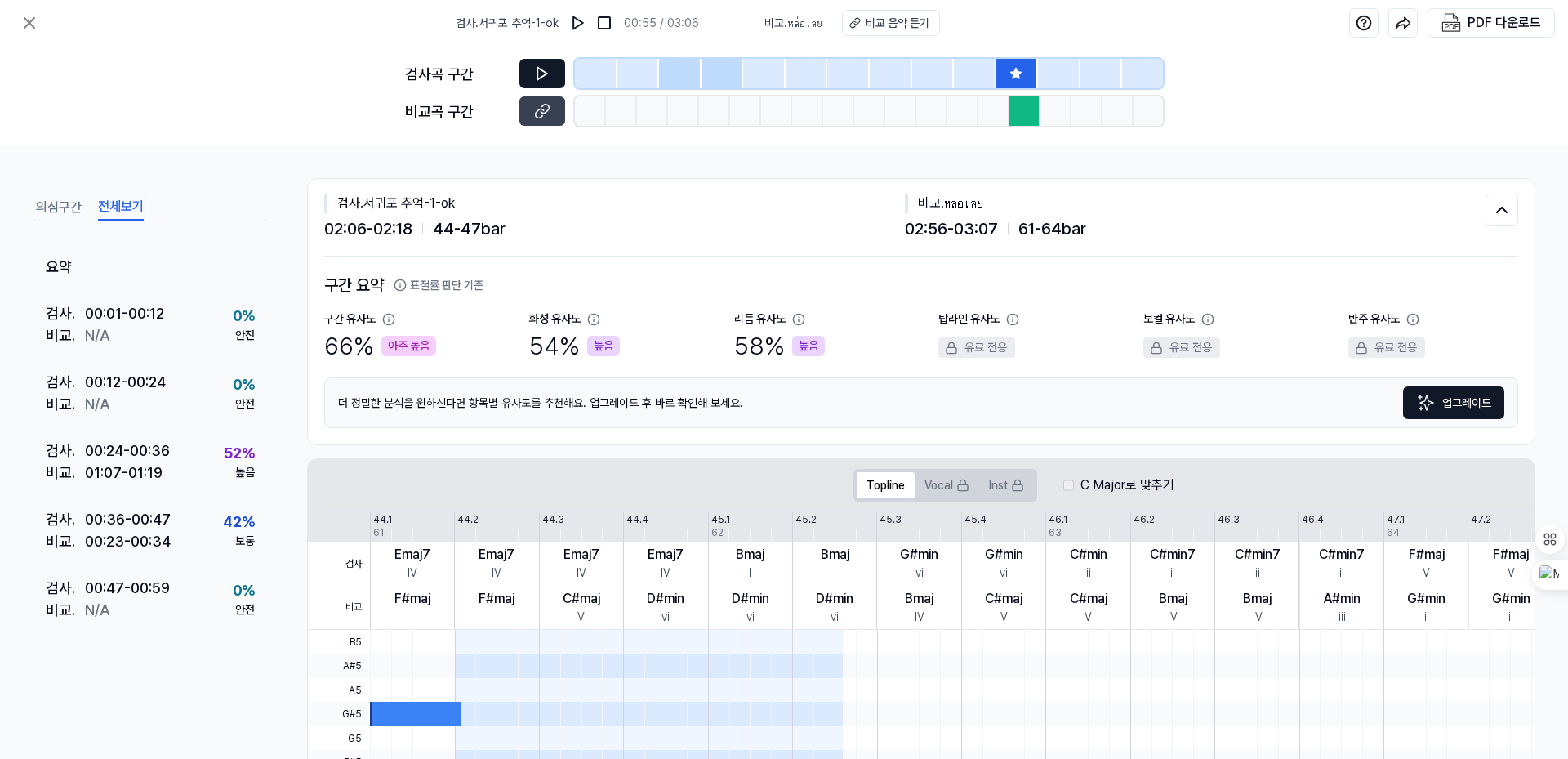 click on "전체보기" at bounding box center [121, 208] 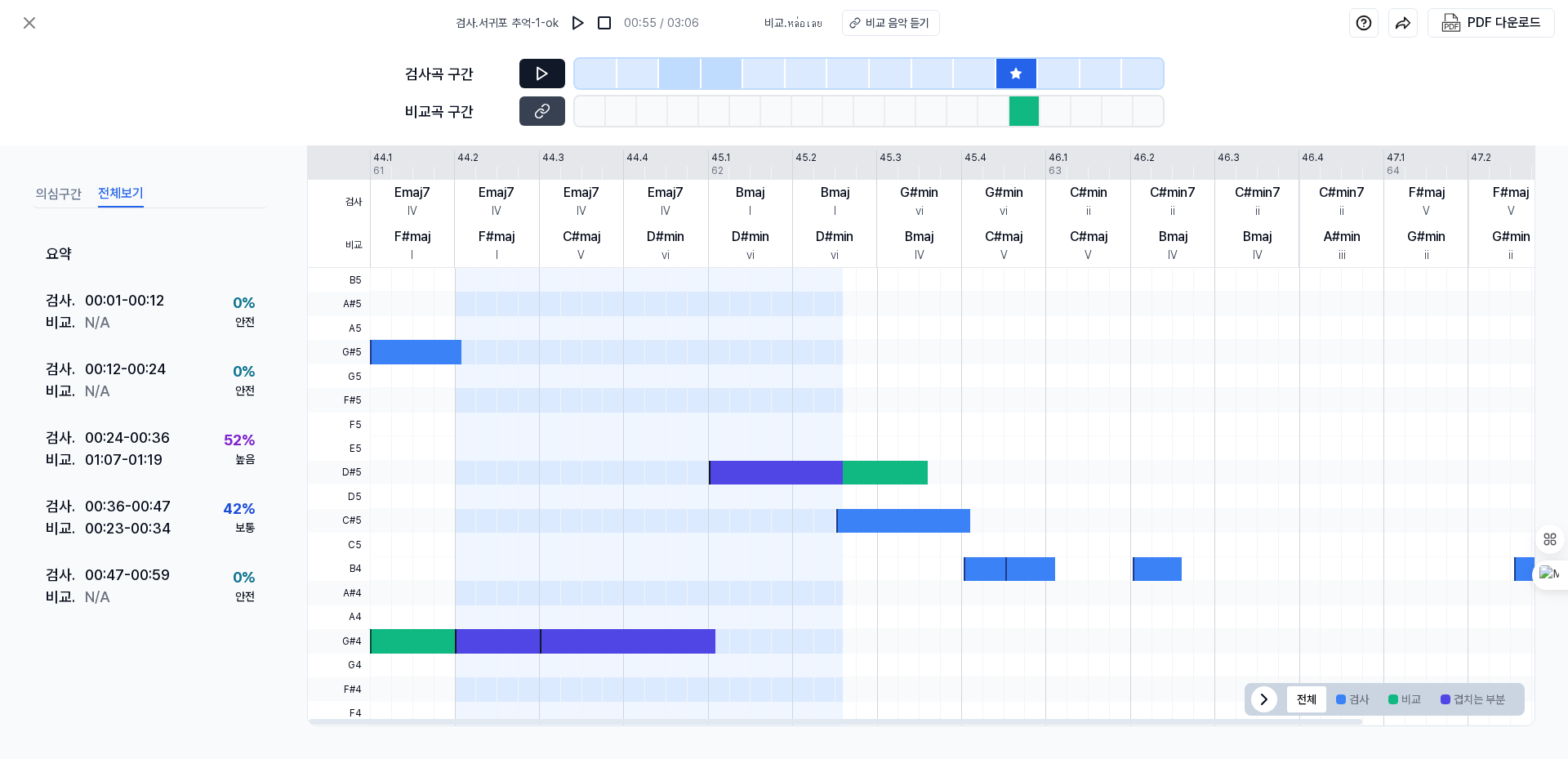 scroll, scrollTop: 0, scrollLeft: 0, axis: both 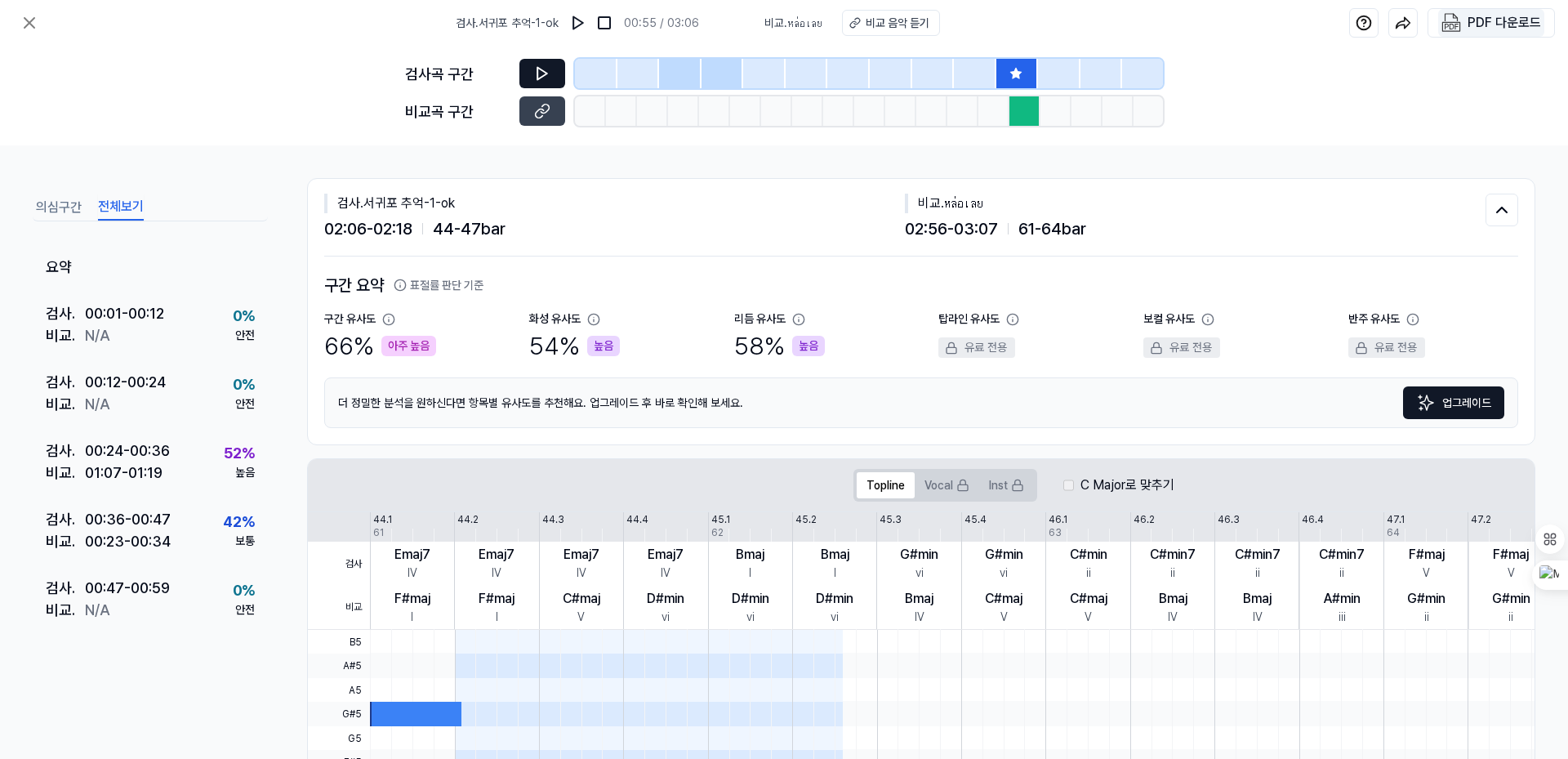 click on "PDF 다운로드" at bounding box center (1504, 23) 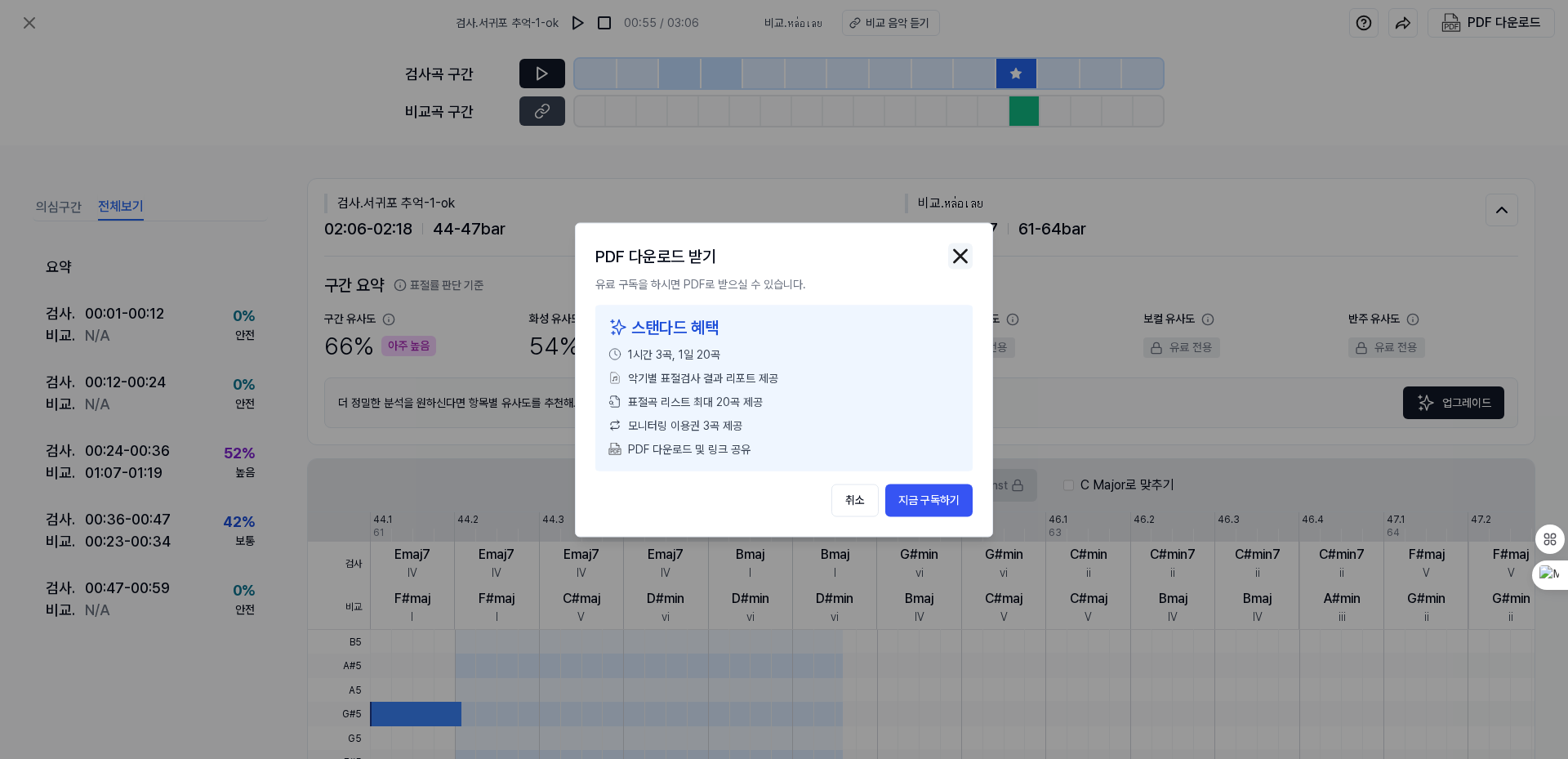 click at bounding box center (960, 256) 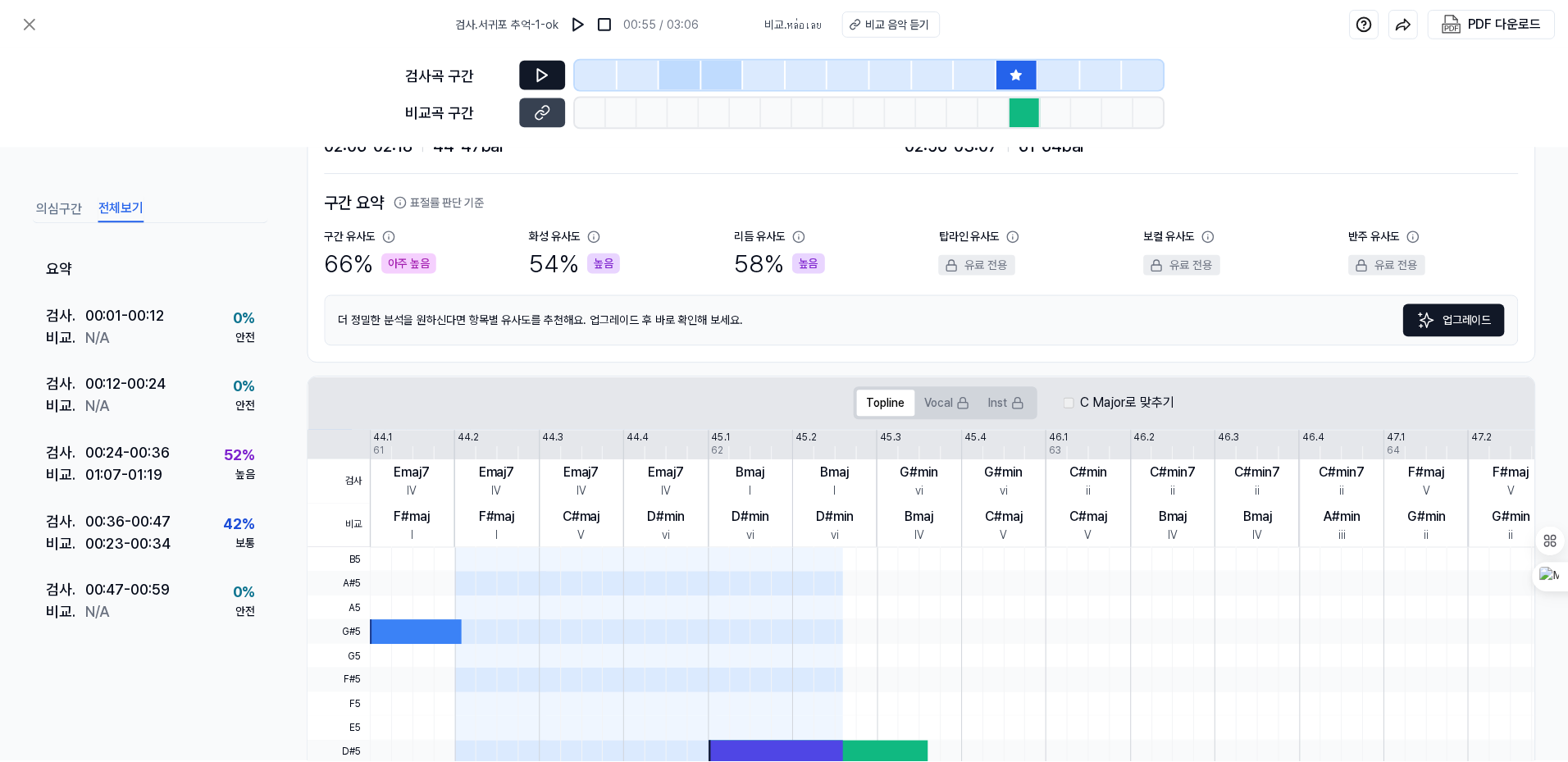 scroll, scrollTop: 363, scrollLeft: 0, axis: vertical 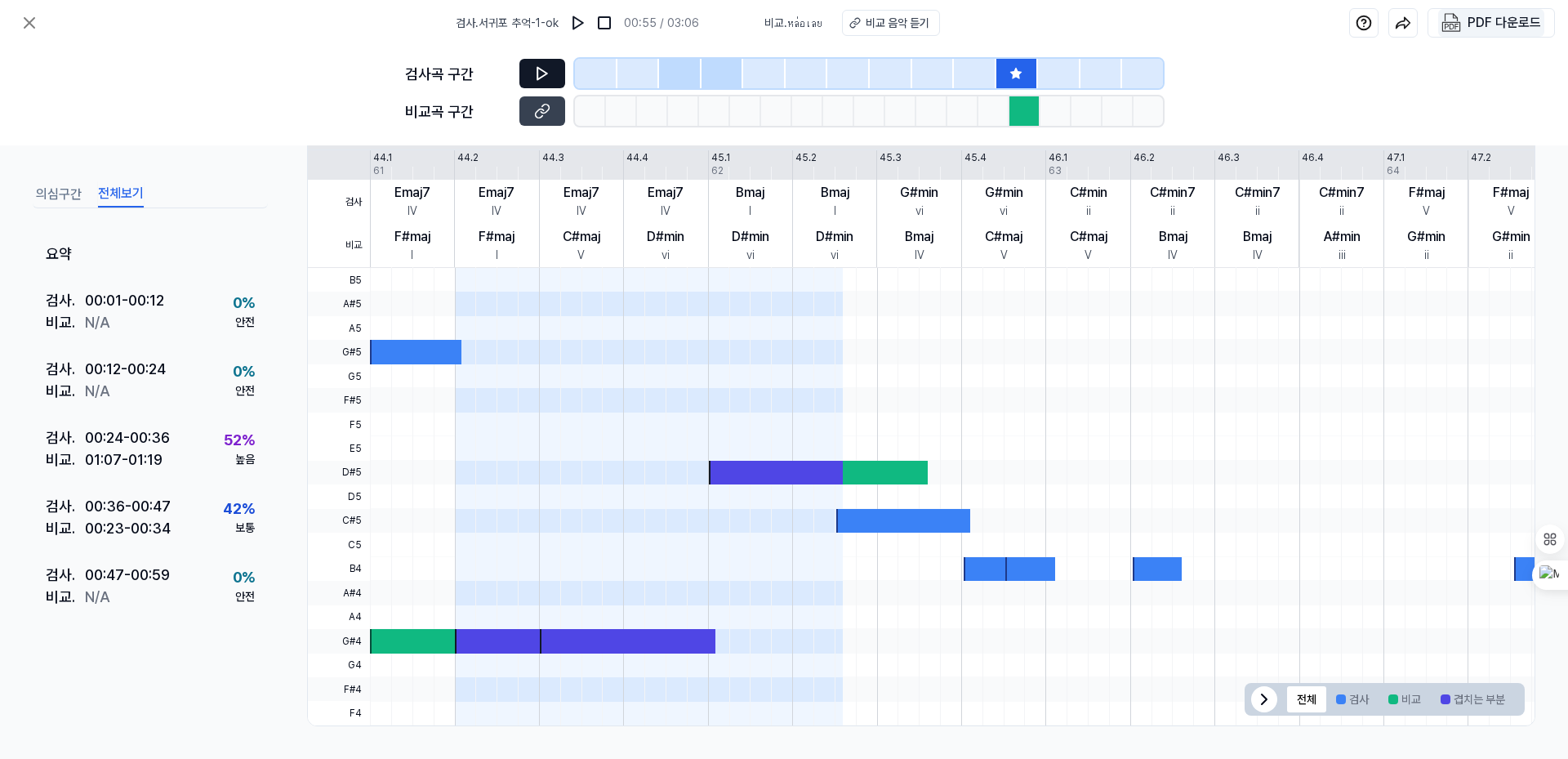click on "PDF 다운로드" at bounding box center [1504, 23] 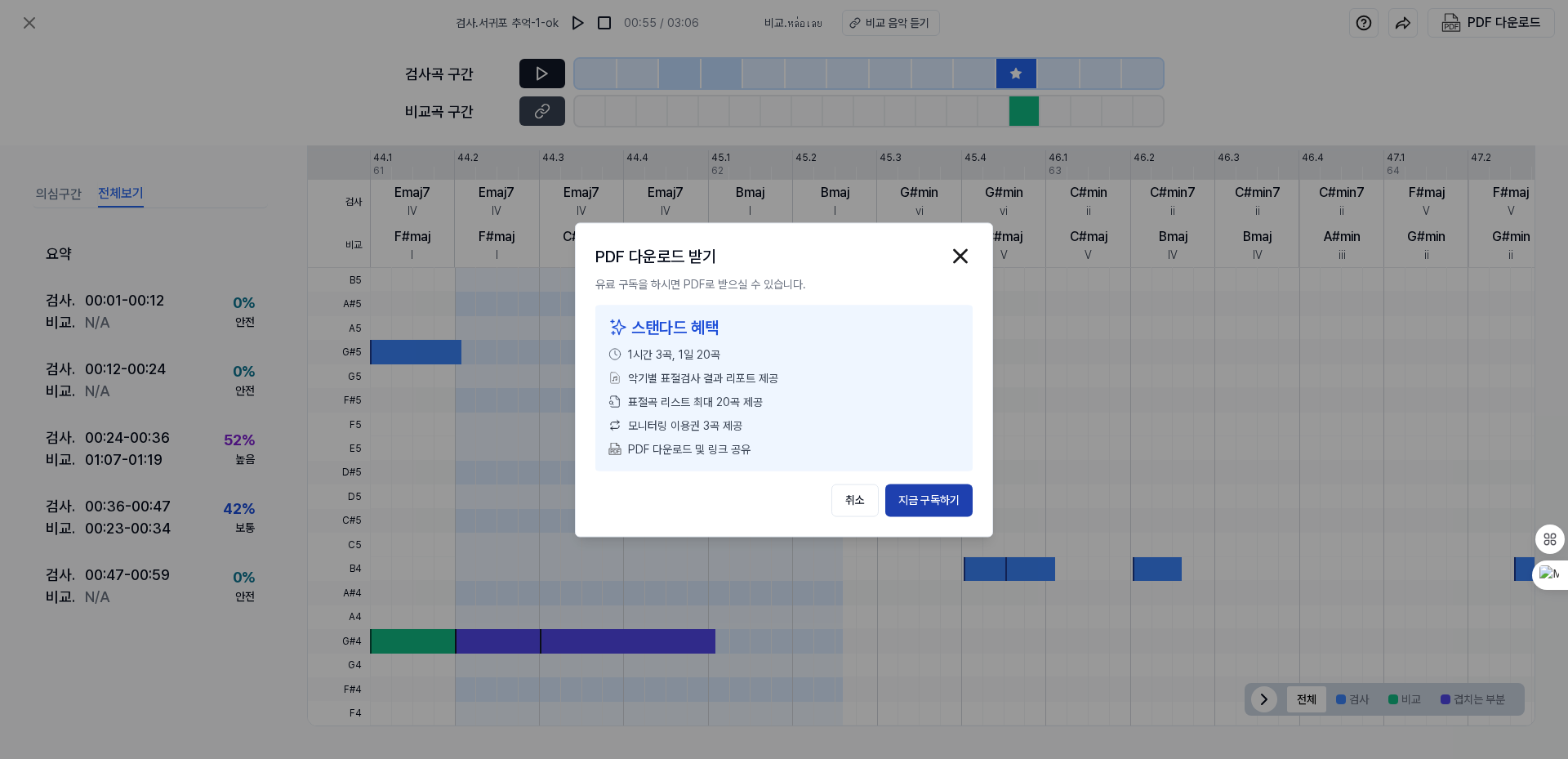 click on "지금 구독하기" at bounding box center (929, 500) 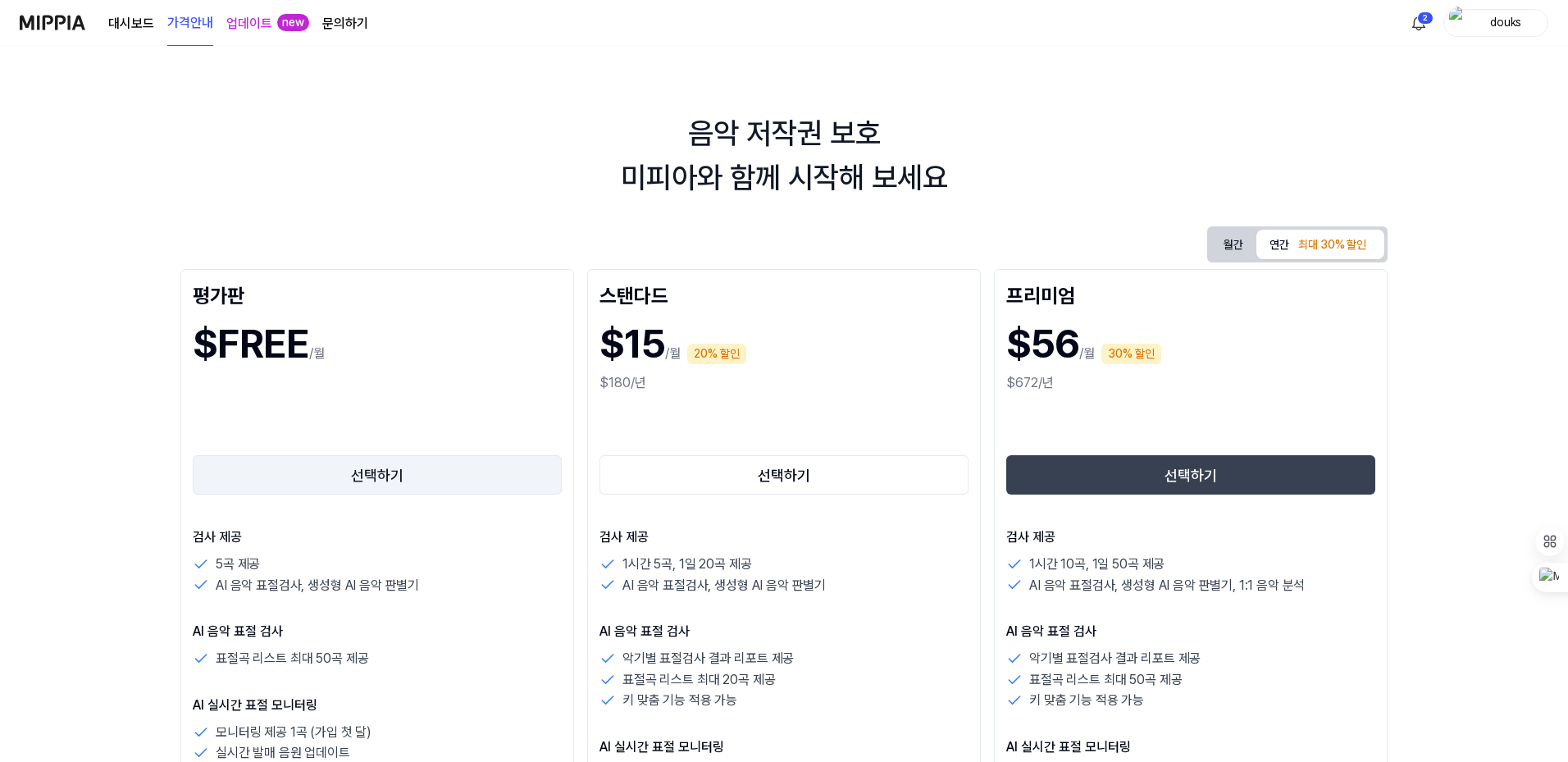 click on "선택하기" at bounding box center [377, 475] 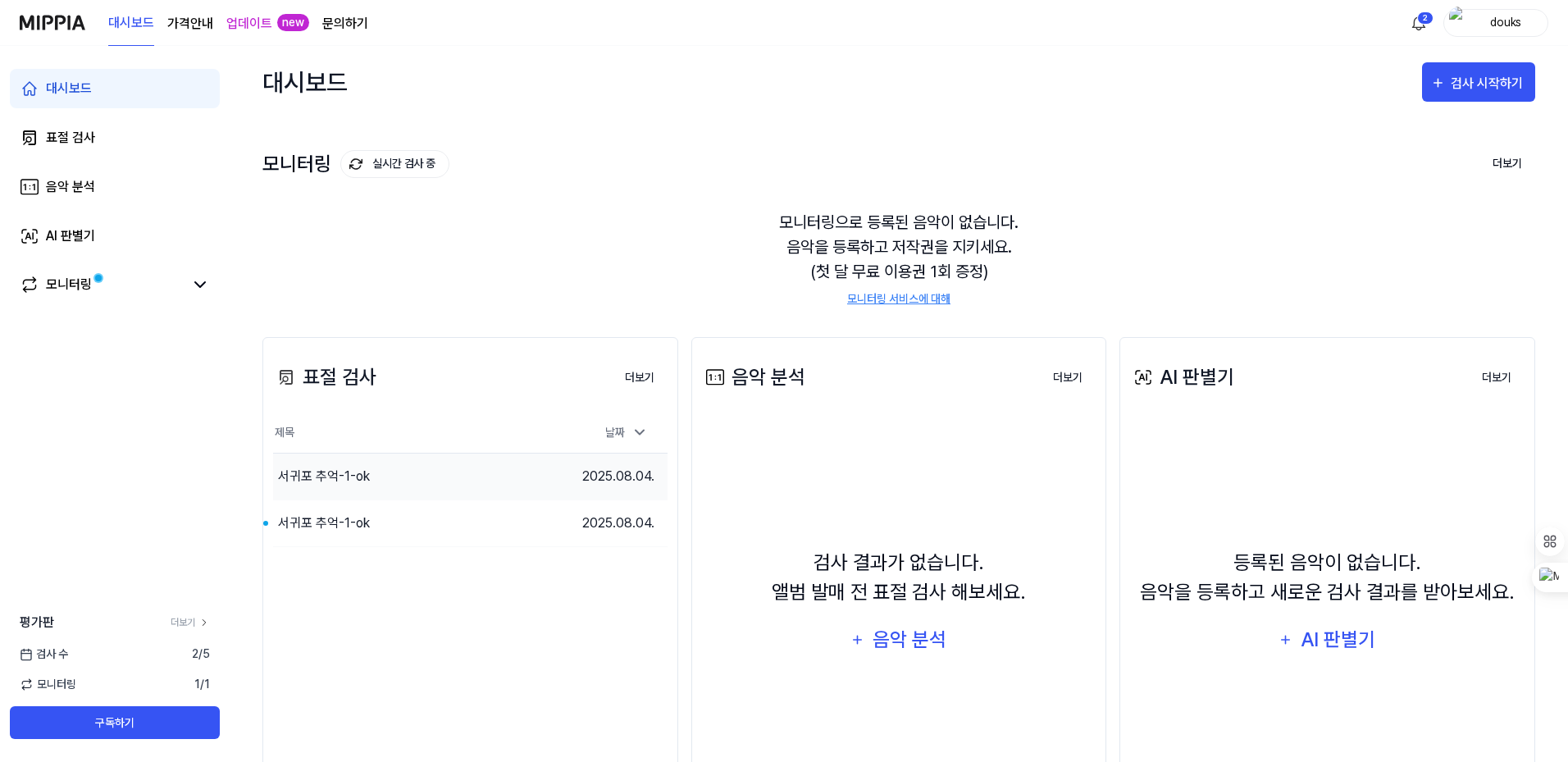 drag, startPoint x: 403, startPoint y: 476, endPoint x: 374, endPoint y: 477, distance: 29.017236 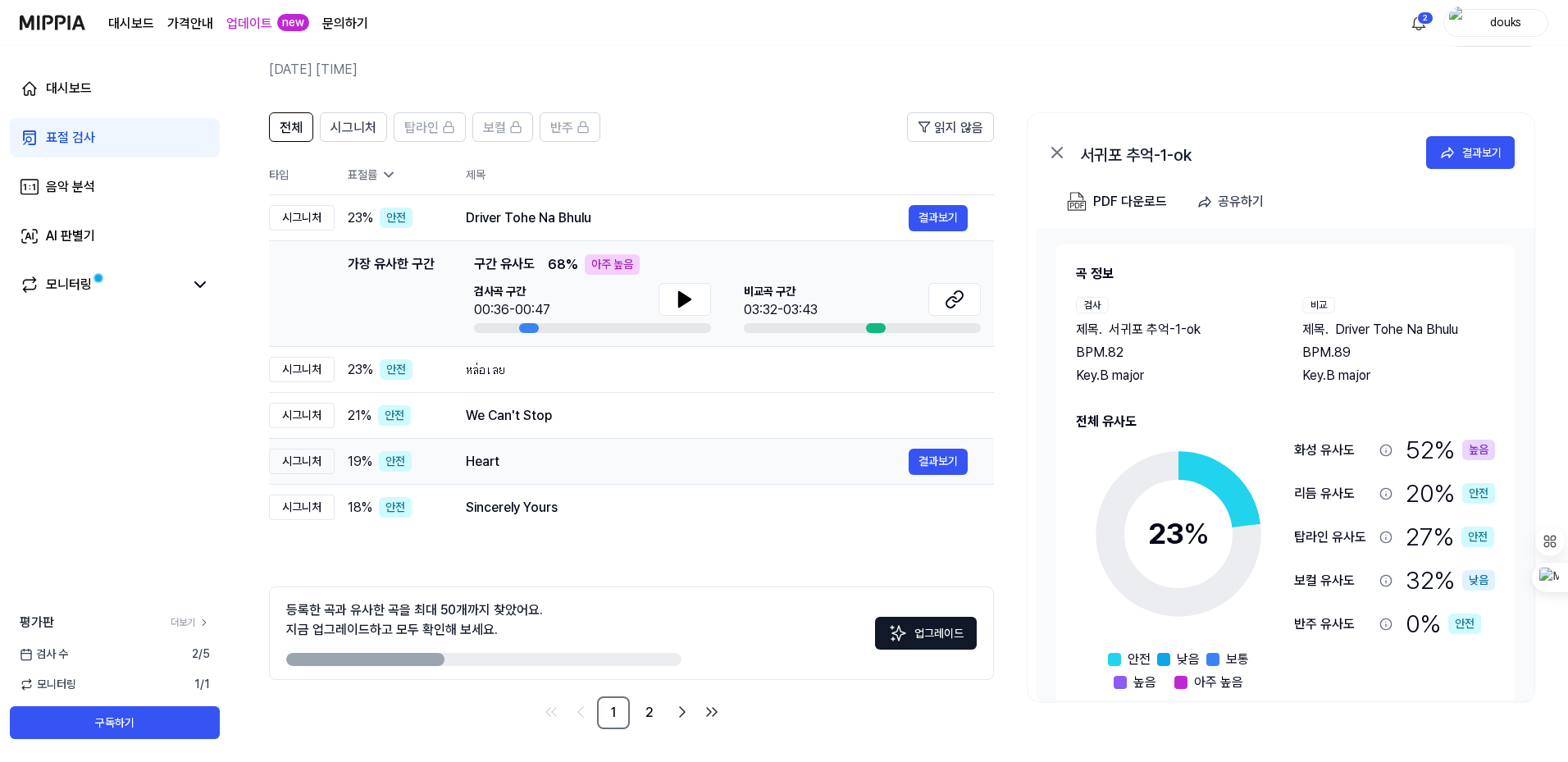 scroll, scrollTop: 0, scrollLeft: 0, axis: both 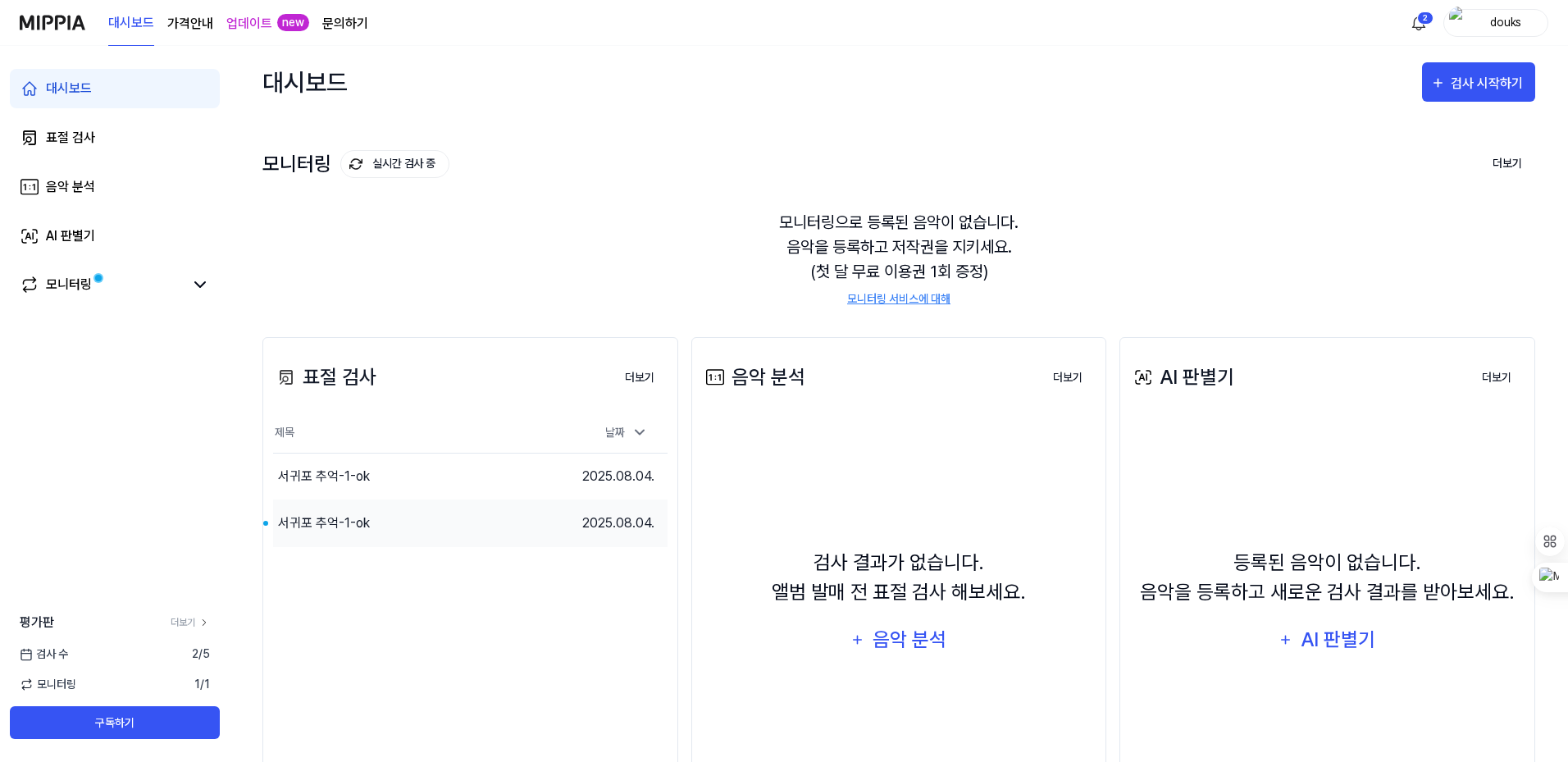 click on "서귀포 추억-1-ok" at bounding box center [421, 523] 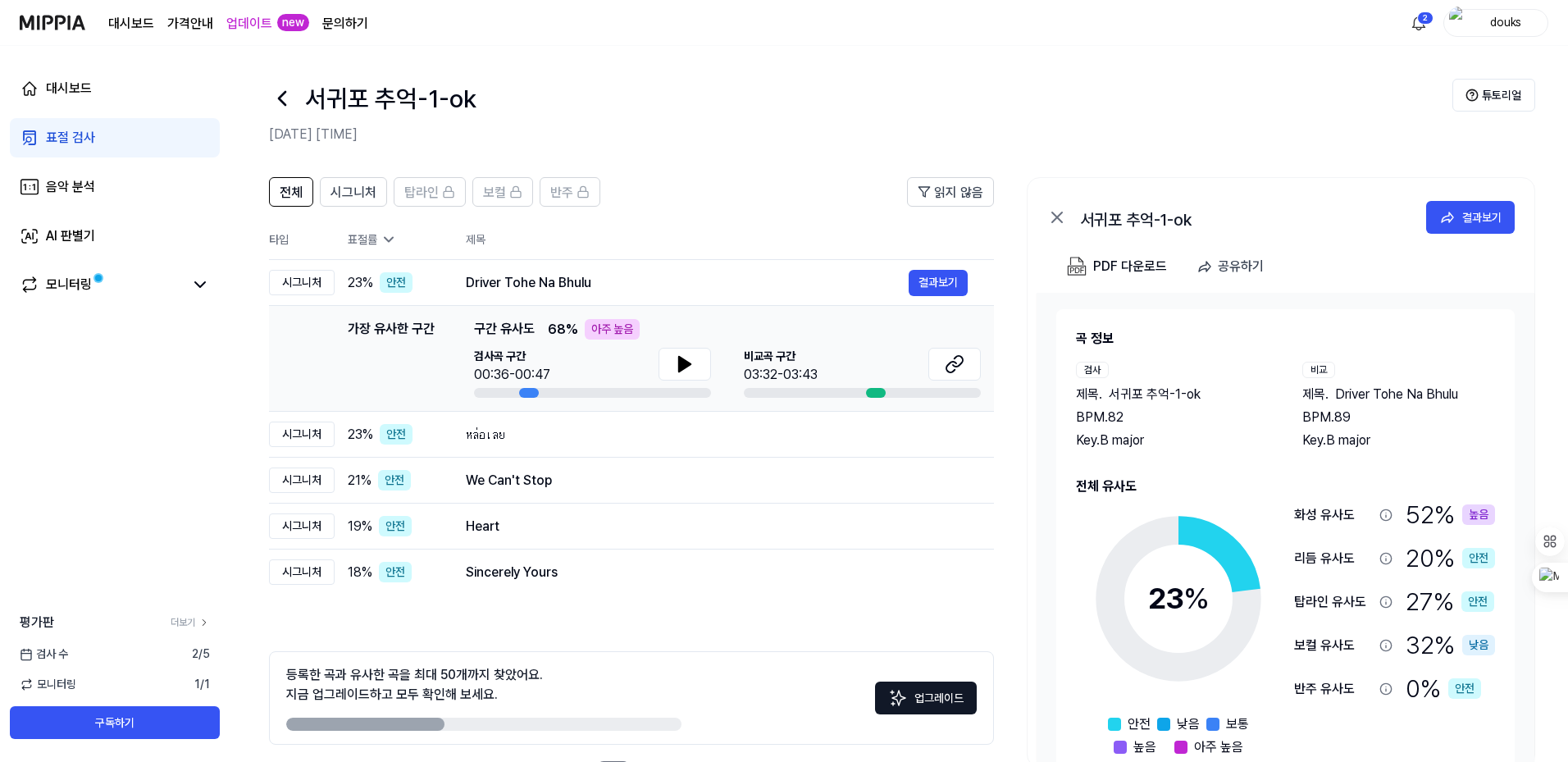 click 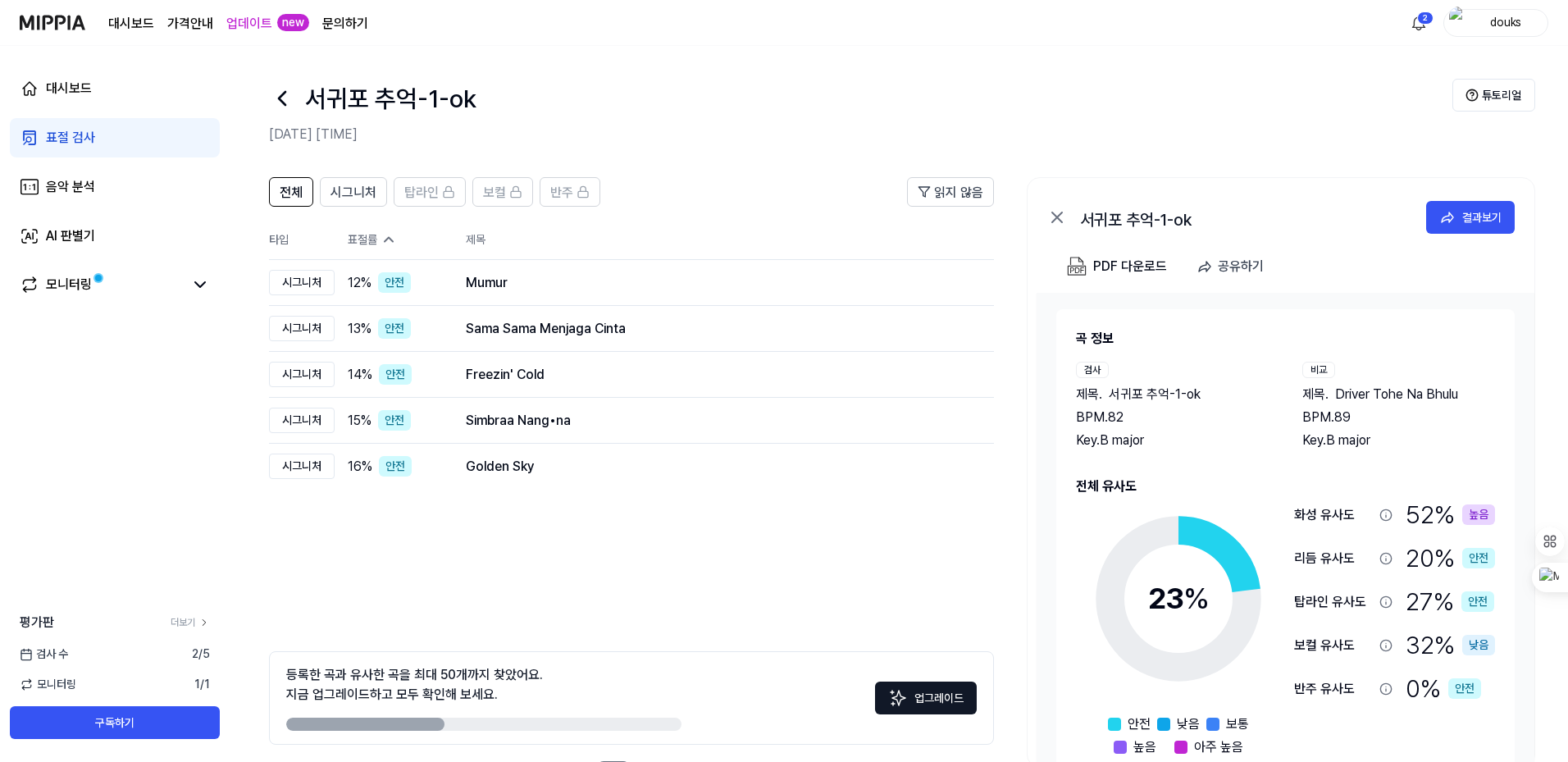 click 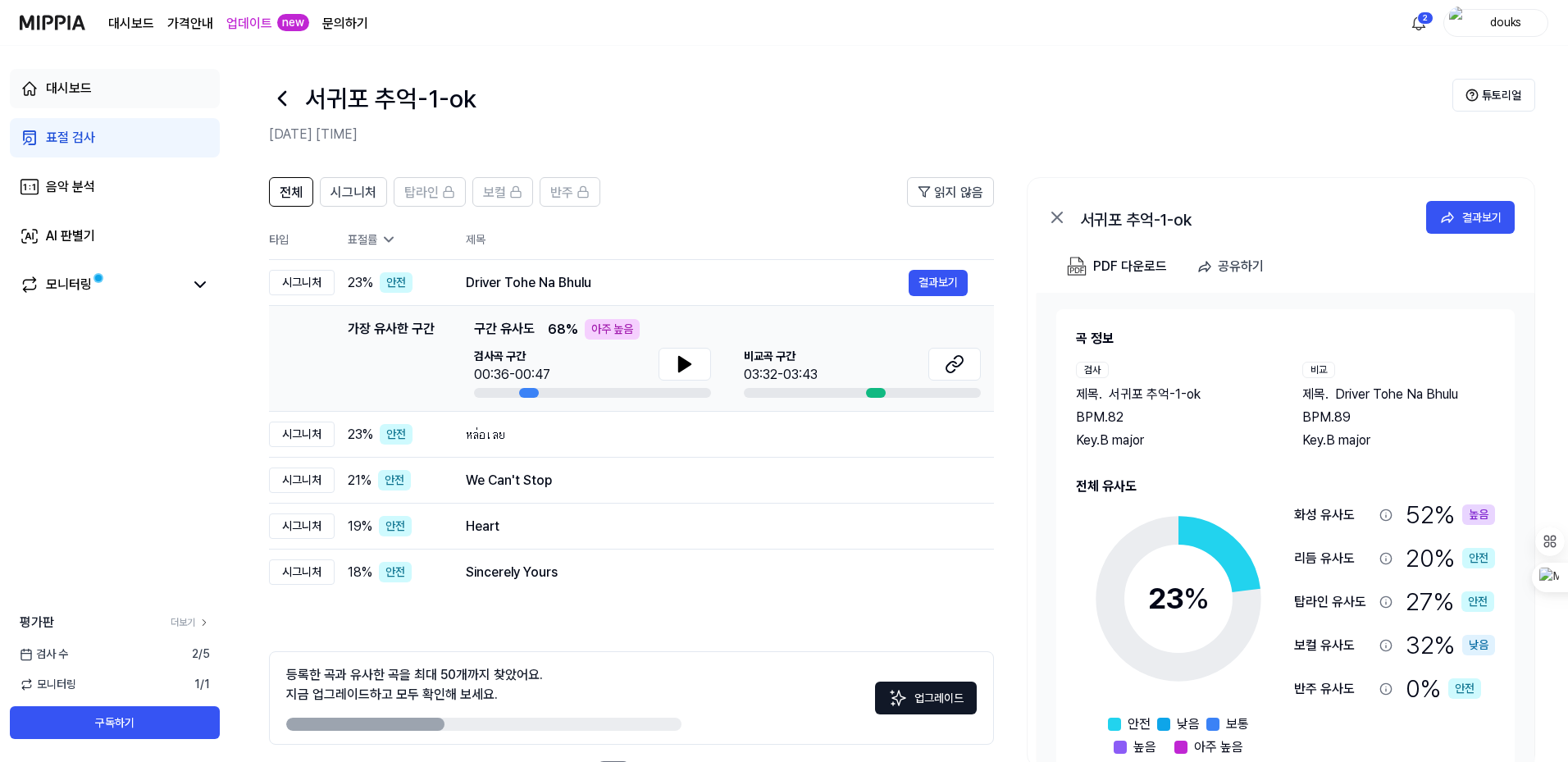 click on "대시보드" at bounding box center (69, 89) 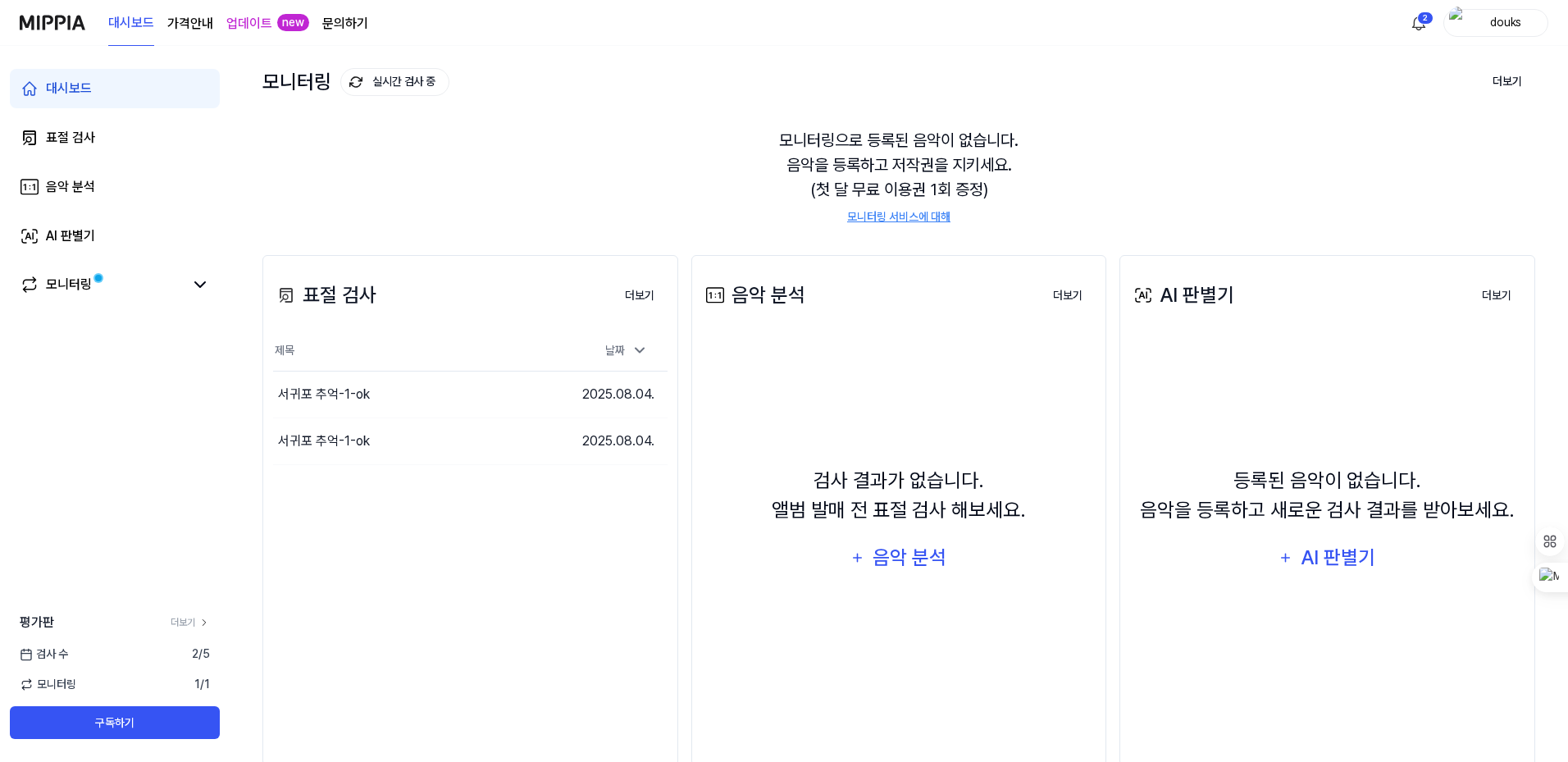 scroll, scrollTop: 119, scrollLeft: 0, axis: vertical 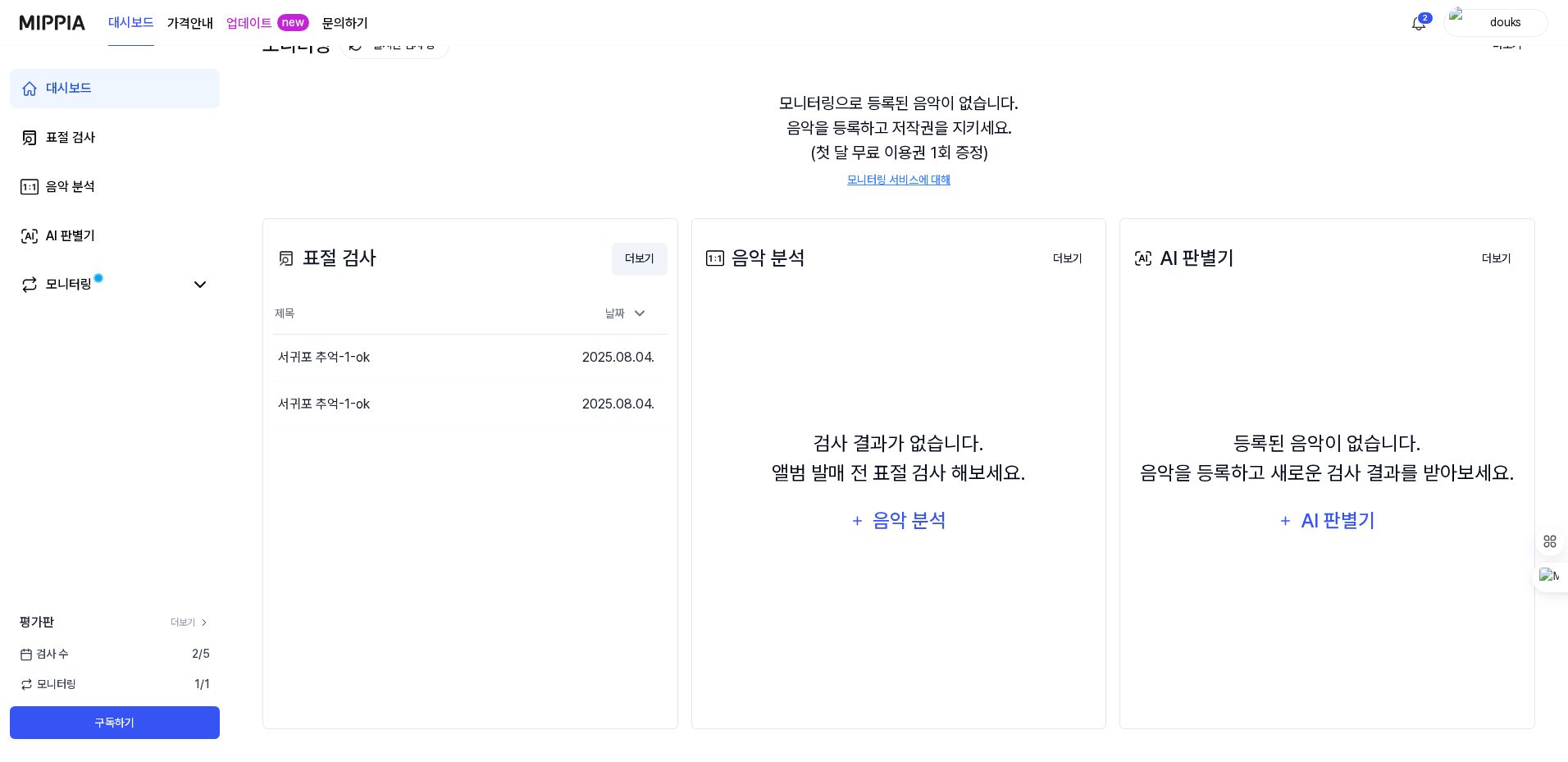 click on "더보기" at bounding box center (640, 259) 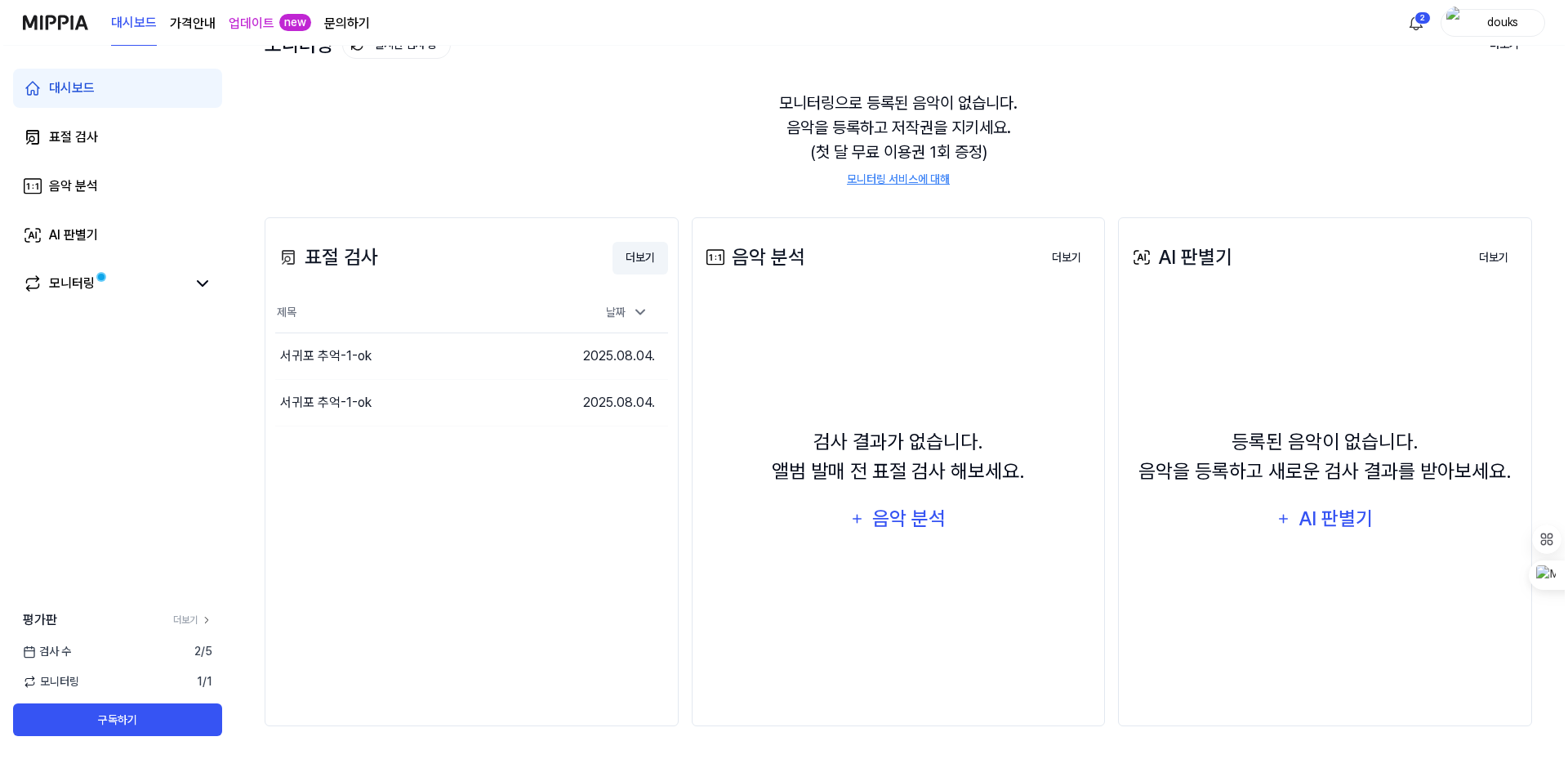 scroll, scrollTop: 0, scrollLeft: 0, axis: both 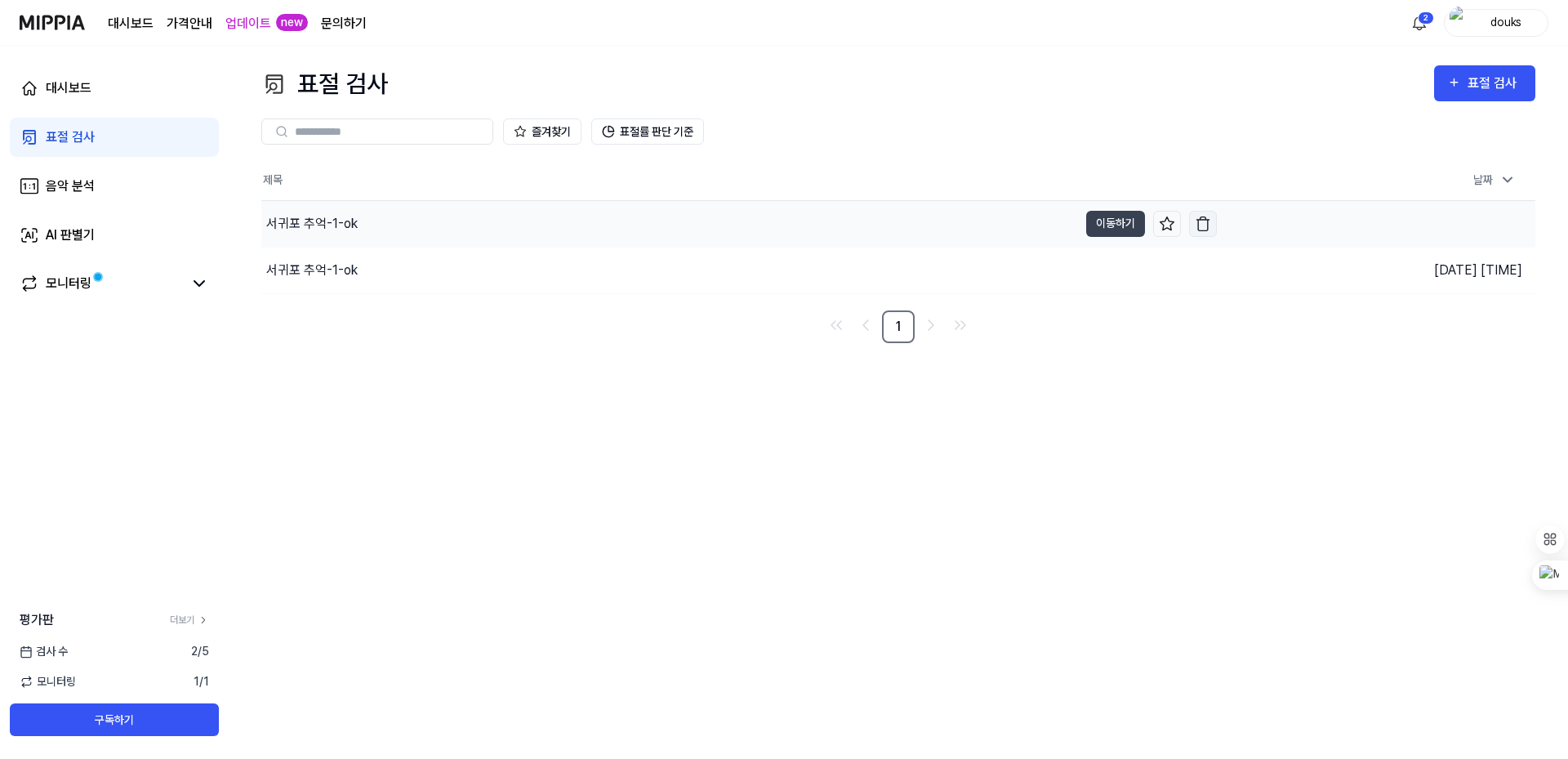 click at bounding box center (1203, 224) 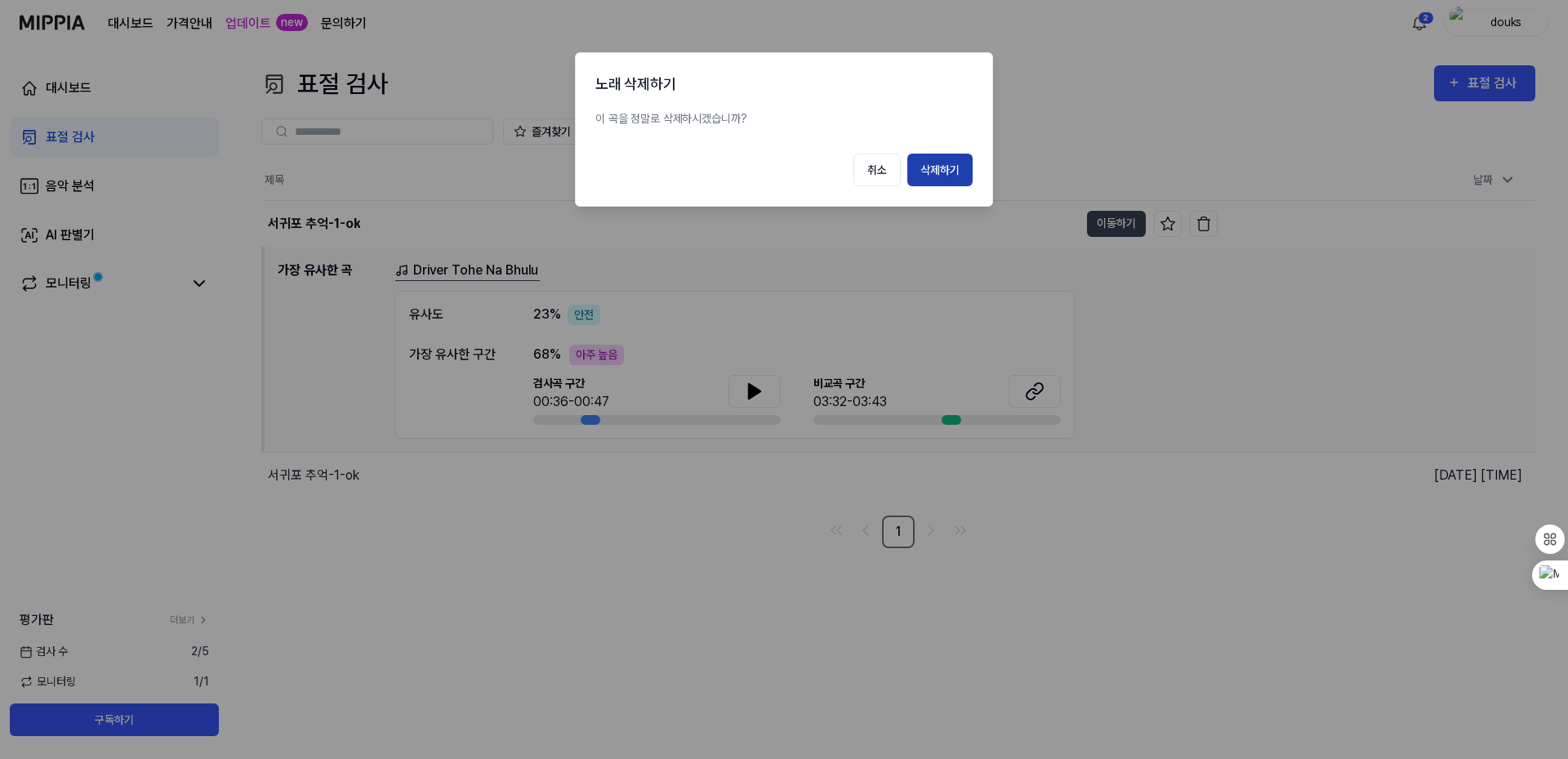 click on "삭제하기" at bounding box center (940, 170) 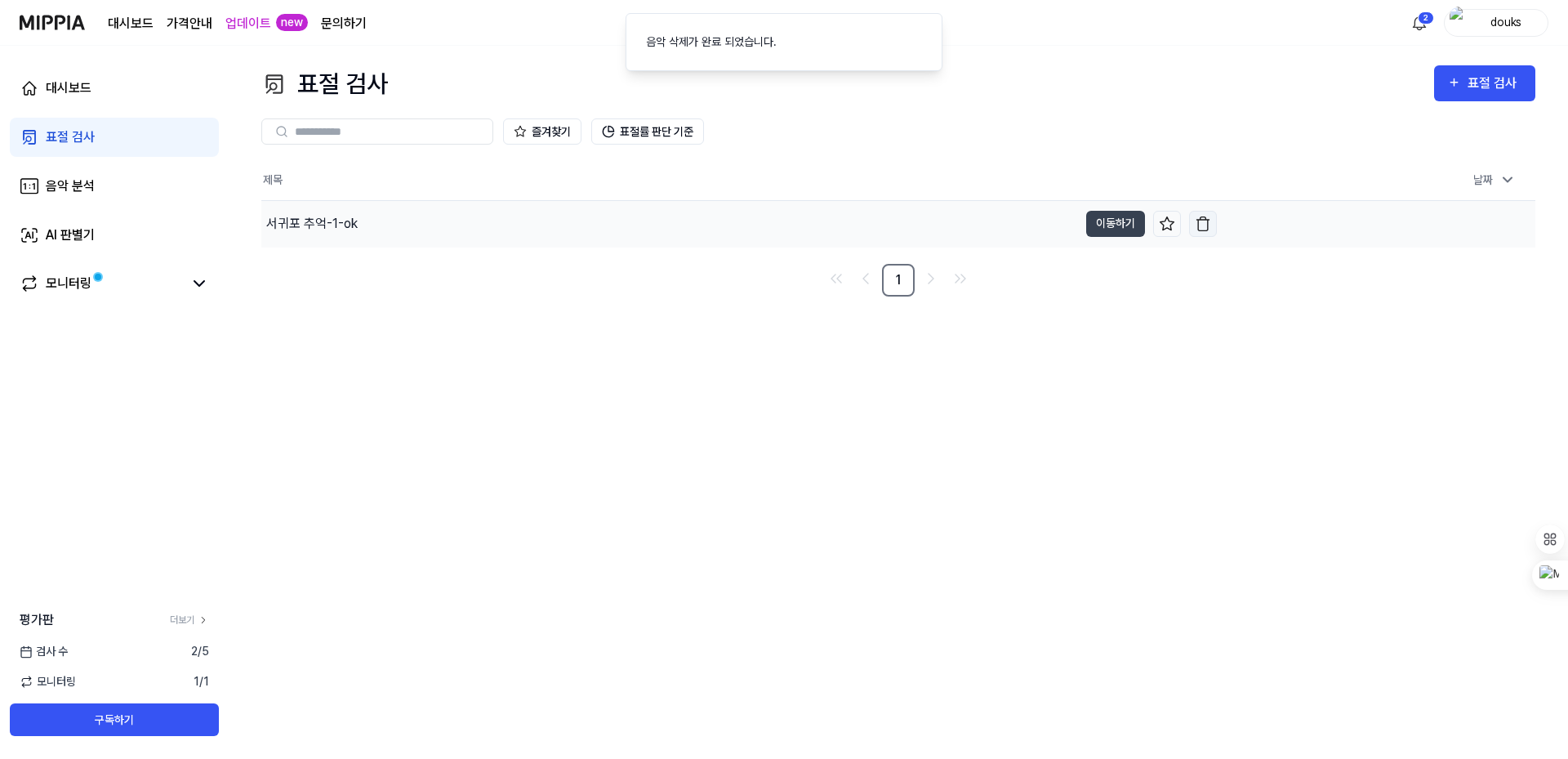 click at bounding box center (1203, 224) 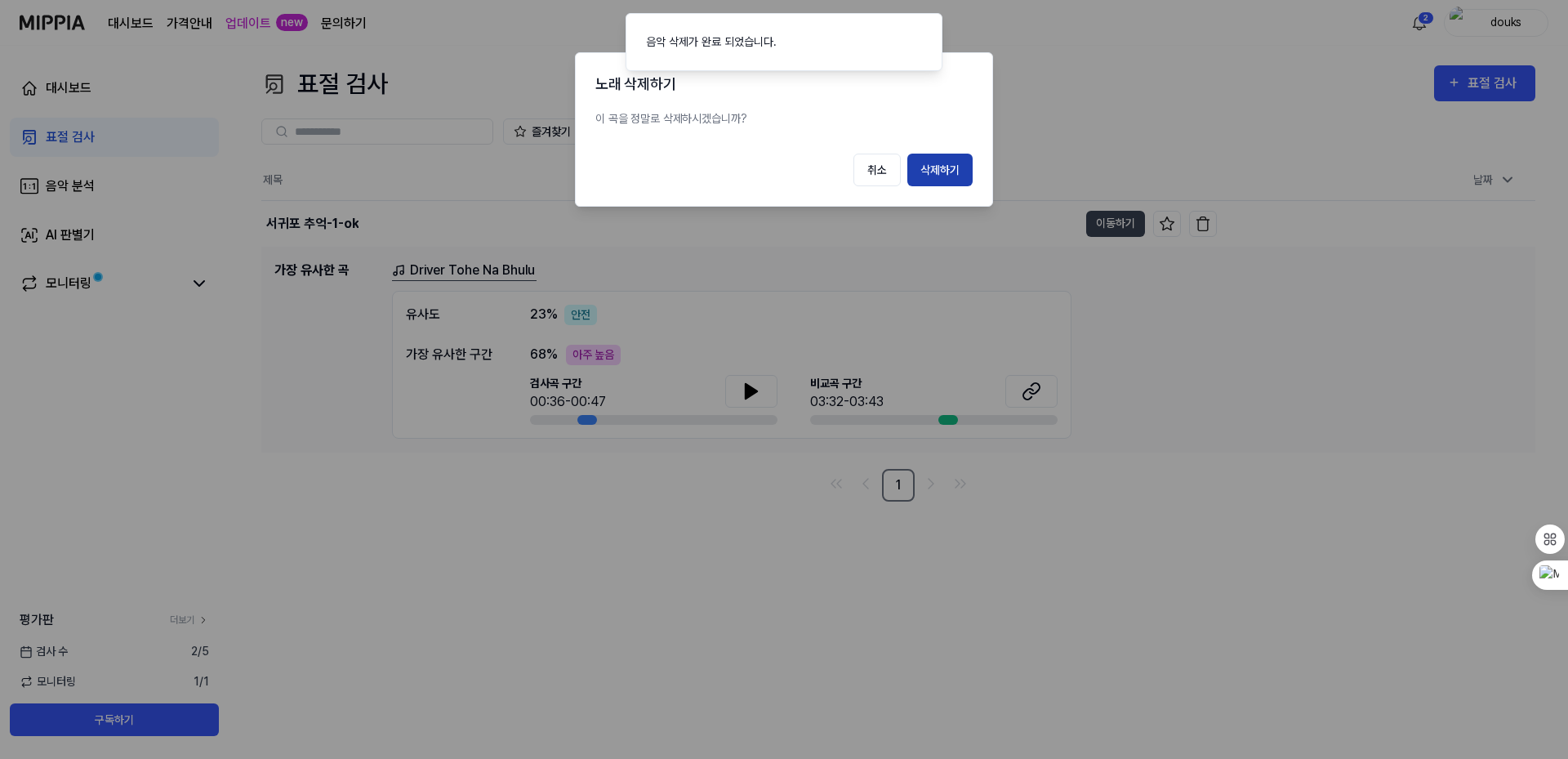 click on "삭제하기" at bounding box center [940, 170] 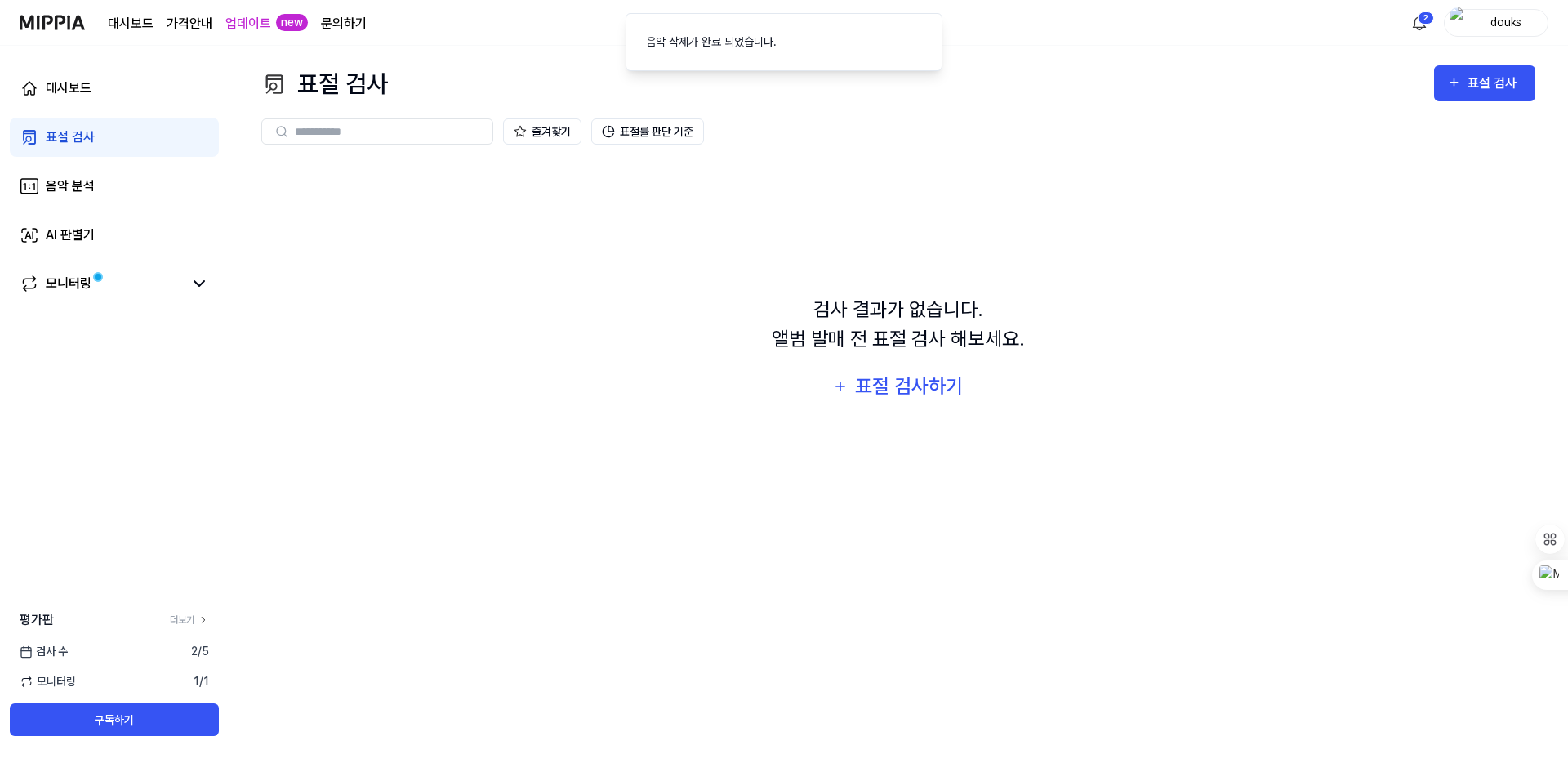 click on "검사 결과가 없습니다.
앨범 발매 전 표절 검사 해보세요. 표절 검사하기" at bounding box center [898, 350] 